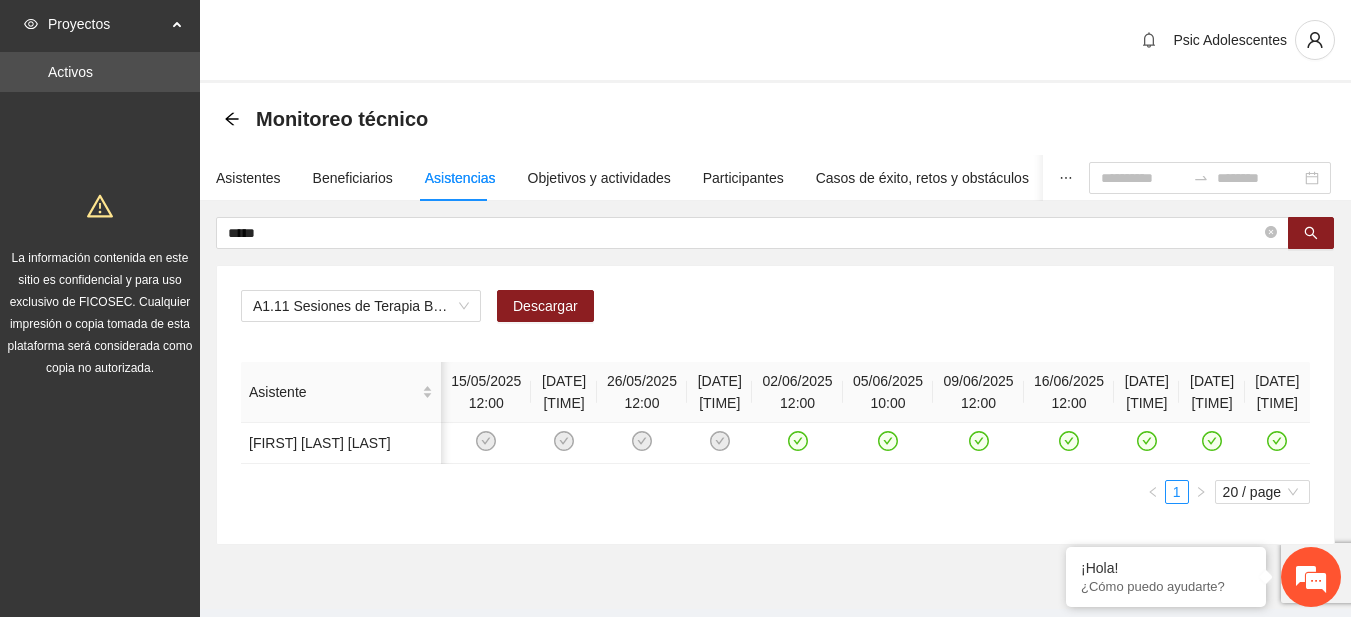 scroll, scrollTop: 46, scrollLeft: 0, axis: vertical 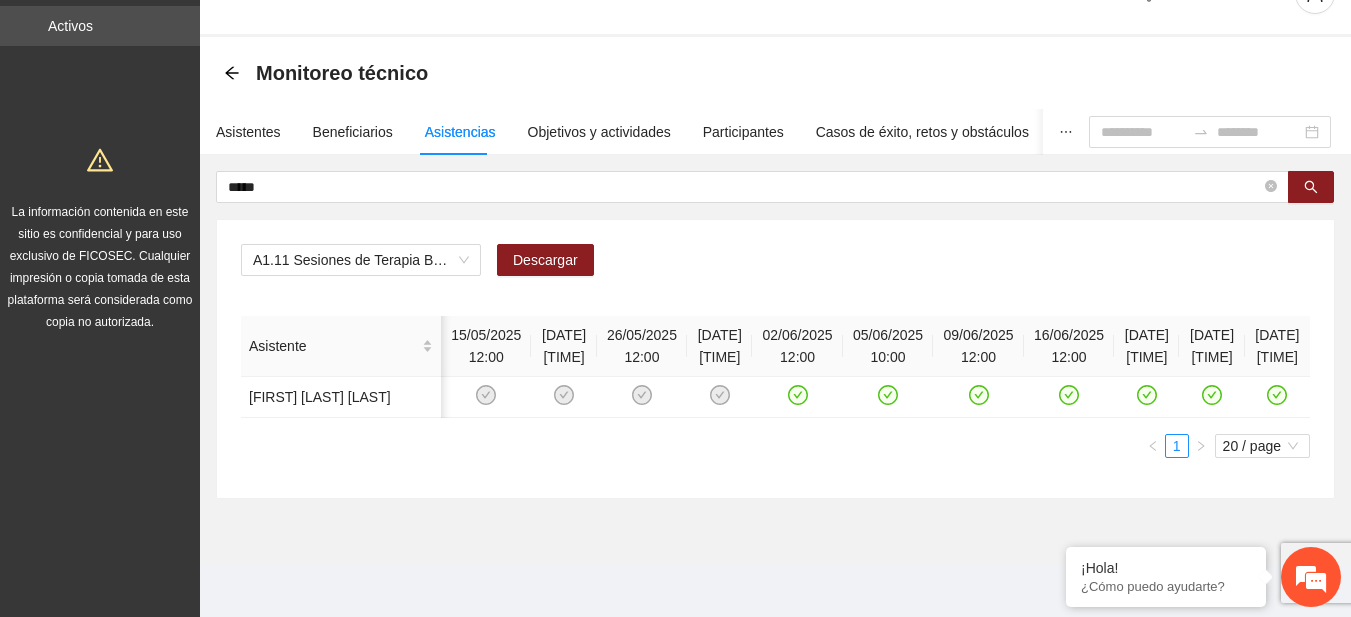 click on "Monitoreo técnico" at bounding box center [775, 73] 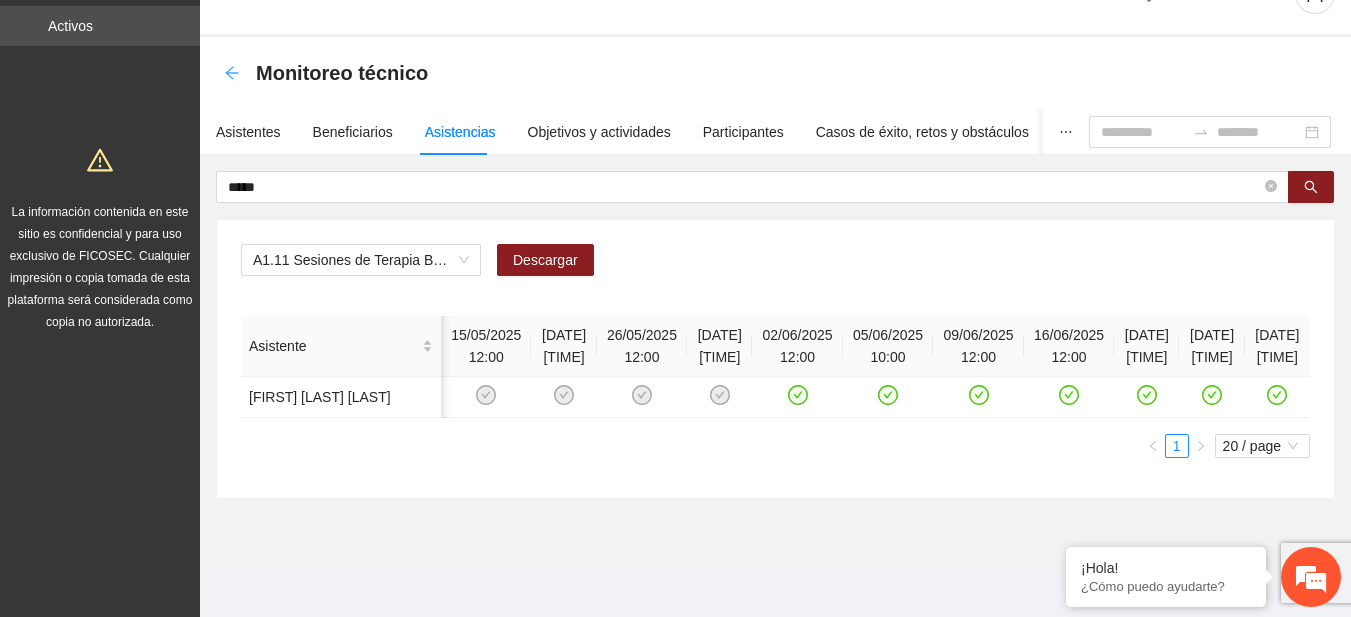 click 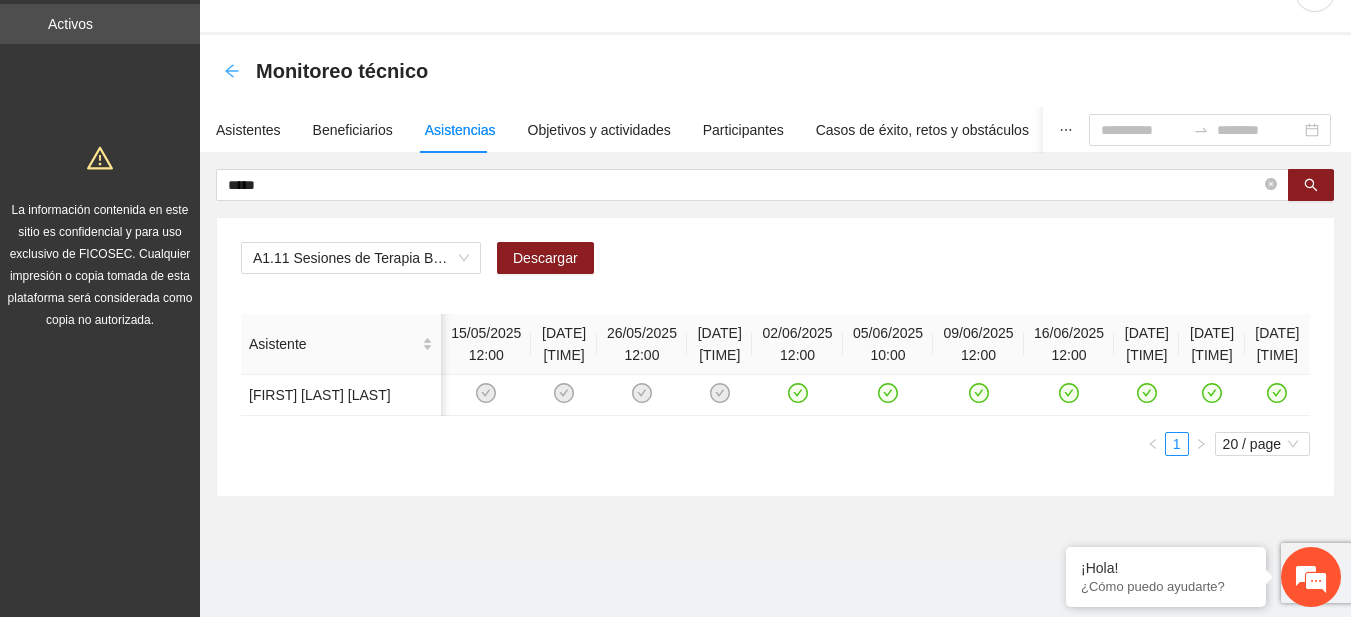 click 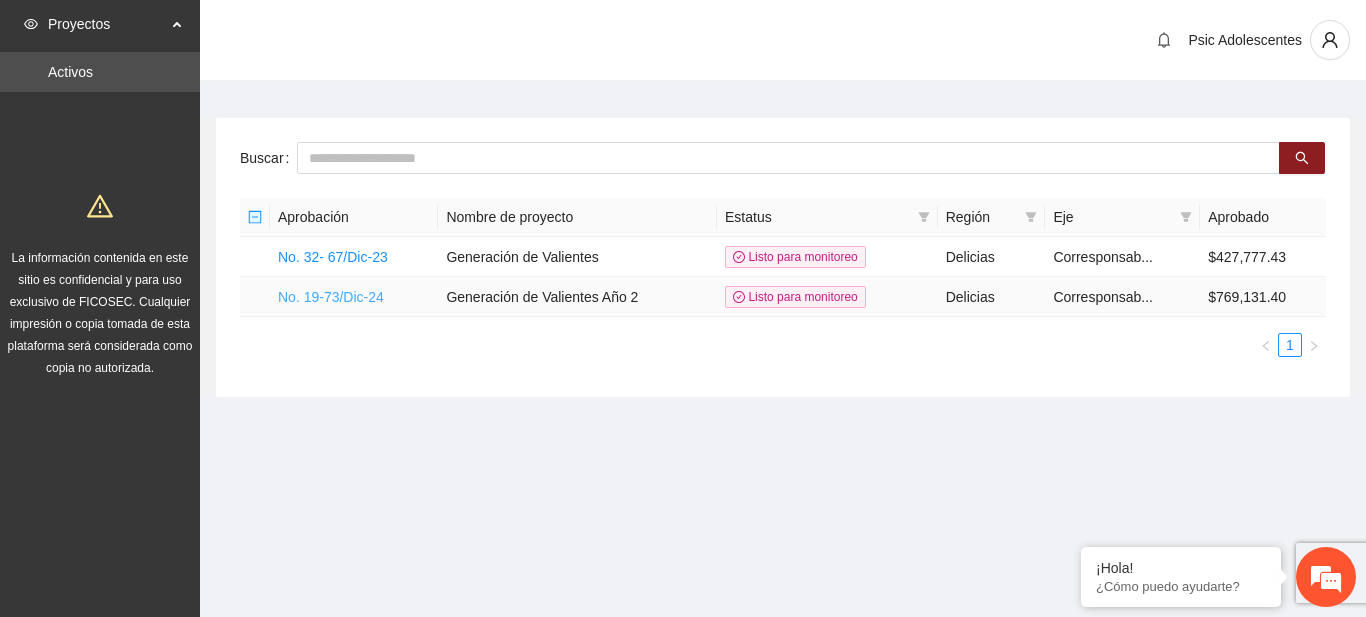 click on "No. 19-73/Dic-24" at bounding box center (331, 297) 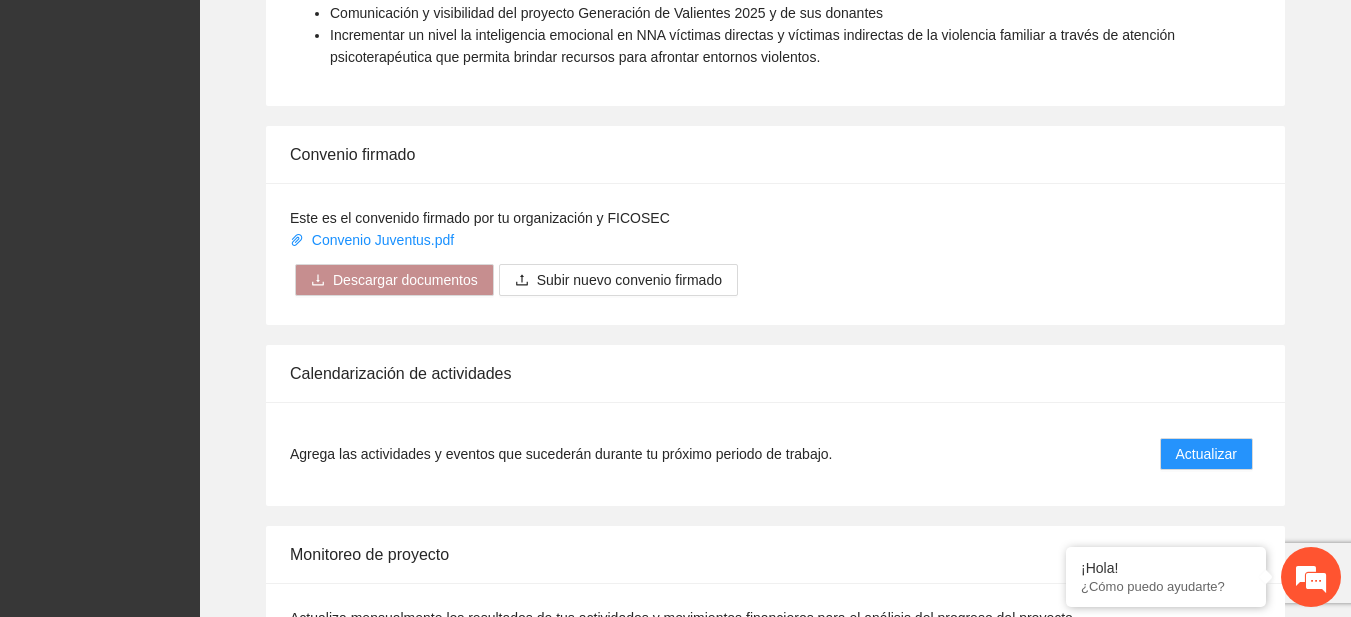 scroll, scrollTop: 1659, scrollLeft: 0, axis: vertical 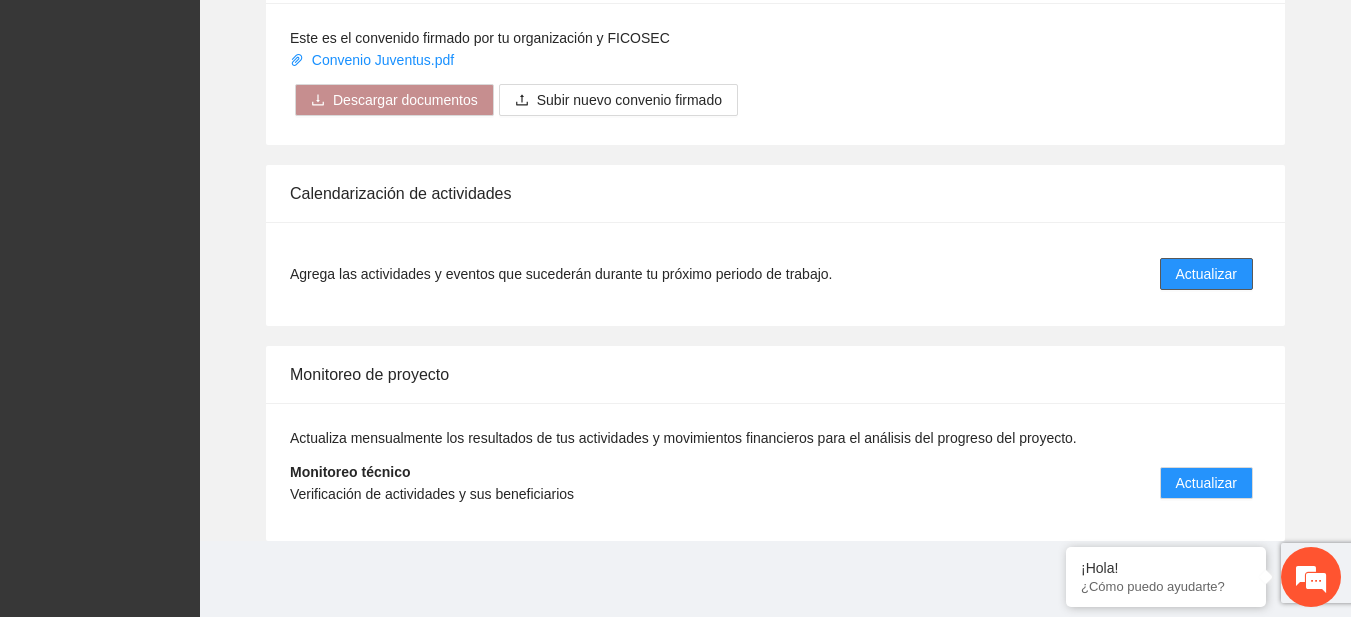 click on "Actualizar" at bounding box center (1206, 274) 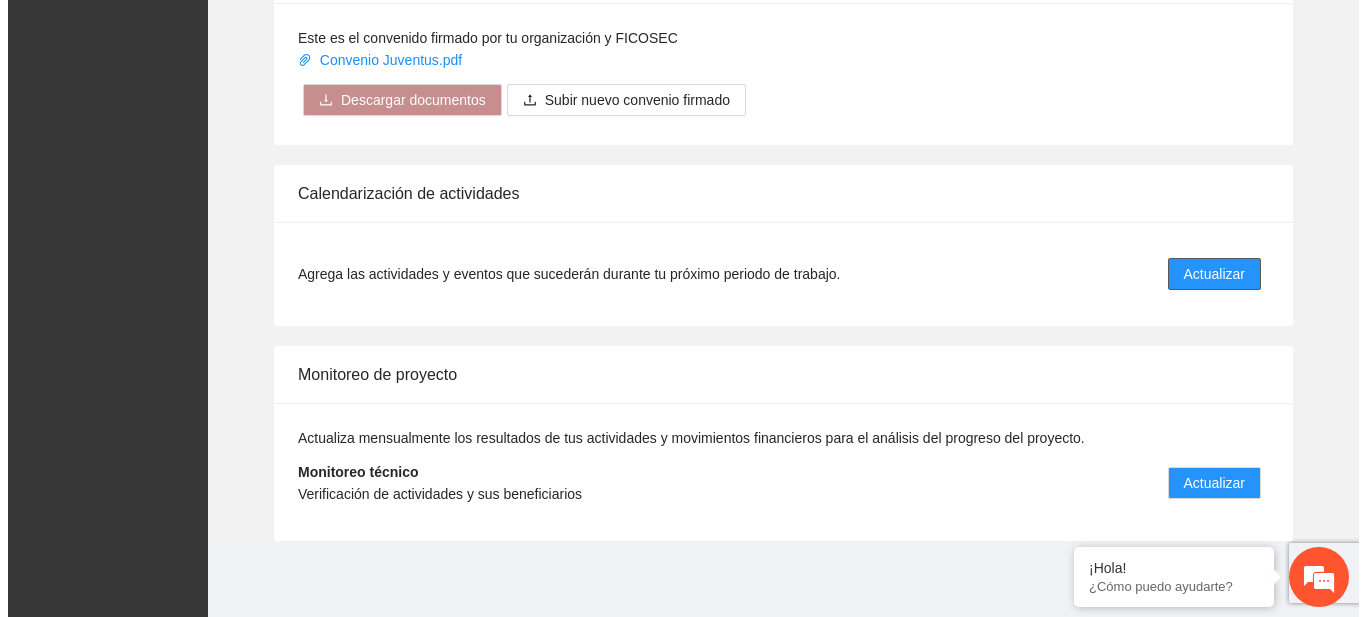 scroll, scrollTop: 0, scrollLeft: 0, axis: both 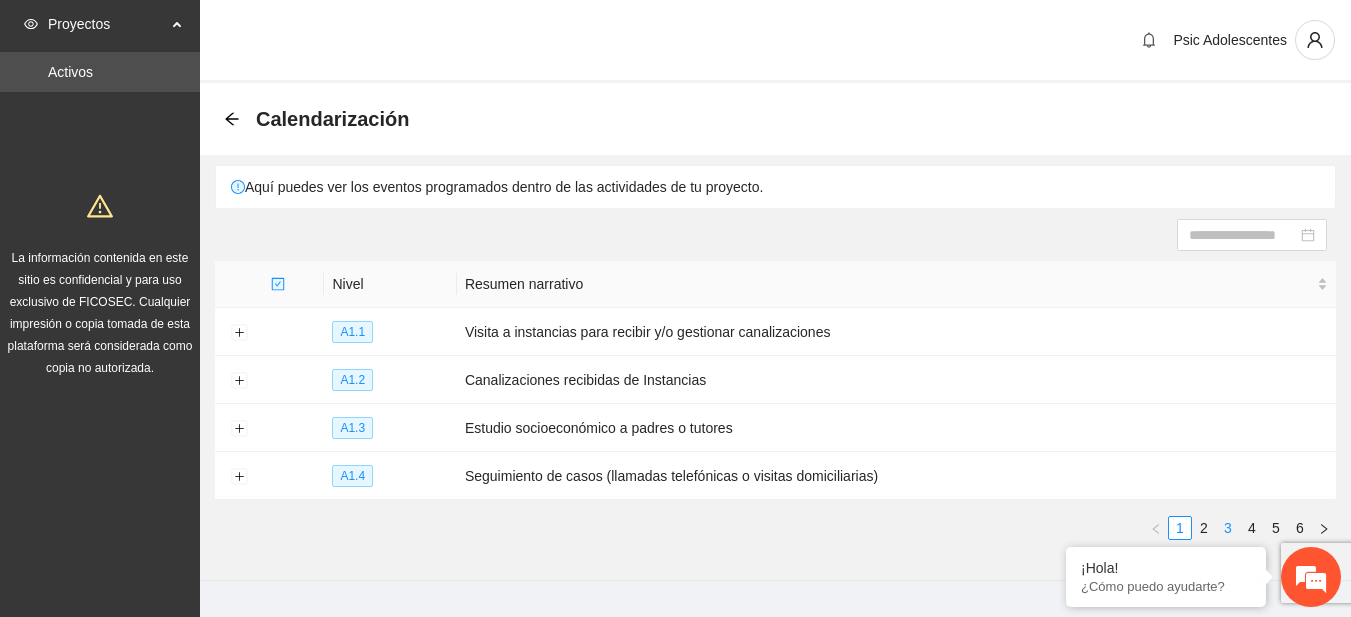 click on "3" at bounding box center [1228, 528] 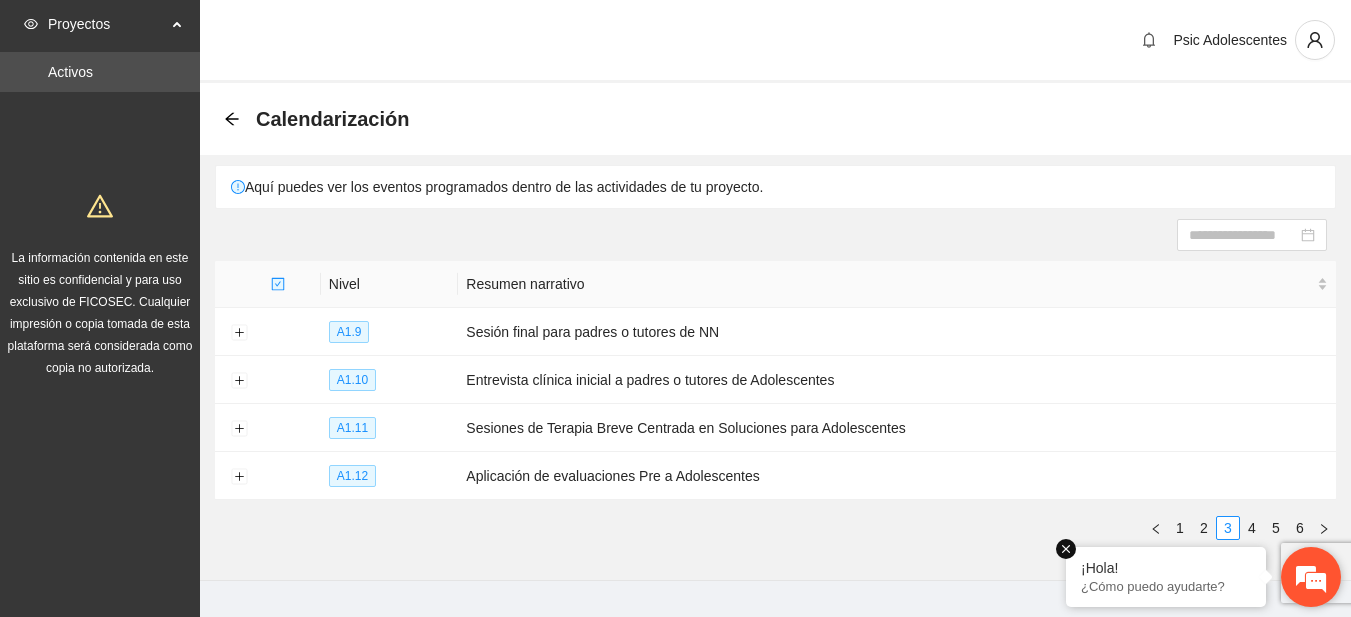 click at bounding box center [1066, 549] 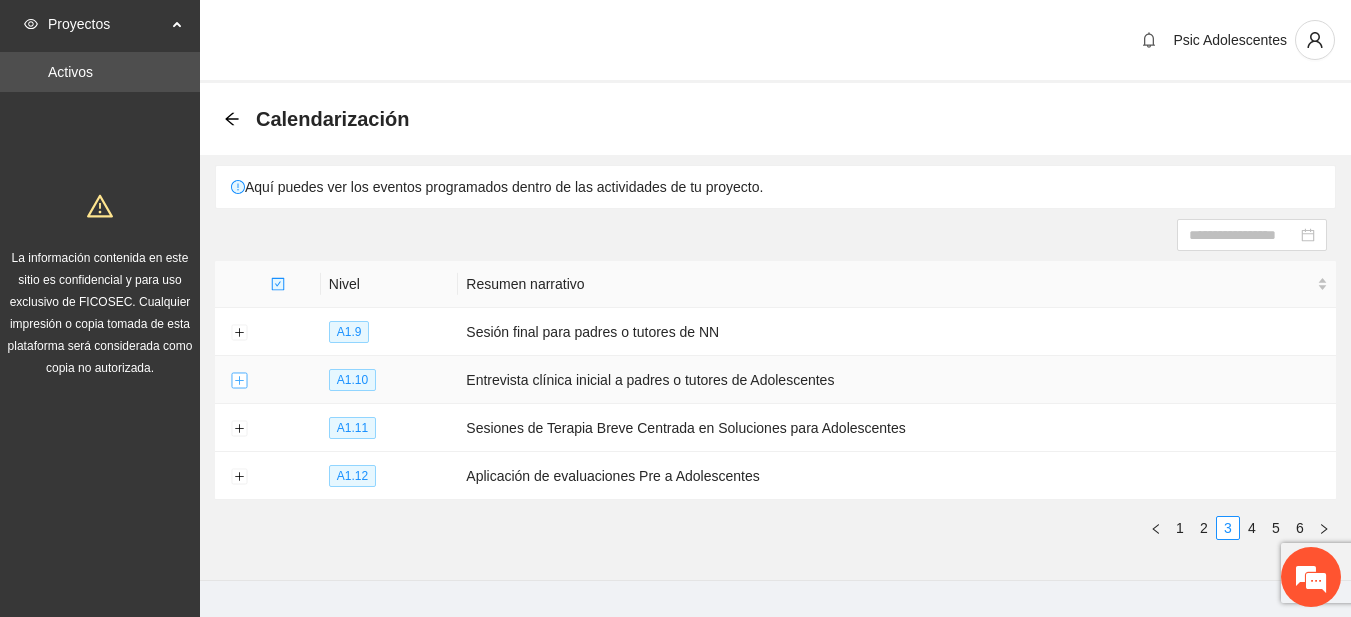 click at bounding box center [239, 381] 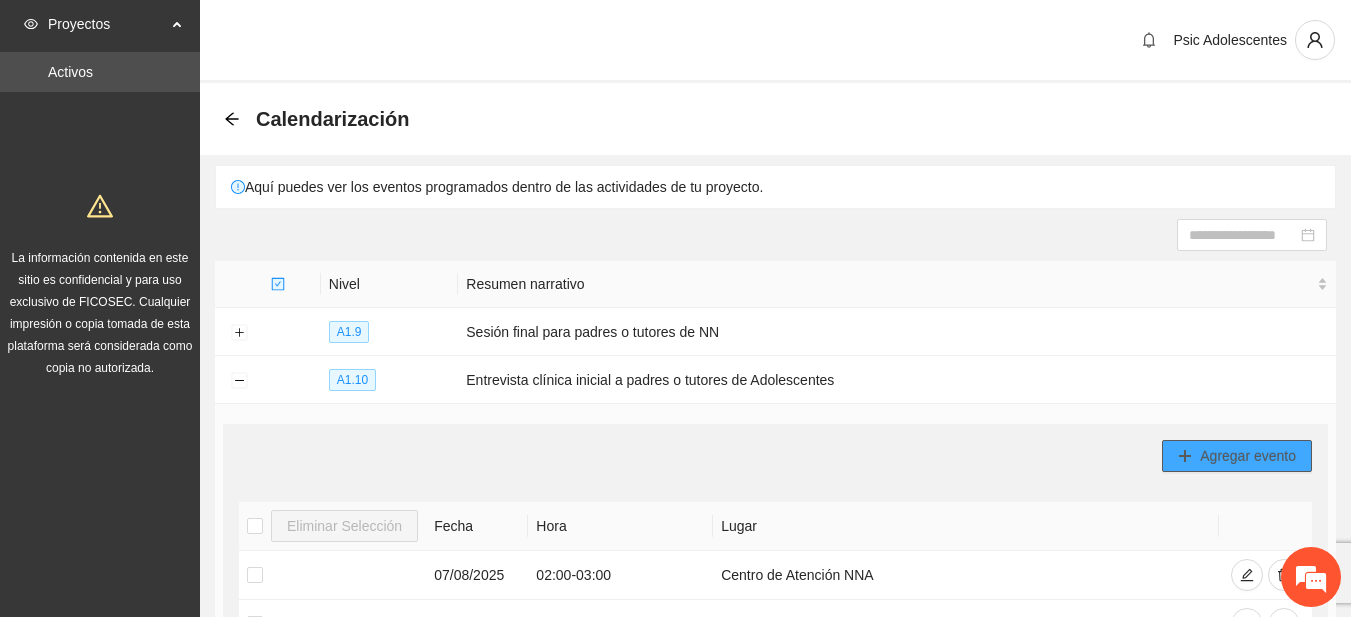 click on "Agregar evento" at bounding box center (1248, 456) 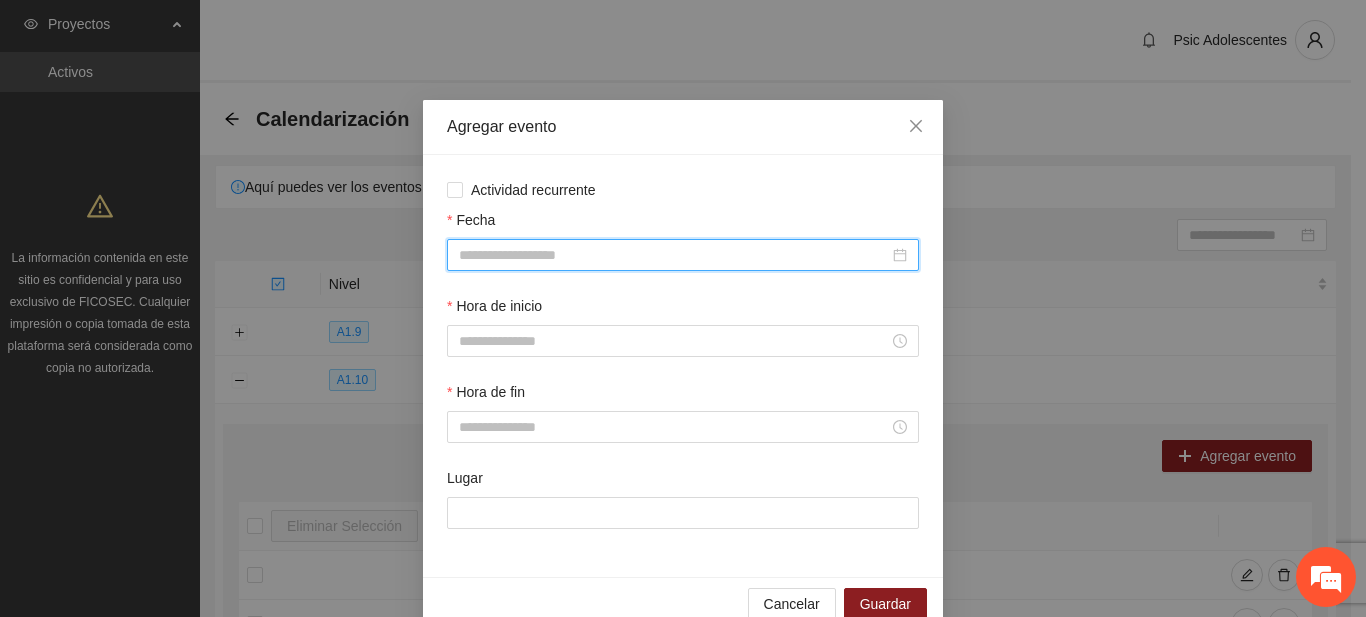 click on "Fecha" at bounding box center (674, 255) 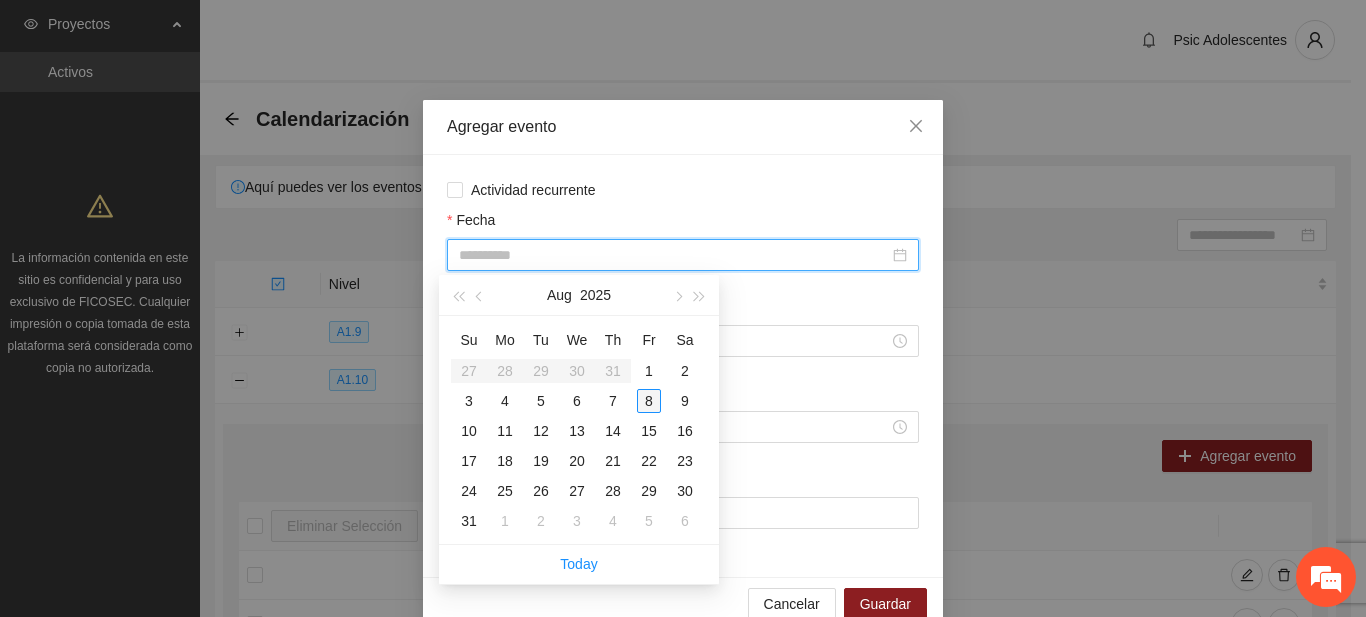 type on "**********" 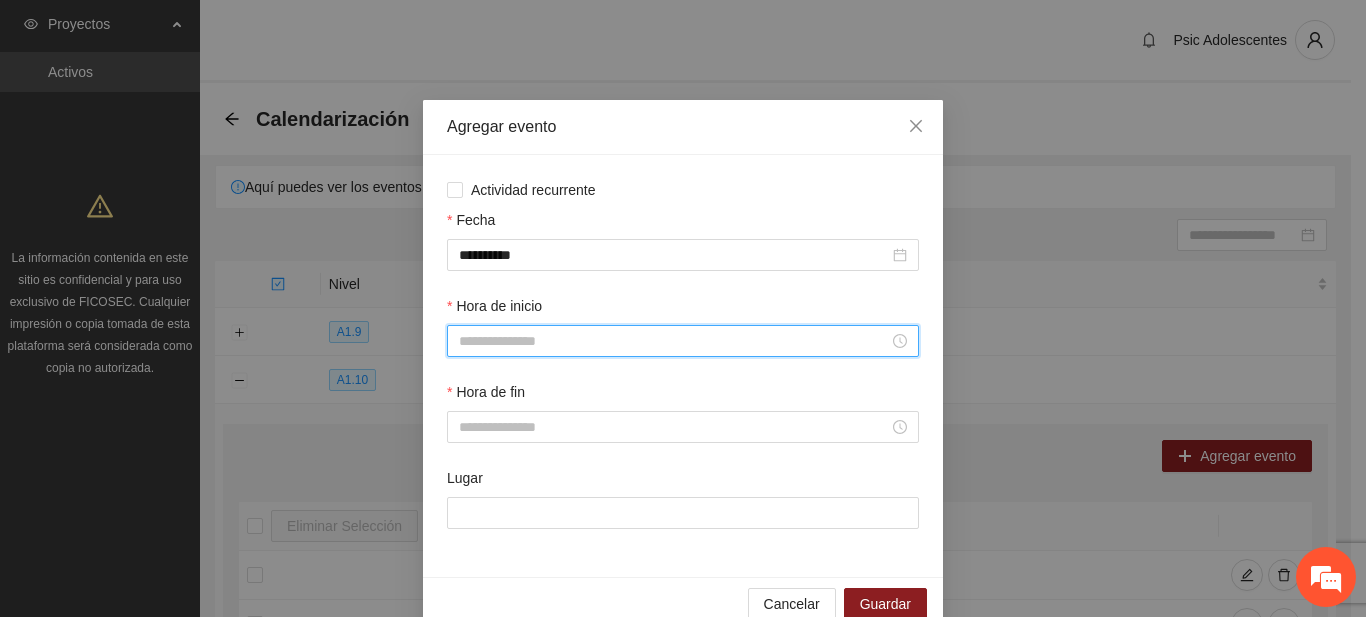click on "Hora de inicio" at bounding box center (674, 341) 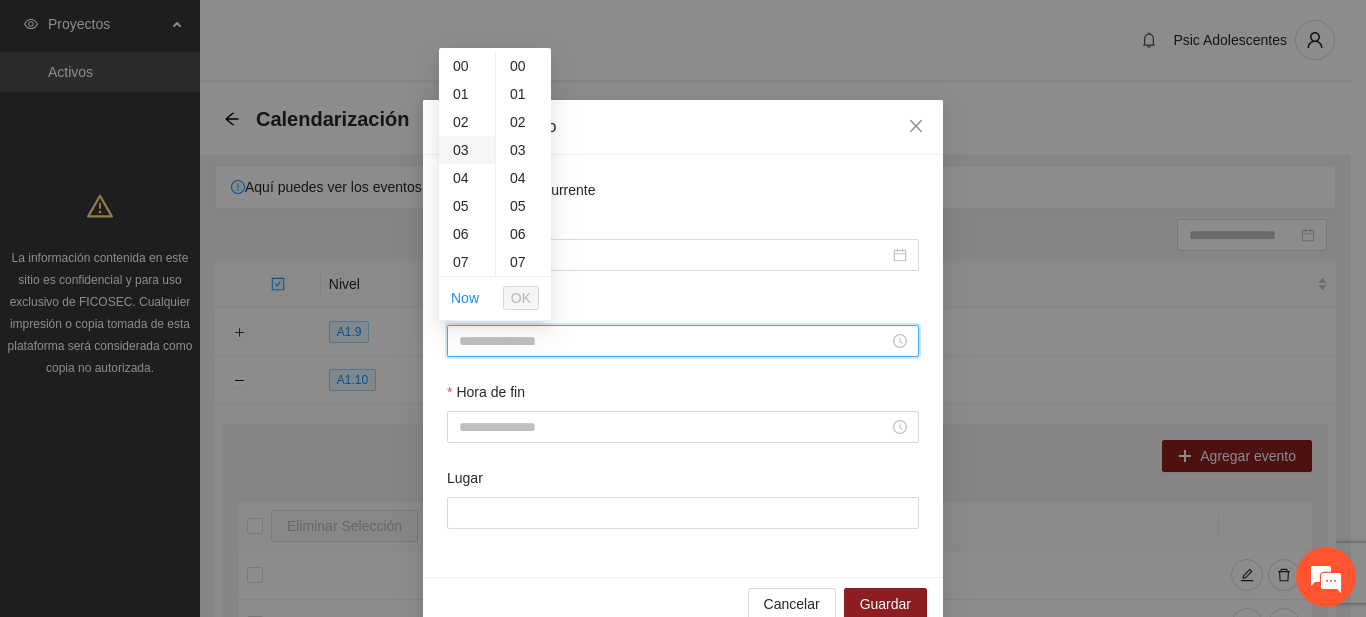 click on "03" at bounding box center (467, 150) 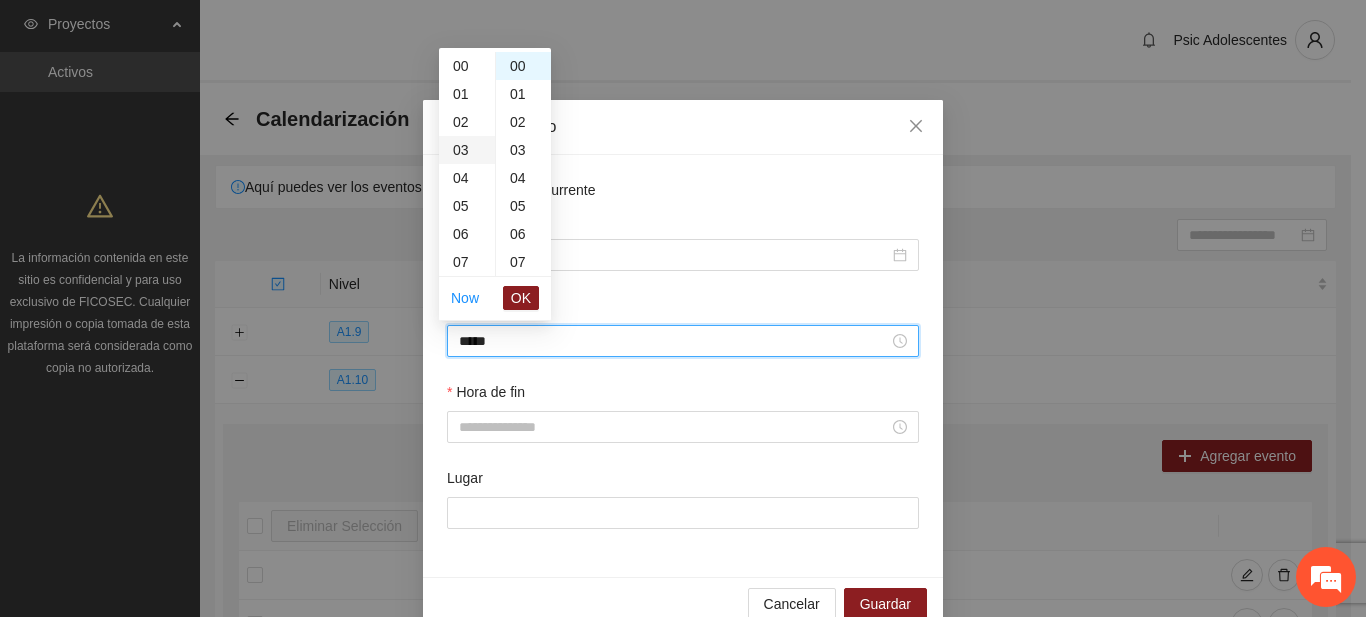 scroll, scrollTop: 84, scrollLeft: 0, axis: vertical 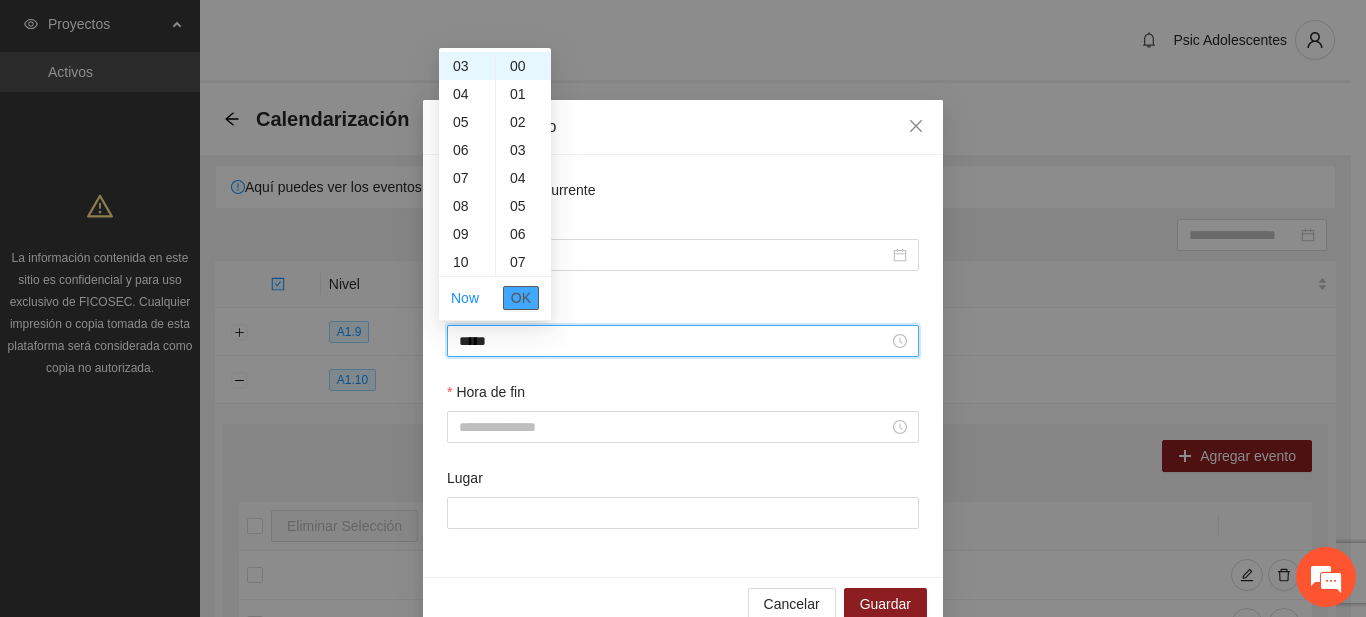 click on "OK" at bounding box center [521, 298] 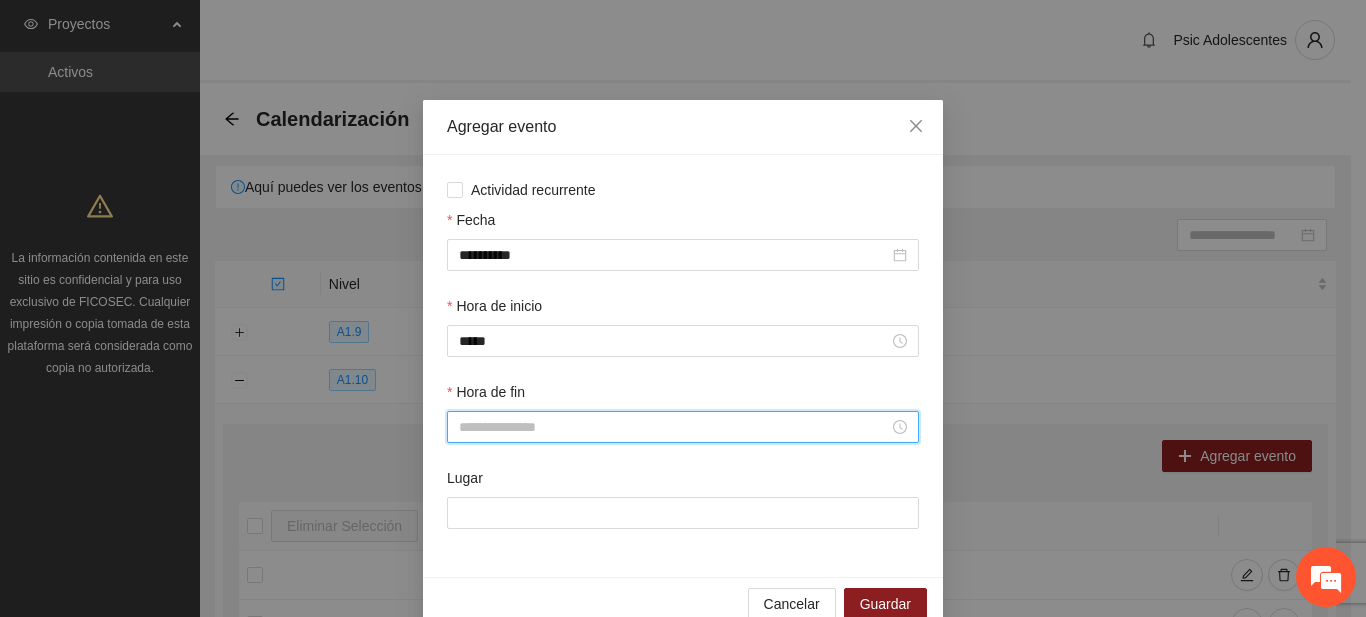 click on "Hora de fin" at bounding box center (674, 427) 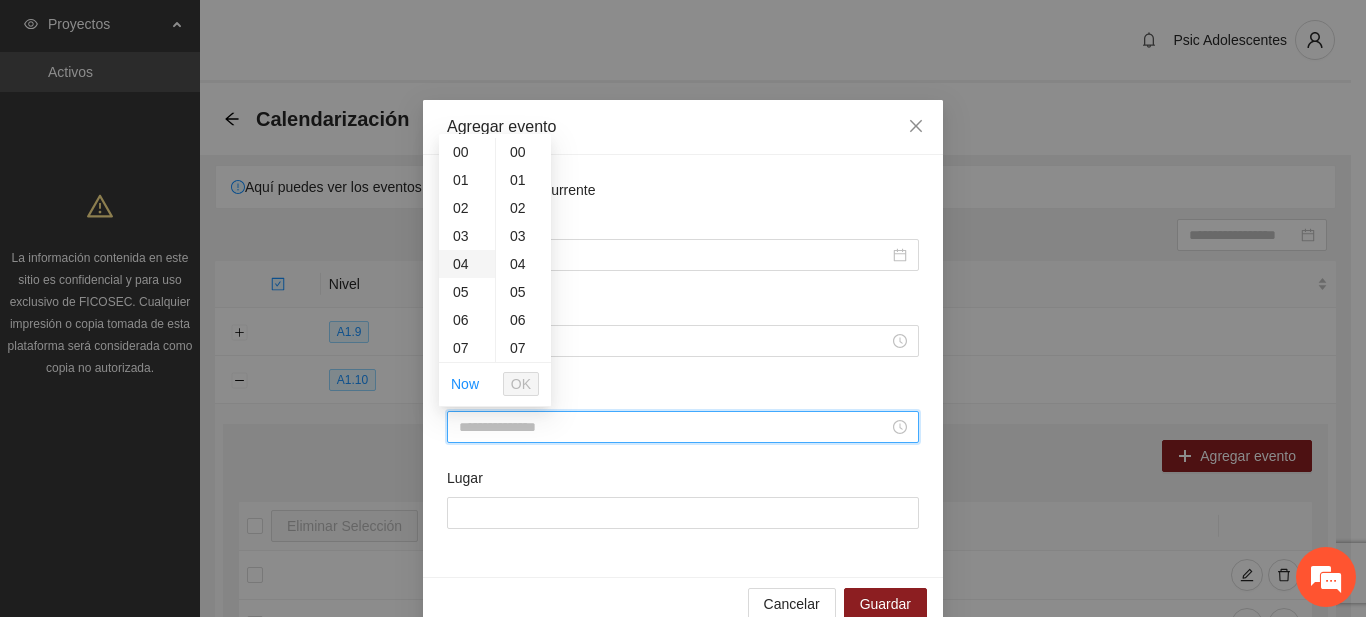 click on "04" at bounding box center (467, 264) 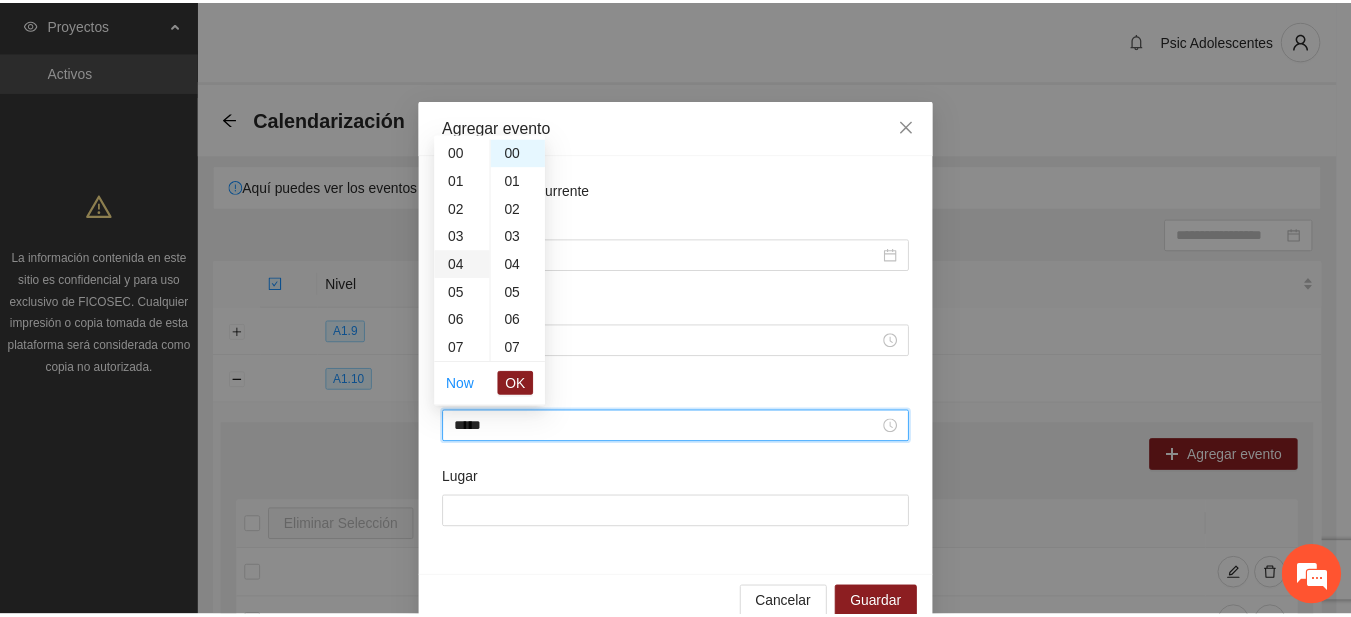 scroll, scrollTop: 112, scrollLeft: 0, axis: vertical 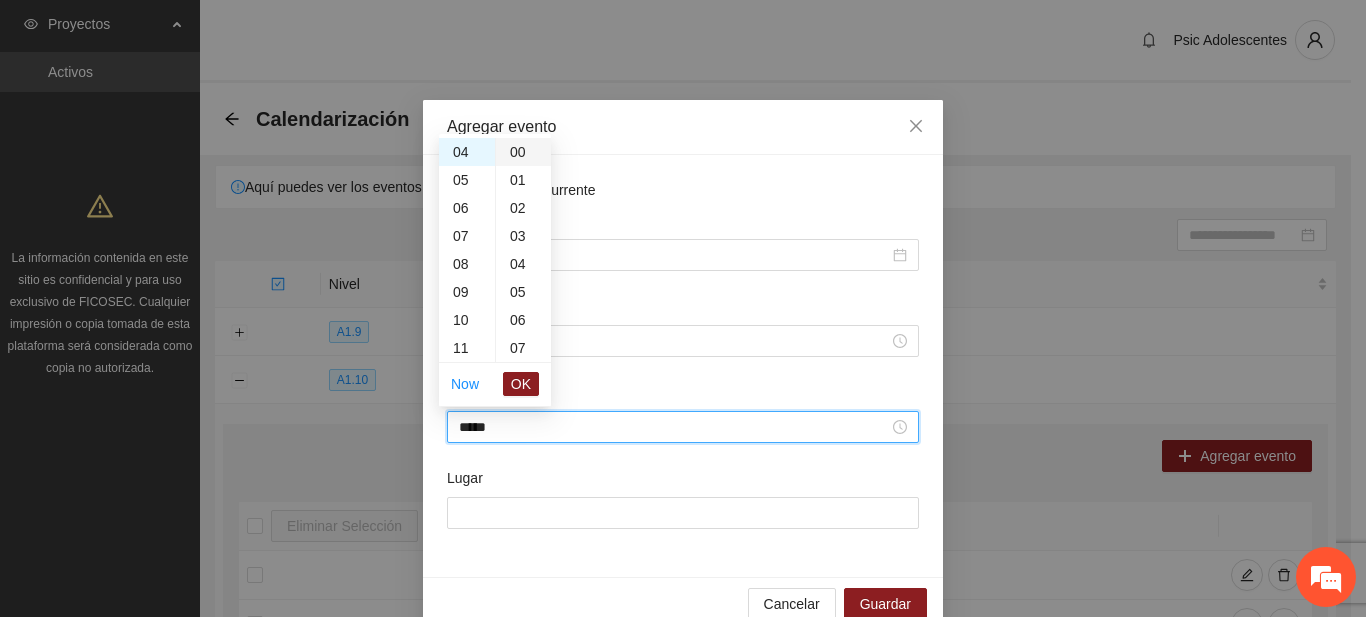 click on "00" at bounding box center (523, 152) 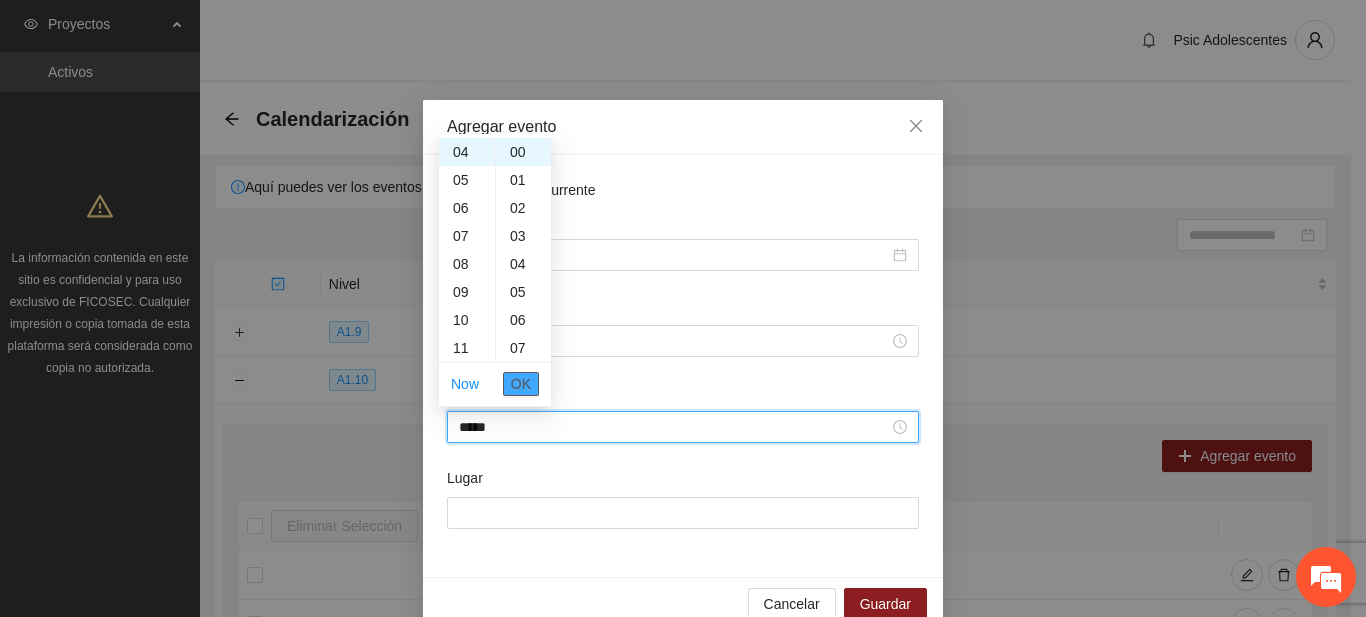 click on "OK" at bounding box center (521, 384) 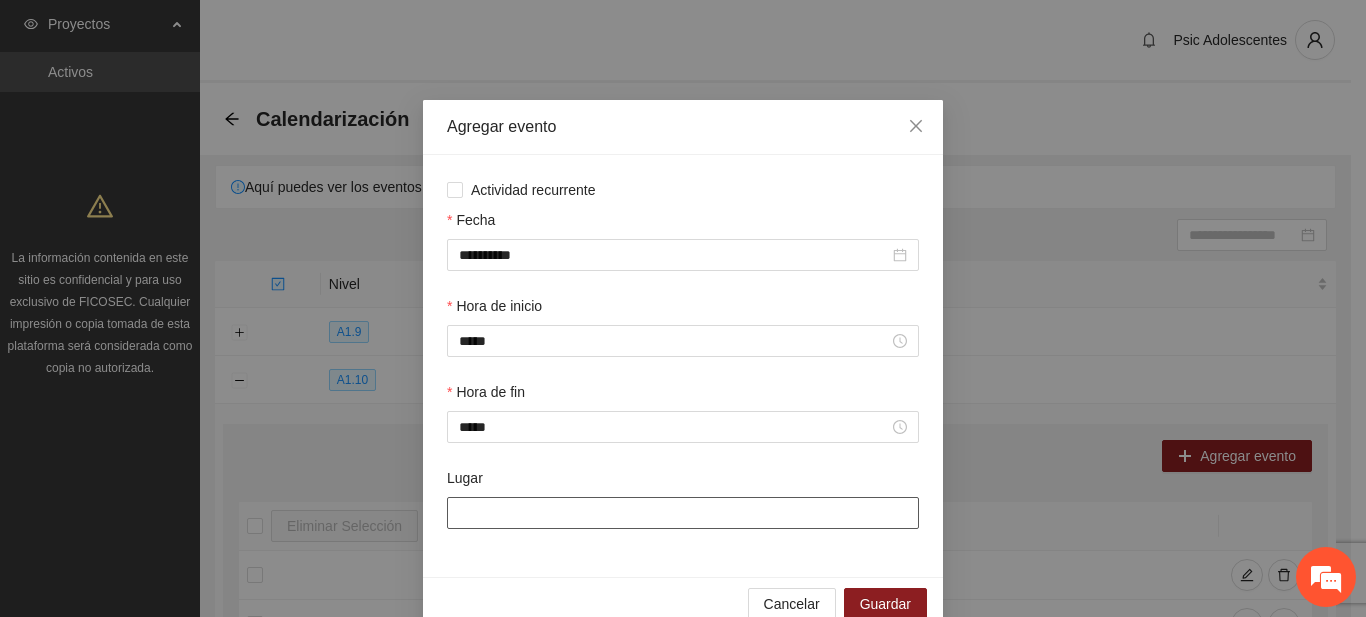click on "Lugar" at bounding box center [683, 513] 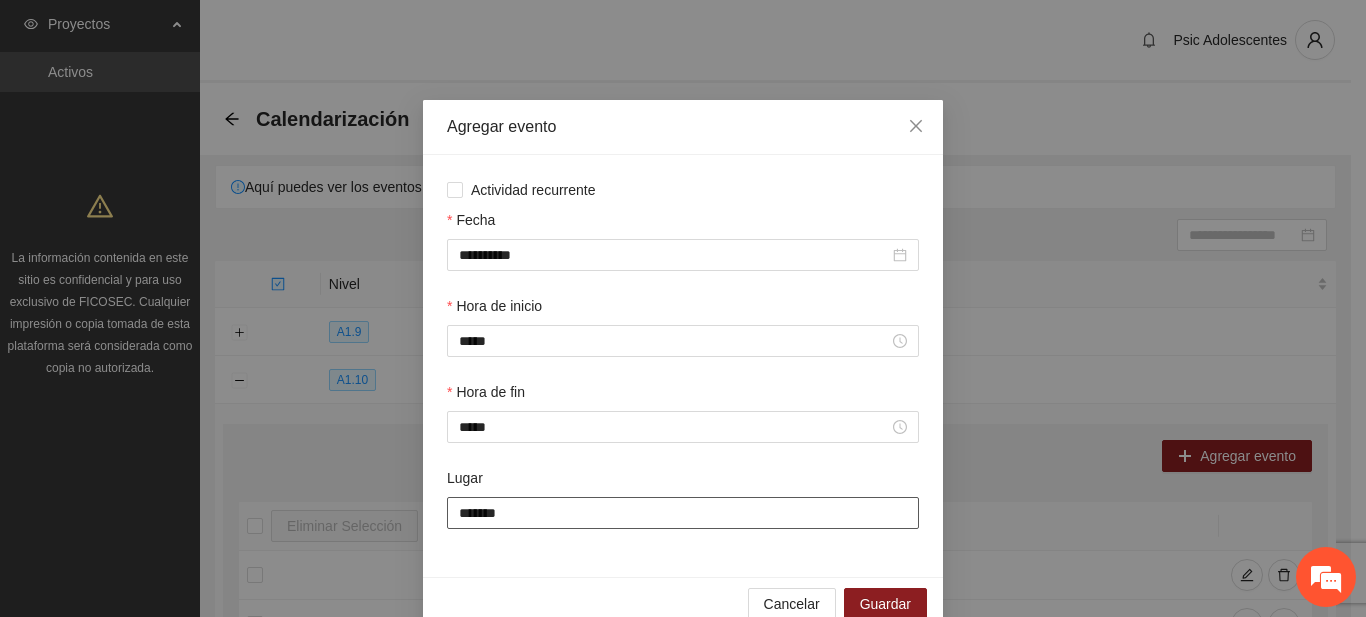 click on "******" at bounding box center [683, 513] 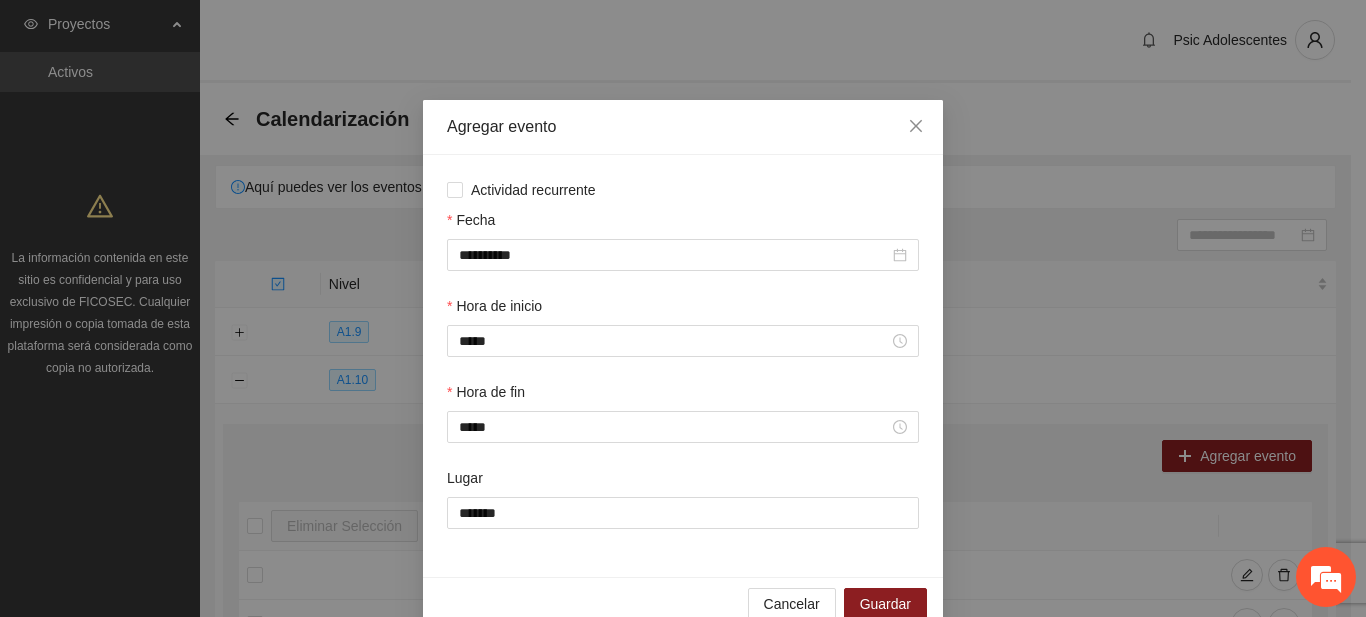 click on "**********" at bounding box center [683, 366] 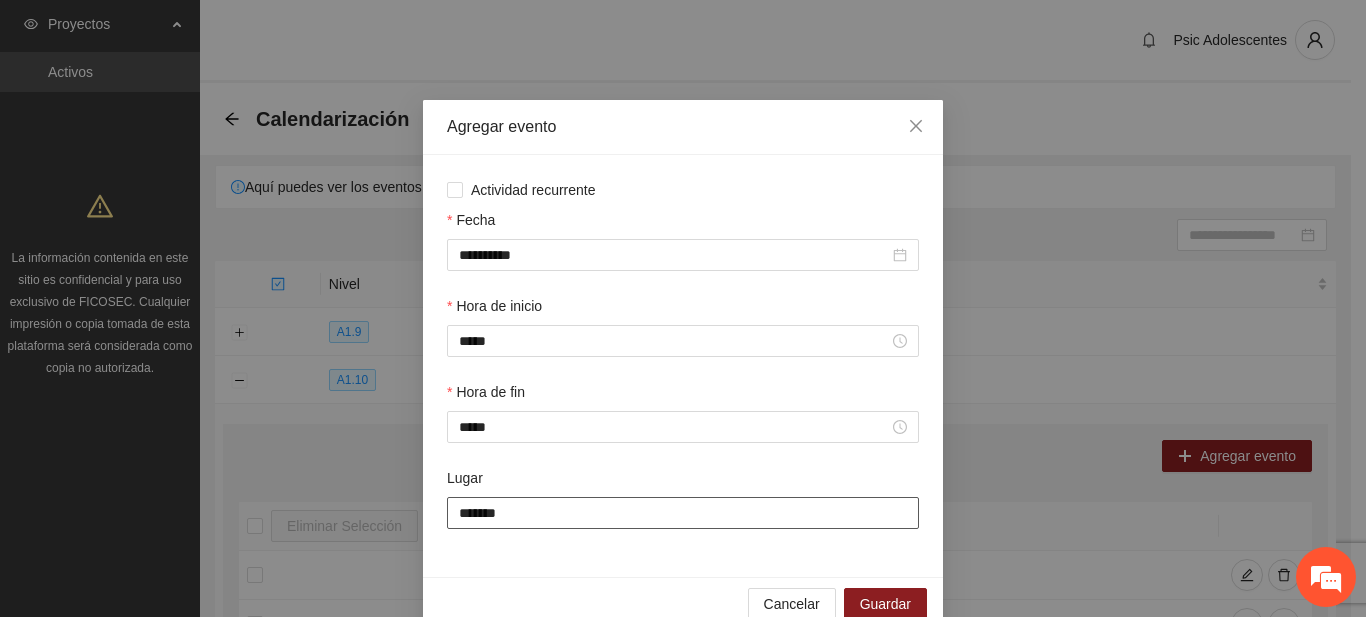 click on "******" at bounding box center (683, 513) 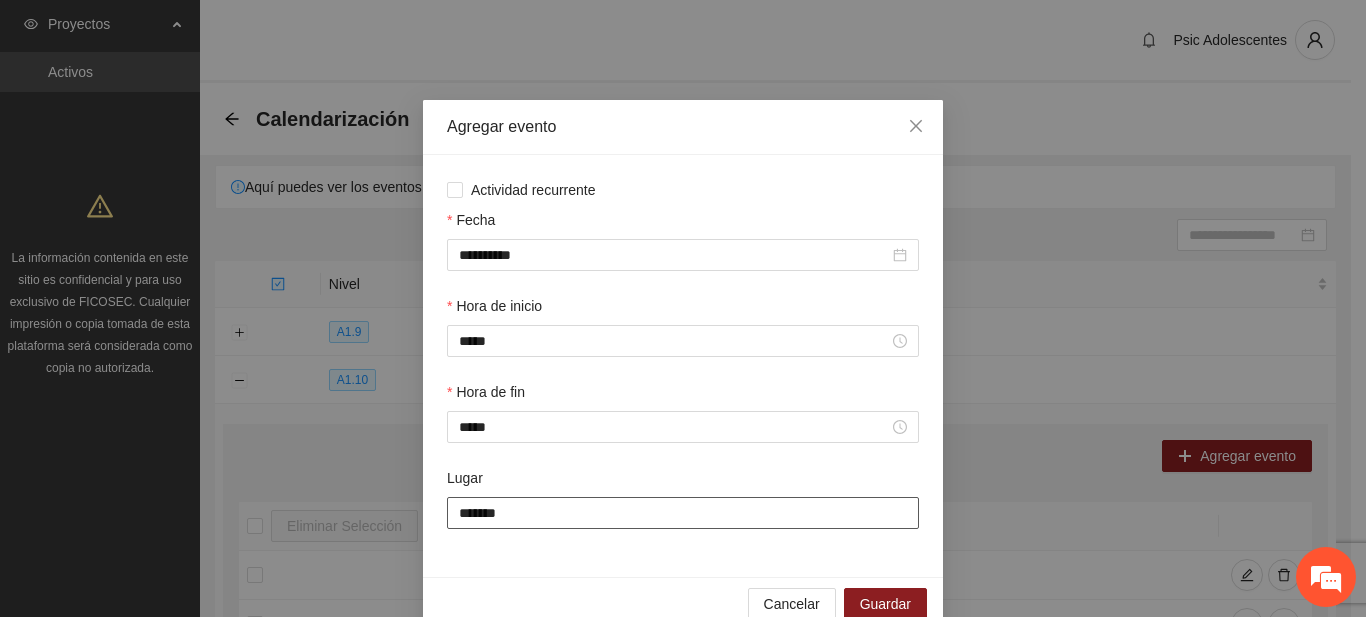 type on "**********" 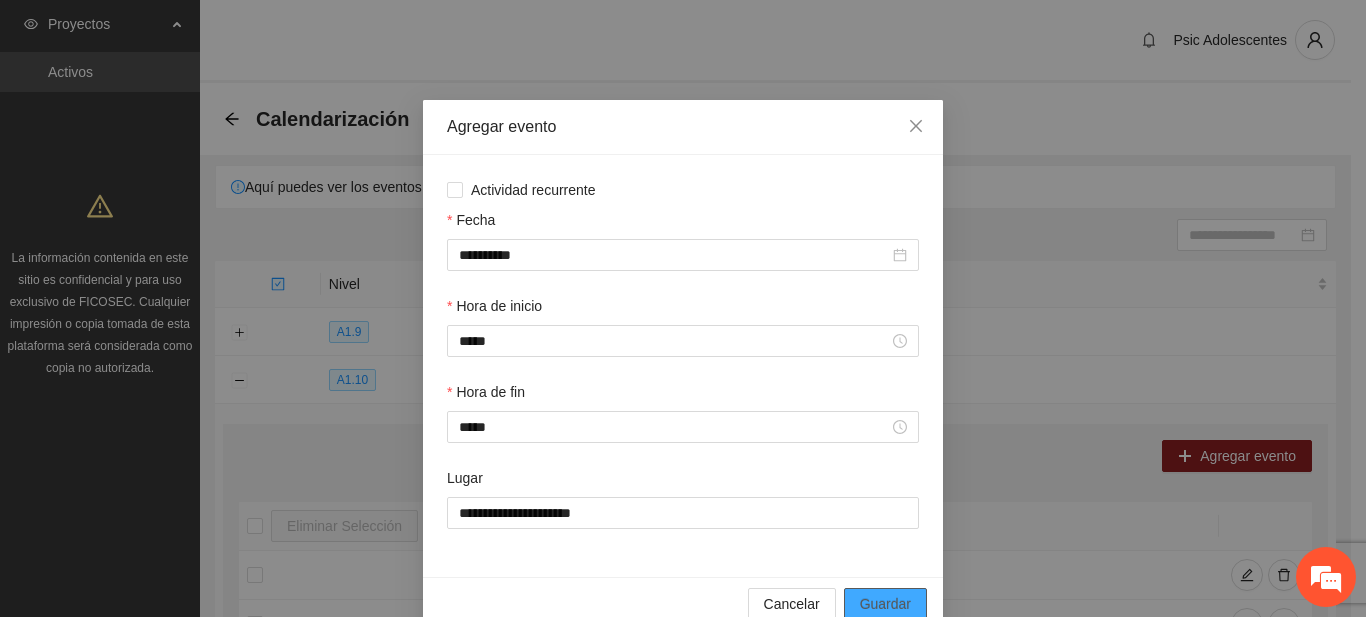 click on "Guardar" at bounding box center (885, 604) 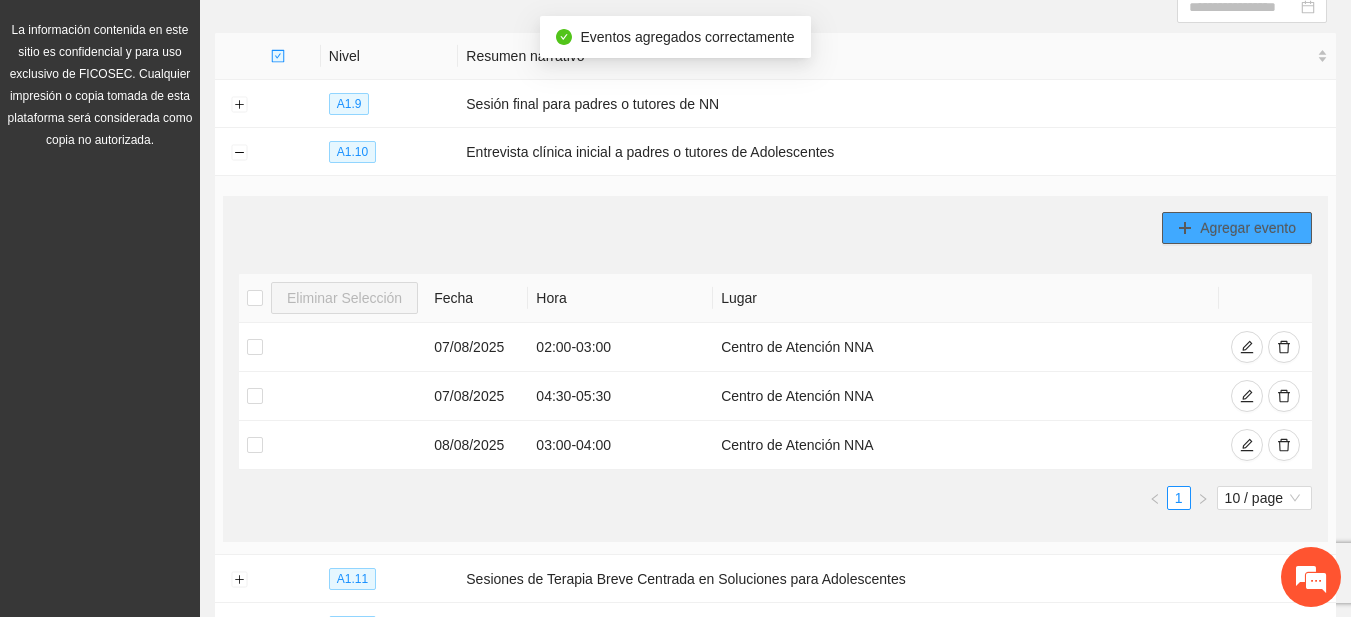 scroll, scrollTop: 314, scrollLeft: 0, axis: vertical 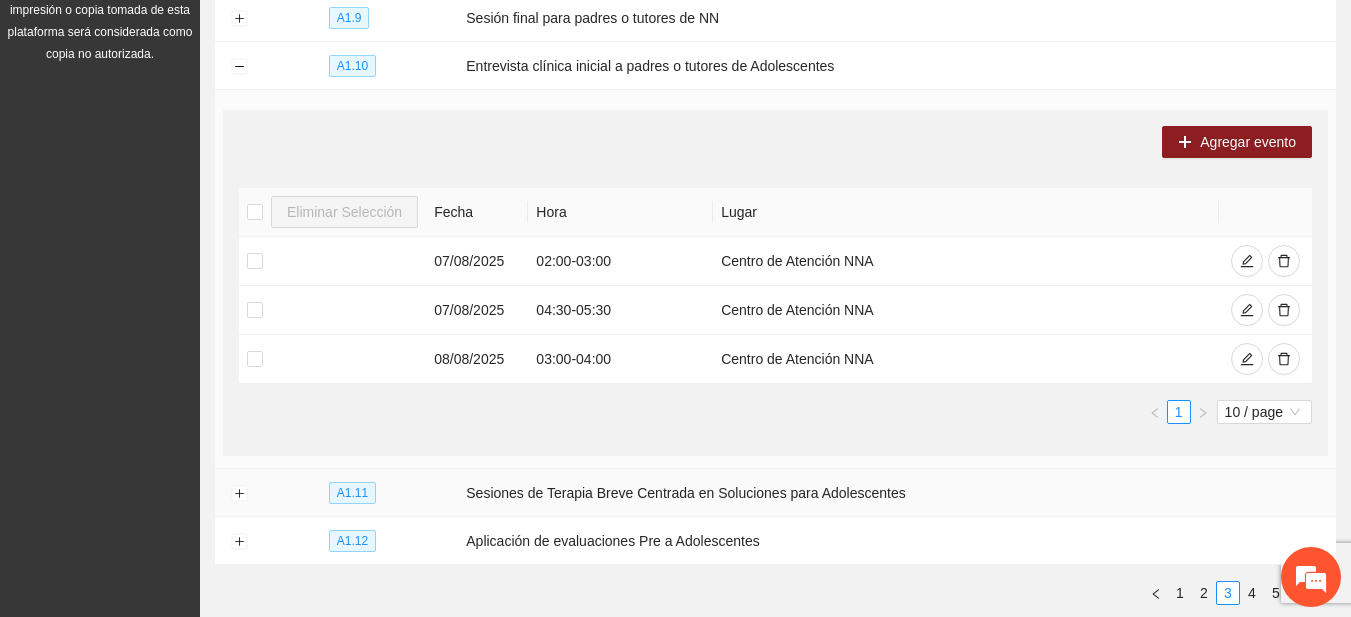 click at bounding box center (239, 493) 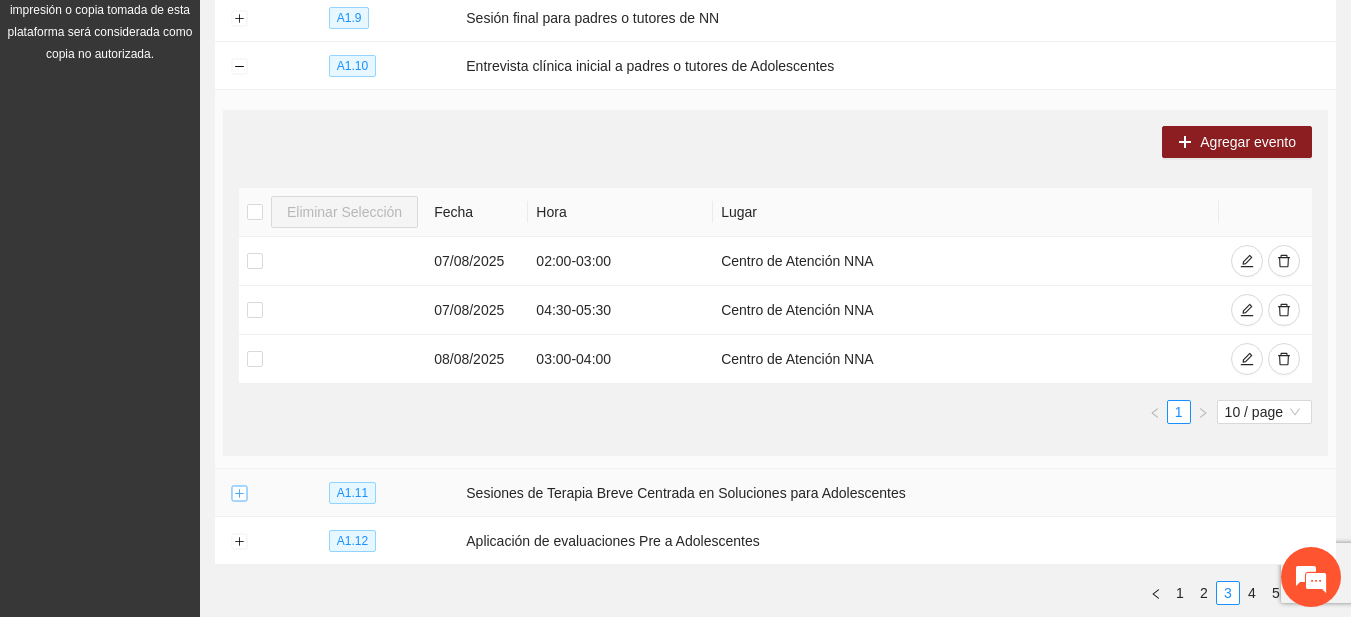 click at bounding box center (239, 494) 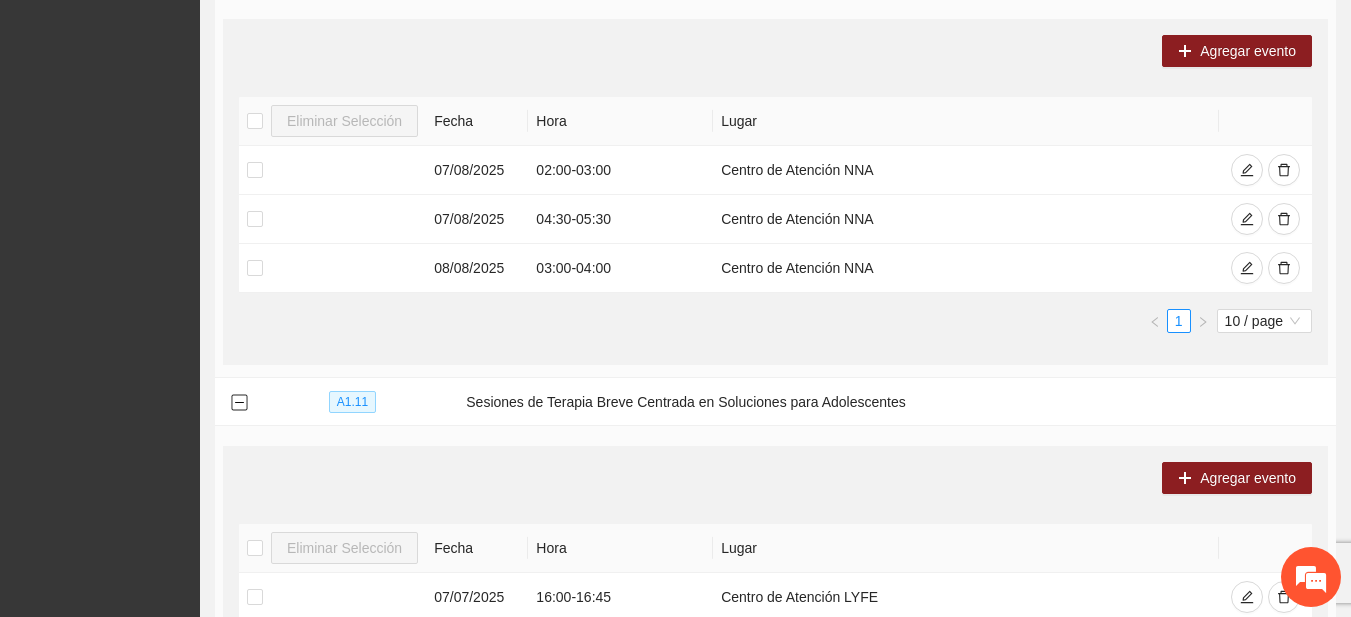 scroll, scrollTop: 399, scrollLeft: 0, axis: vertical 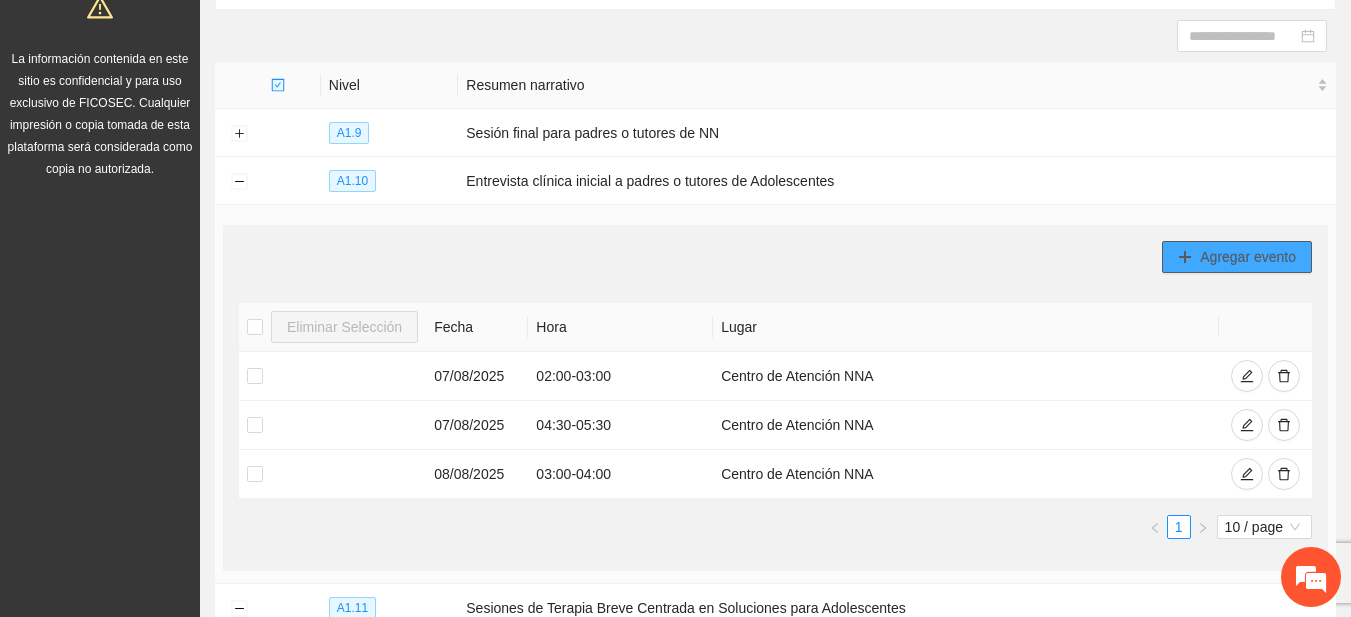 click on "Agregar evento" at bounding box center [1237, 257] 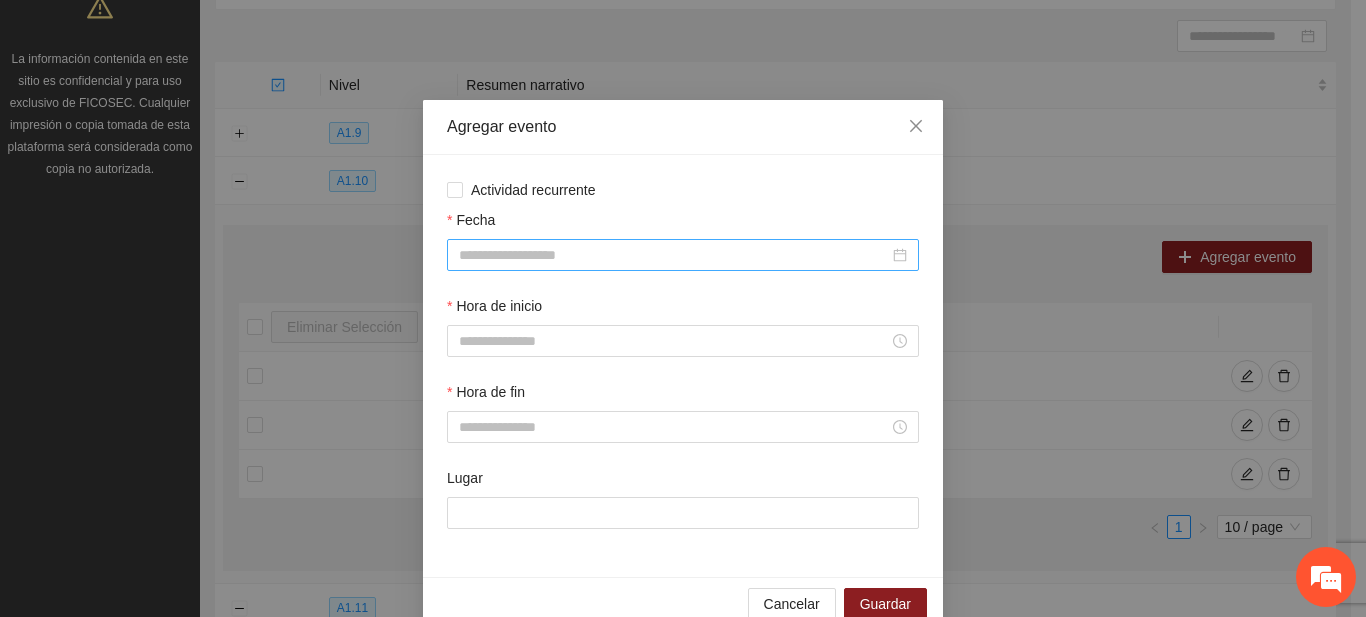 click on "Fecha" at bounding box center [674, 255] 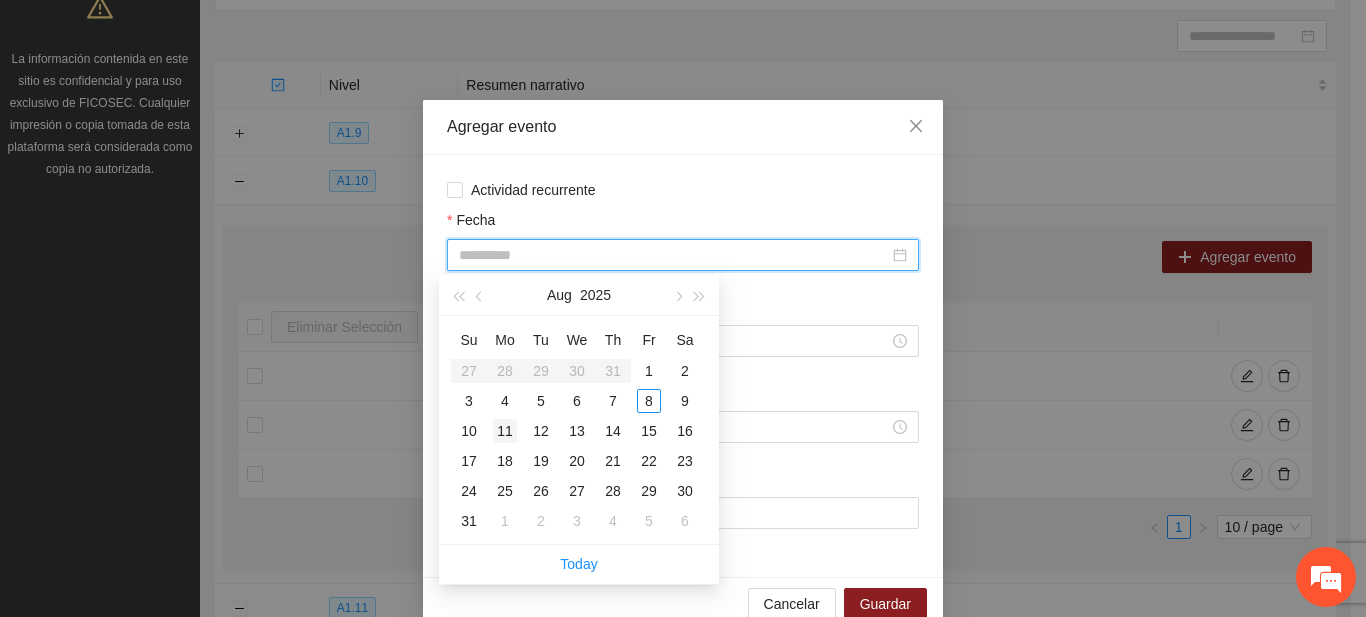 type on "**********" 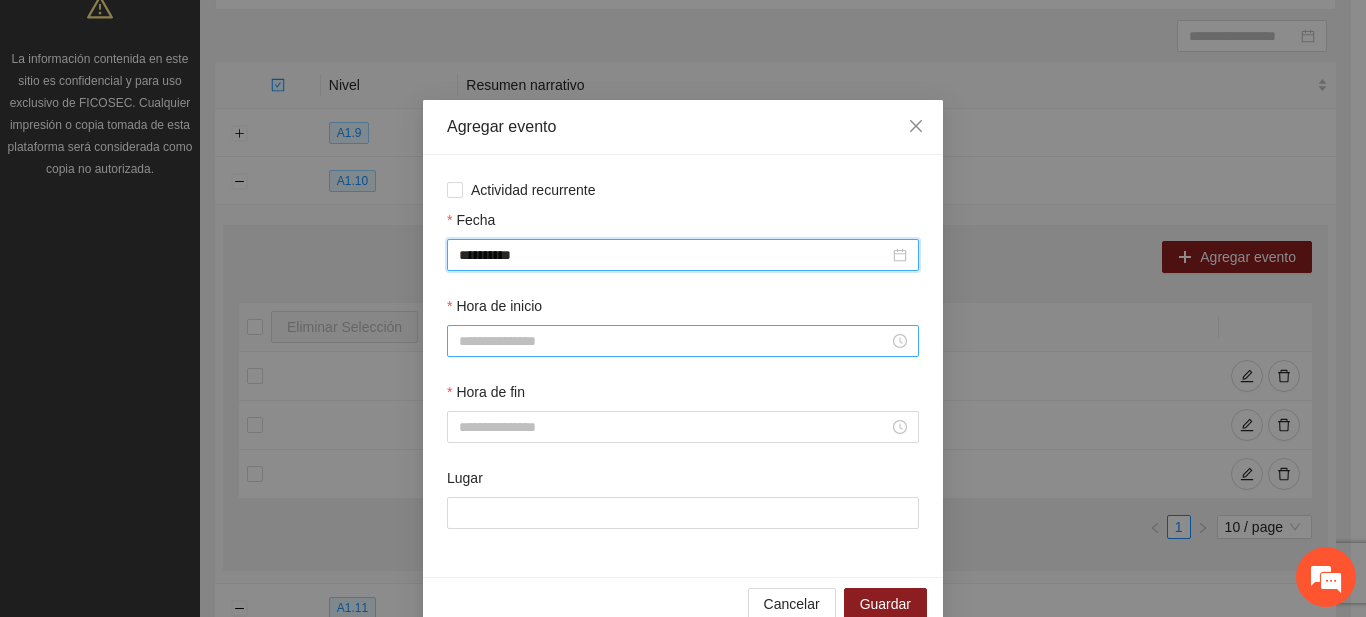 click on "Hora de inicio" at bounding box center (674, 341) 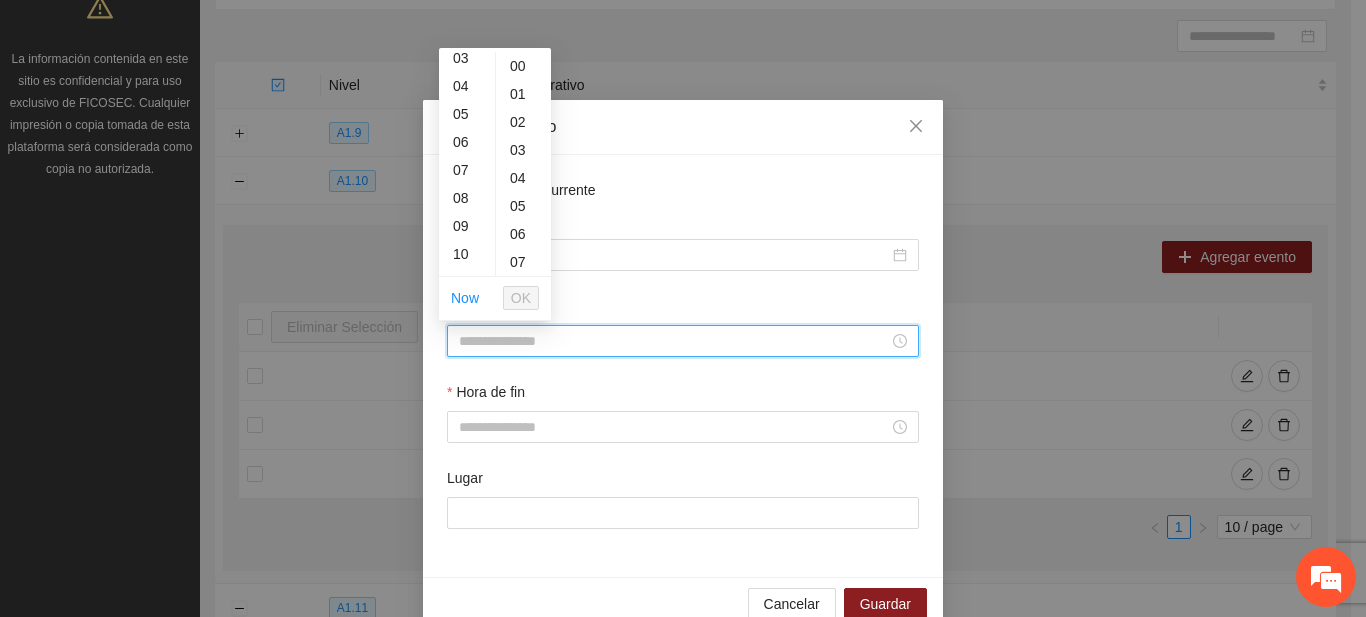 scroll, scrollTop: 120, scrollLeft: 0, axis: vertical 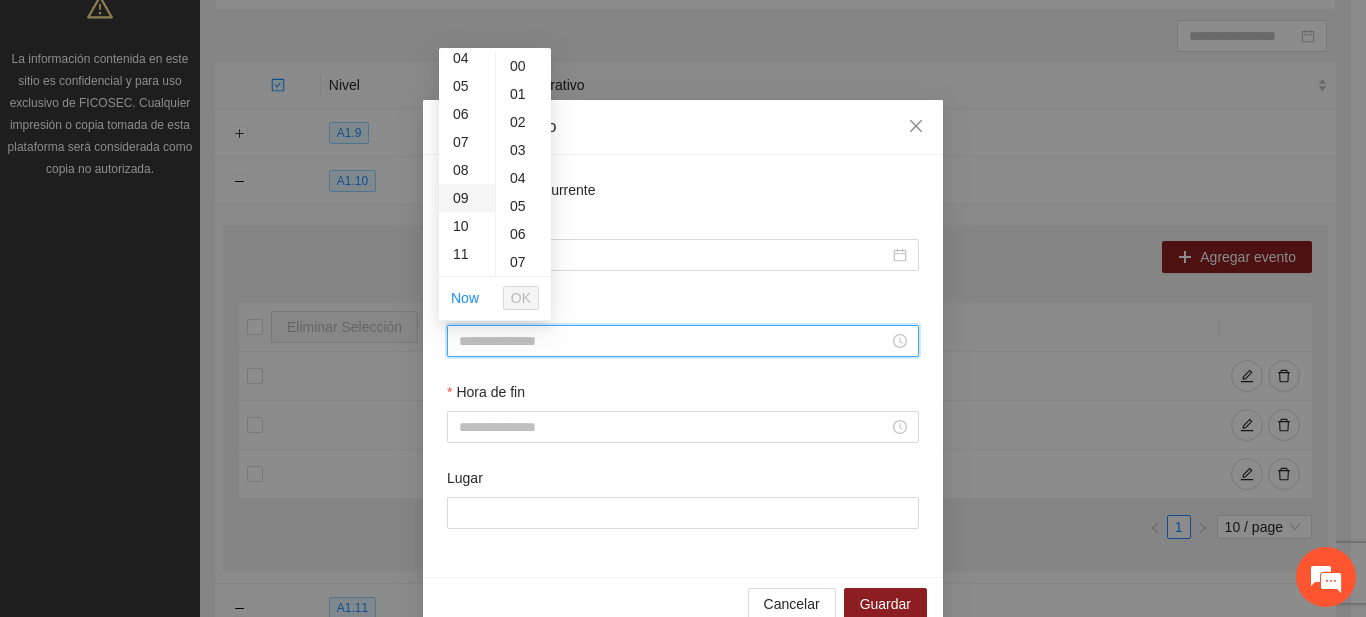 click on "09" at bounding box center [467, 198] 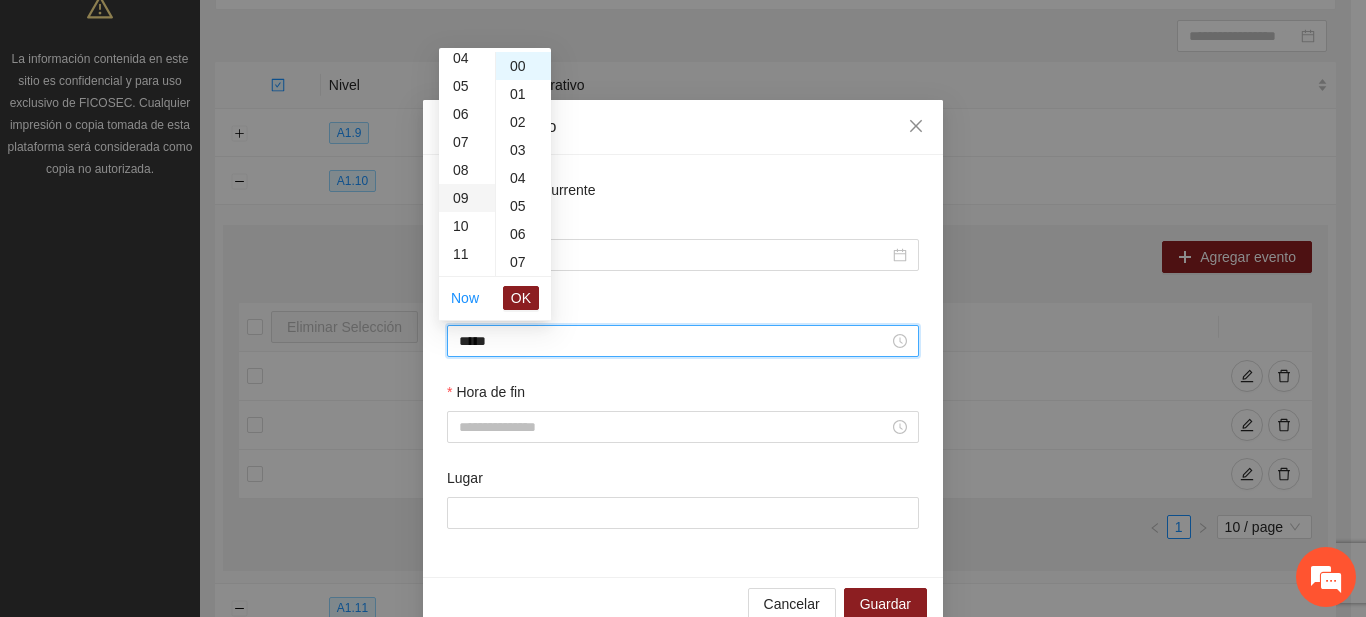 scroll, scrollTop: 252, scrollLeft: 0, axis: vertical 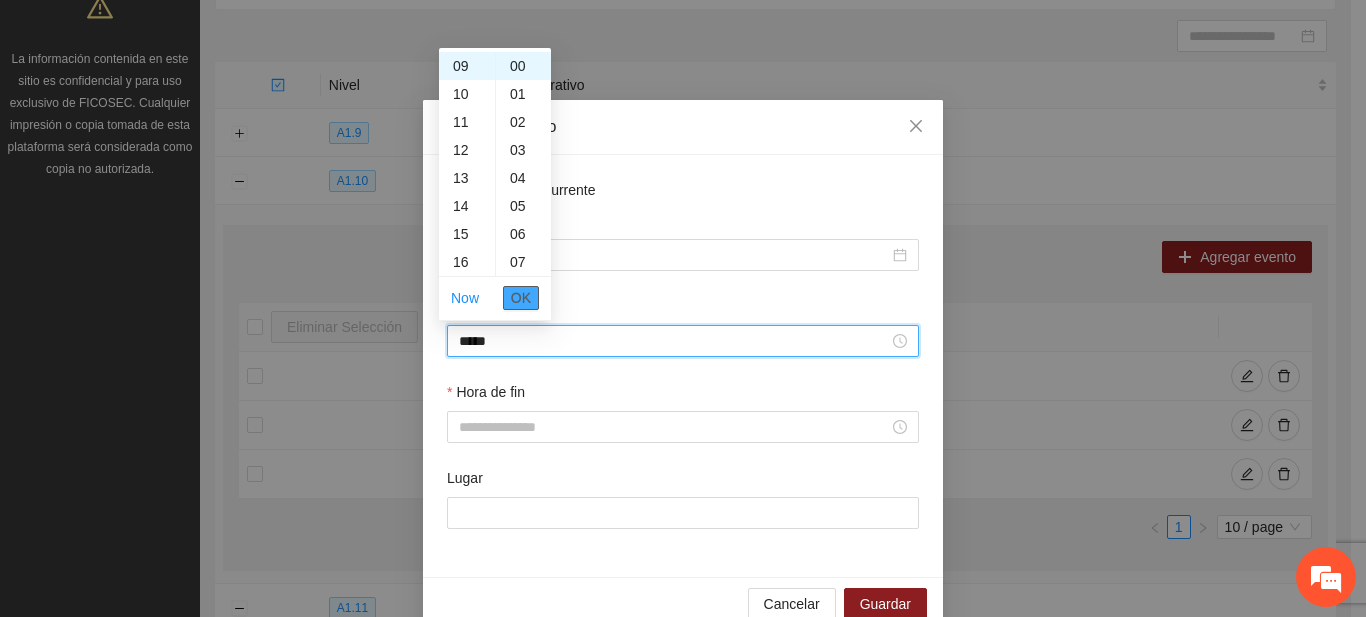 click on "OK" at bounding box center (521, 298) 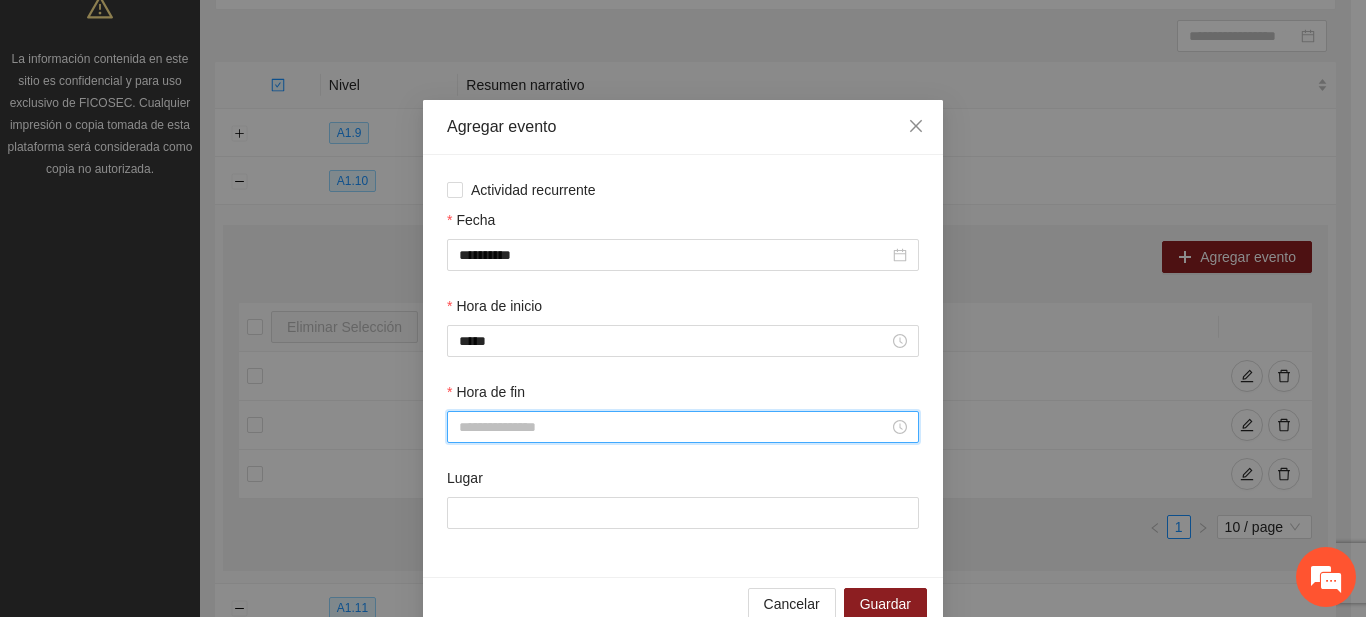 click on "Hora de fin" at bounding box center [674, 427] 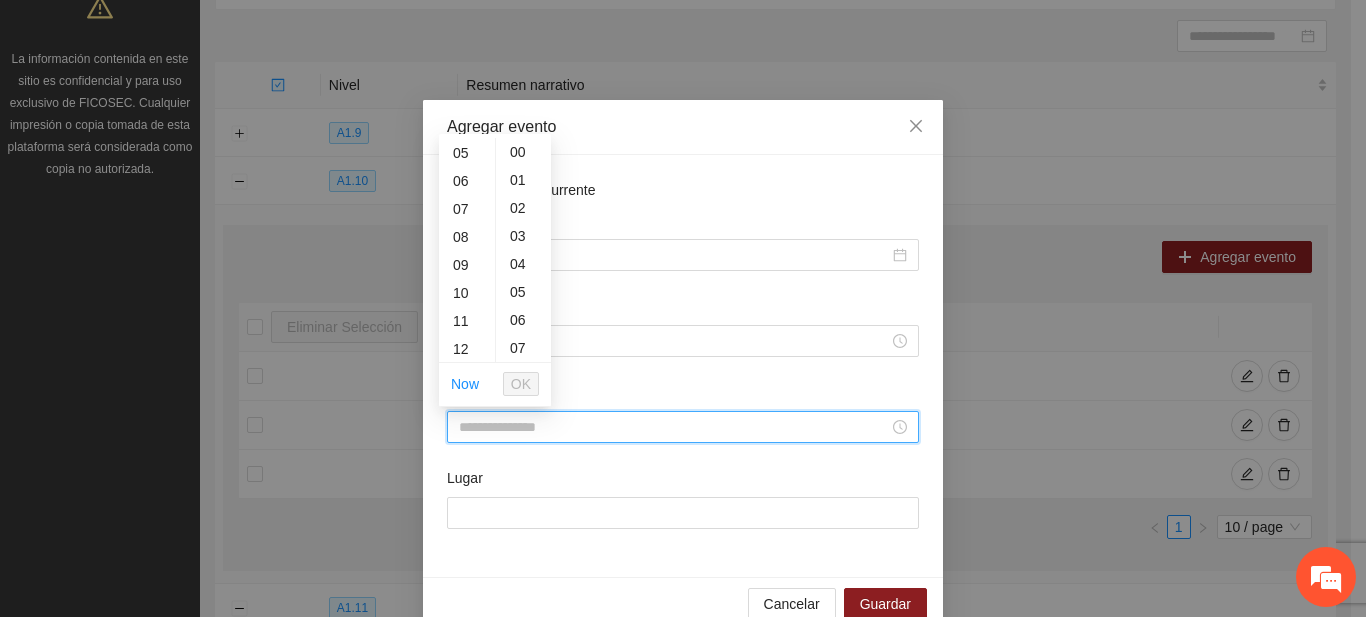 scroll, scrollTop: 176, scrollLeft: 0, axis: vertical 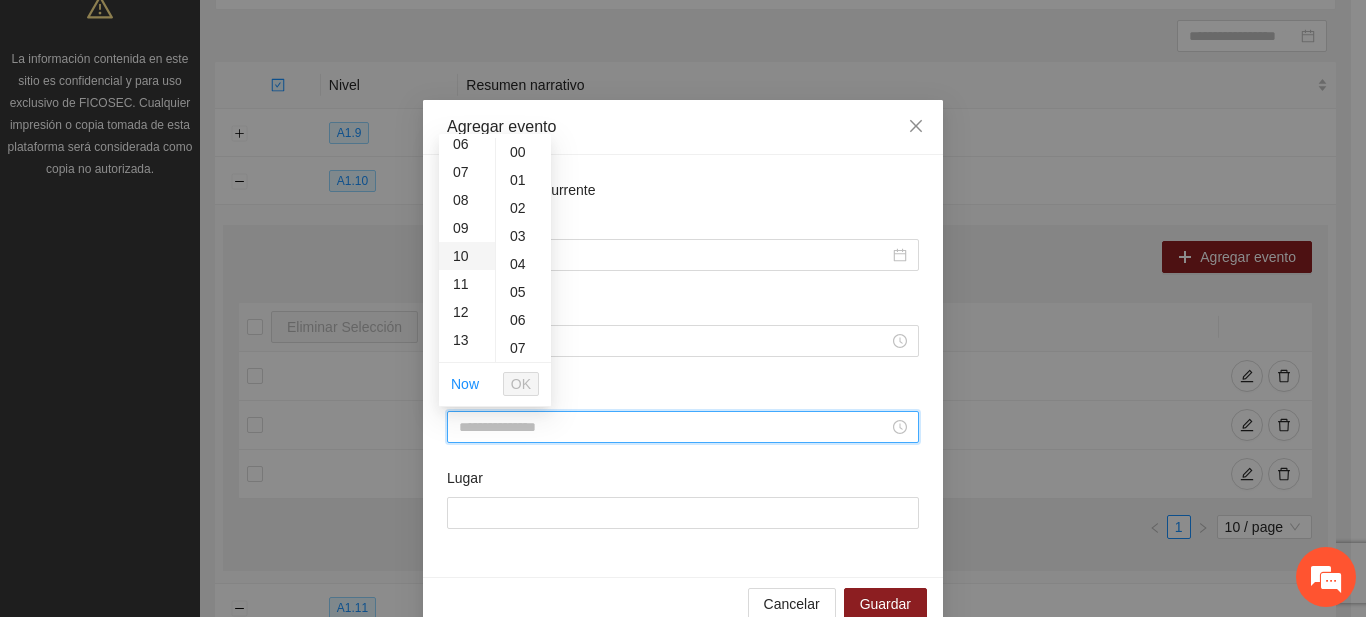 click on "10" at bounding box center (467, 256) 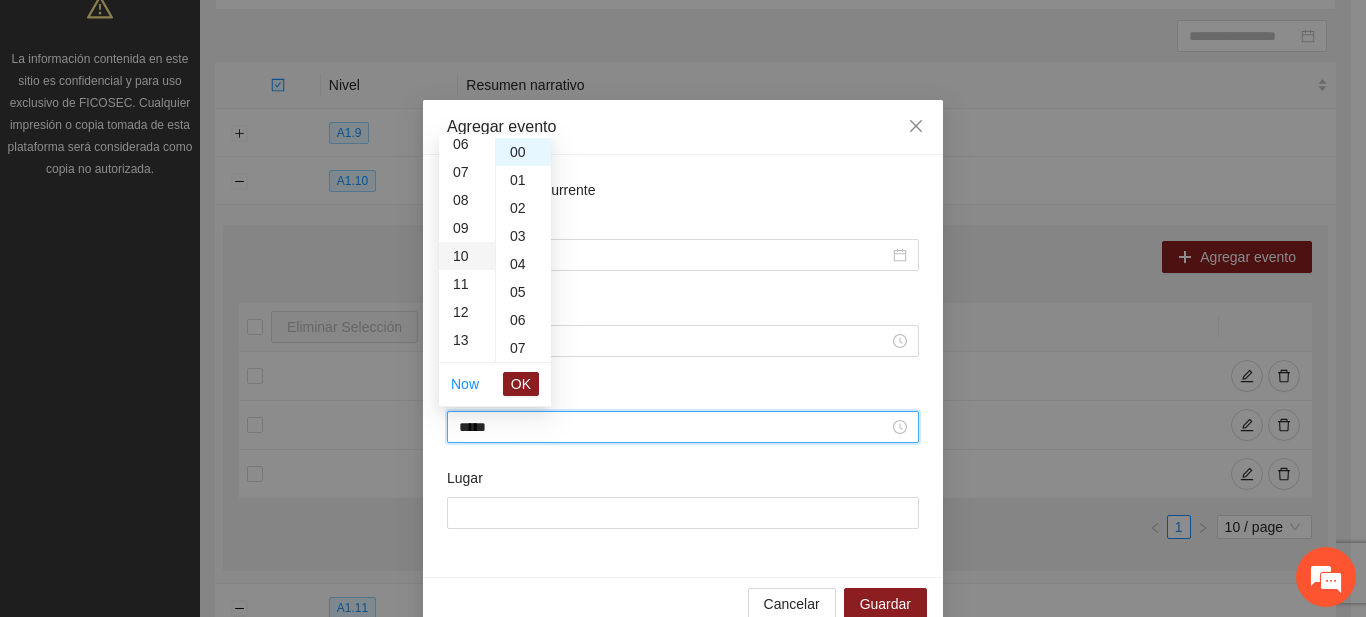 type on "*****" 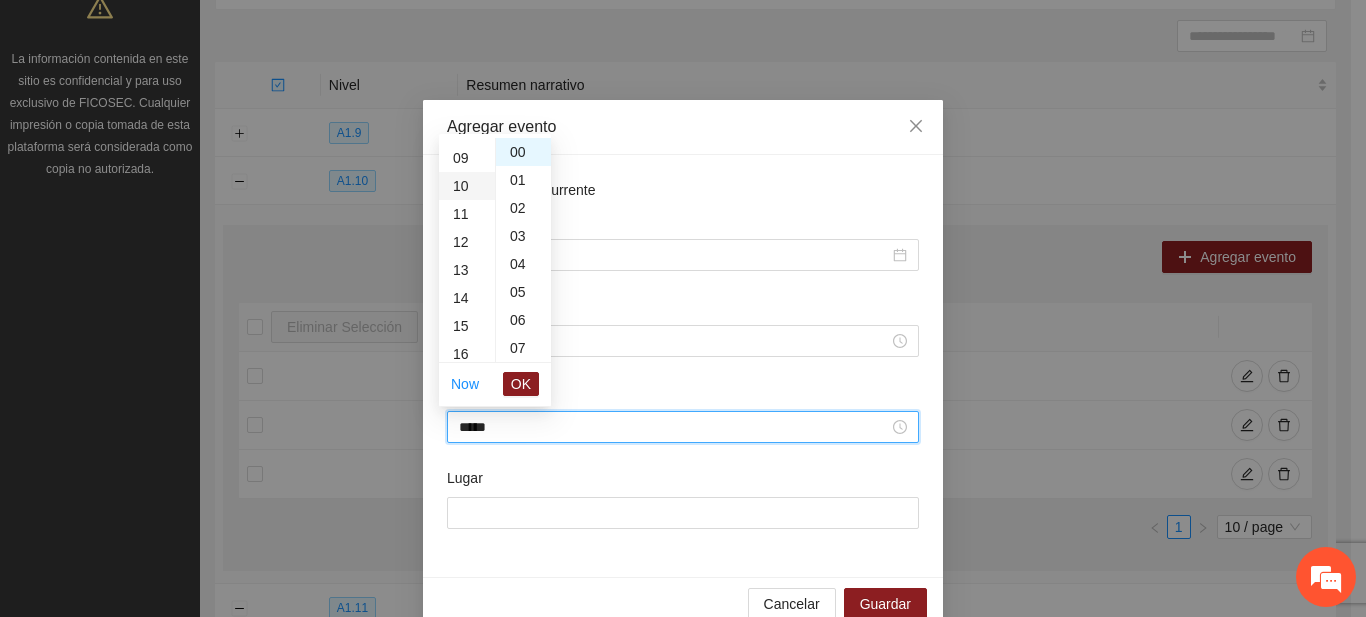 scroll, scrollTop: 280, scrollLeft: 0, axis: vertical 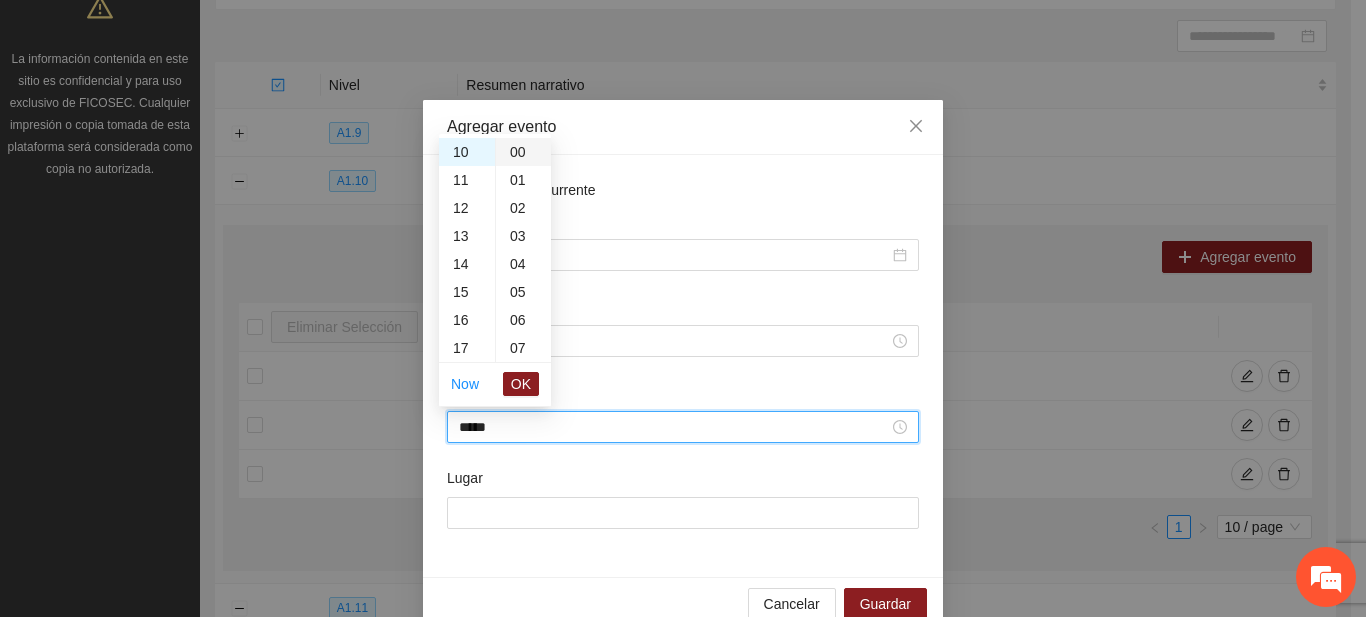 click on "00" at bounding box center [523, 152] 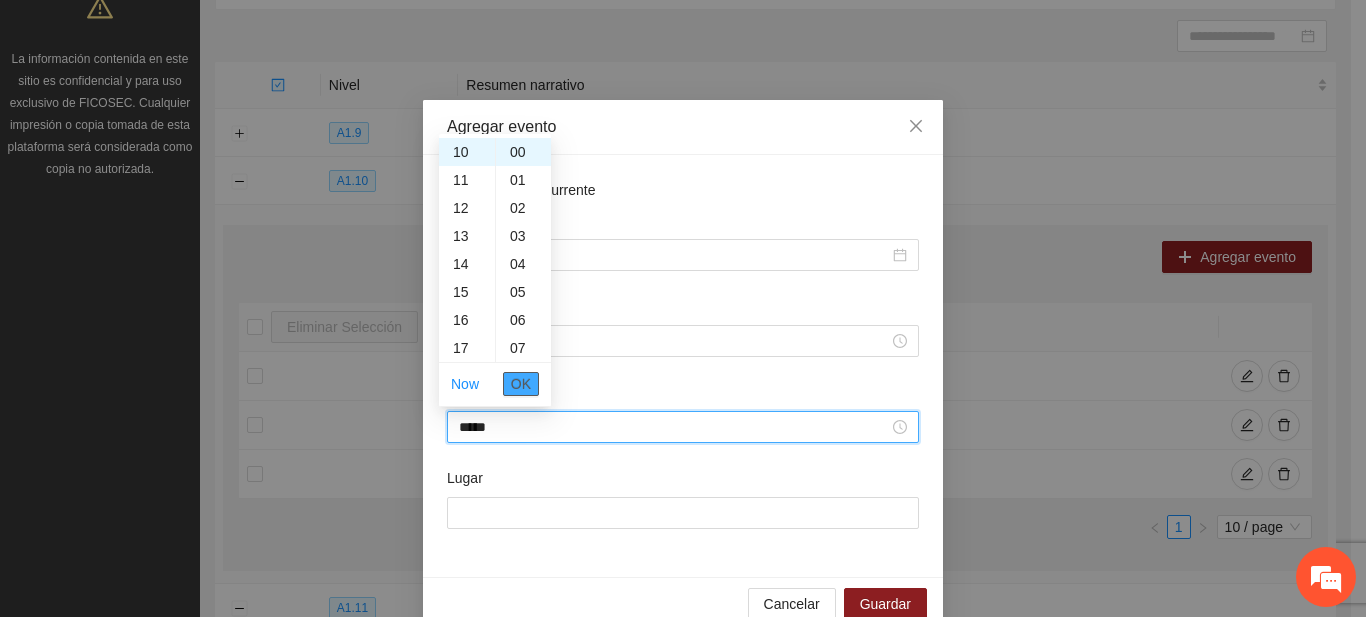 click on "OK" at bounding box center [521, 384] 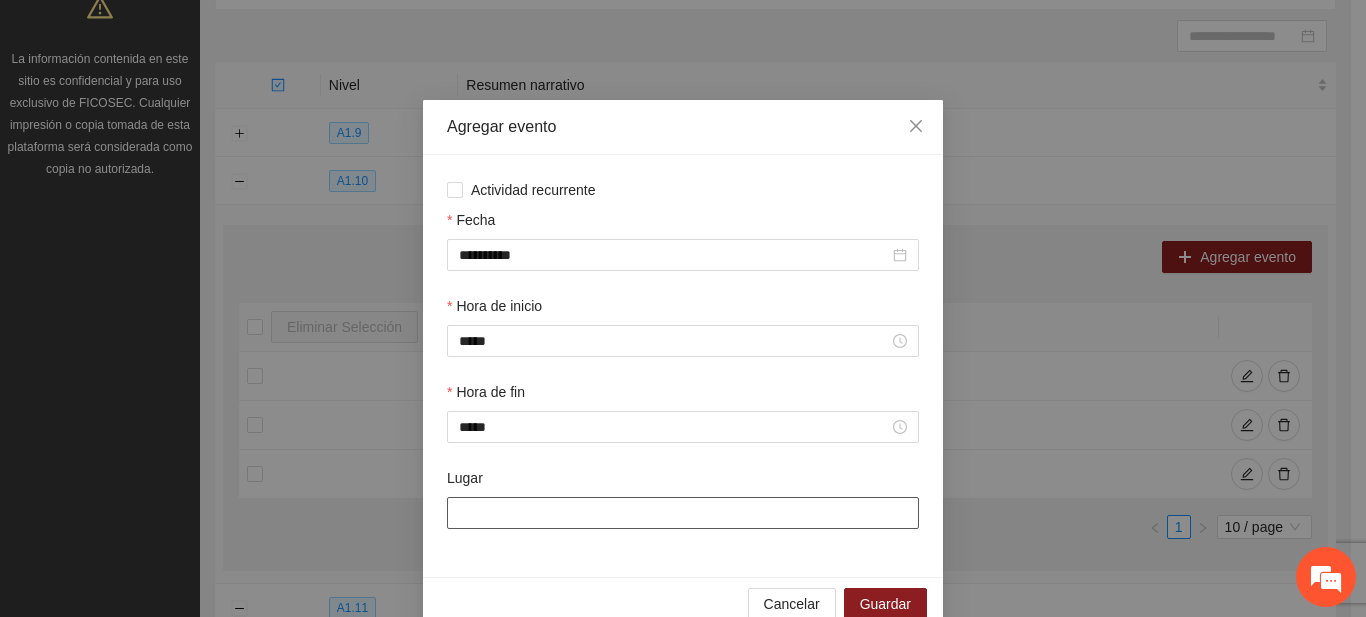 click on "Lugar" at bounding box center [683, 513] 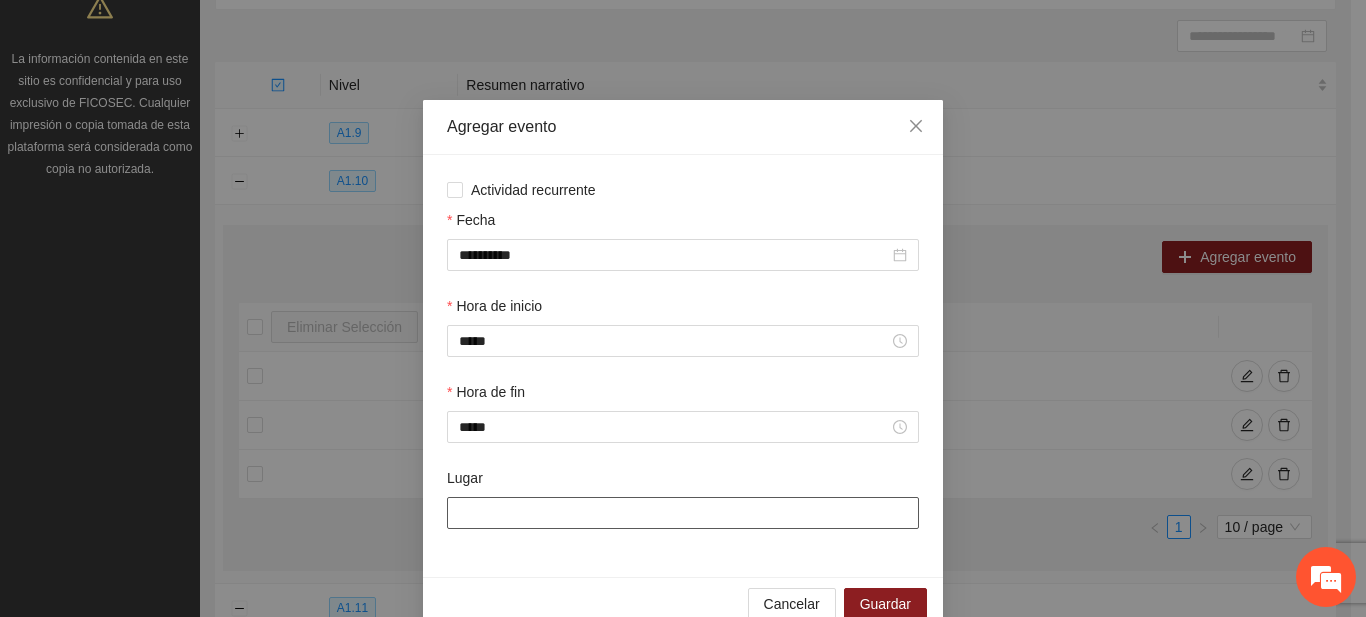 type on "**********" 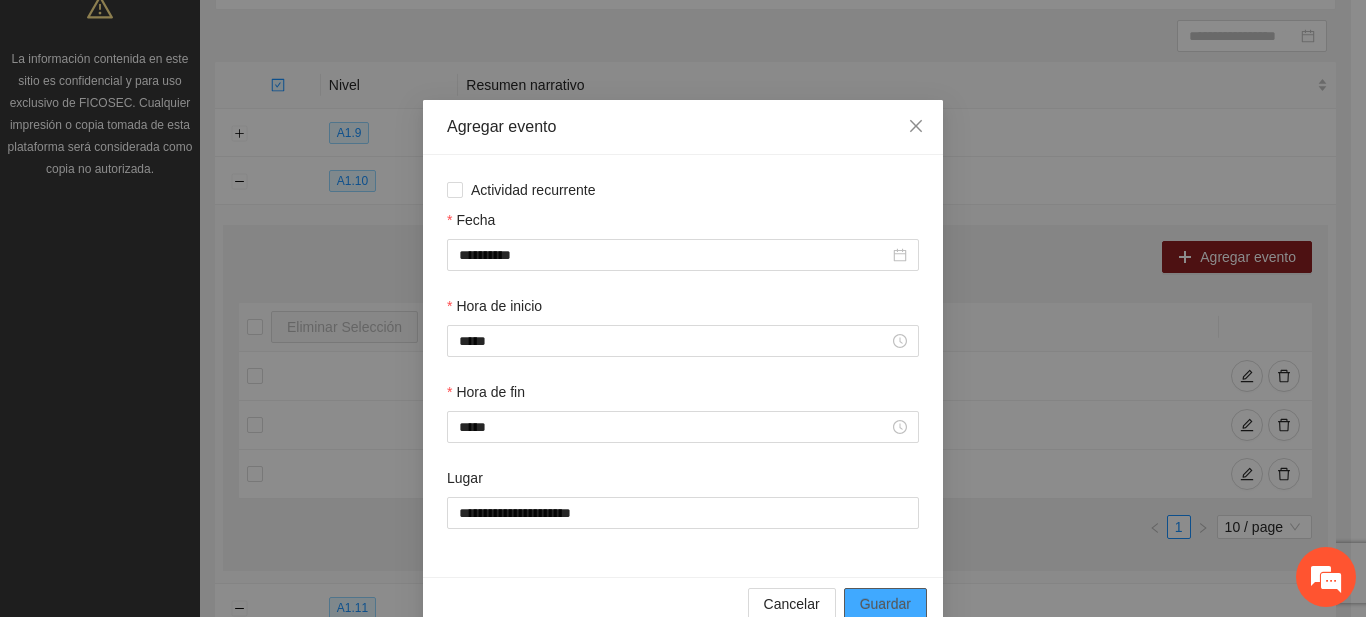 click on "Guardar" at bounding box center (885, 604) 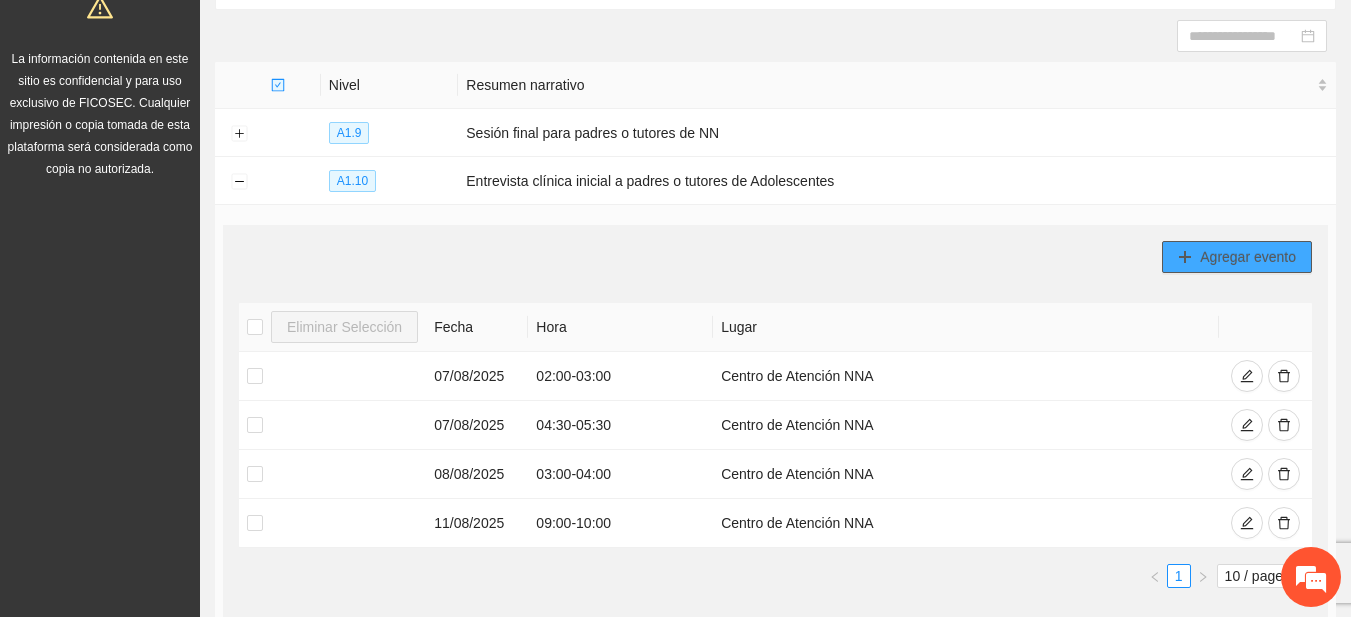 click 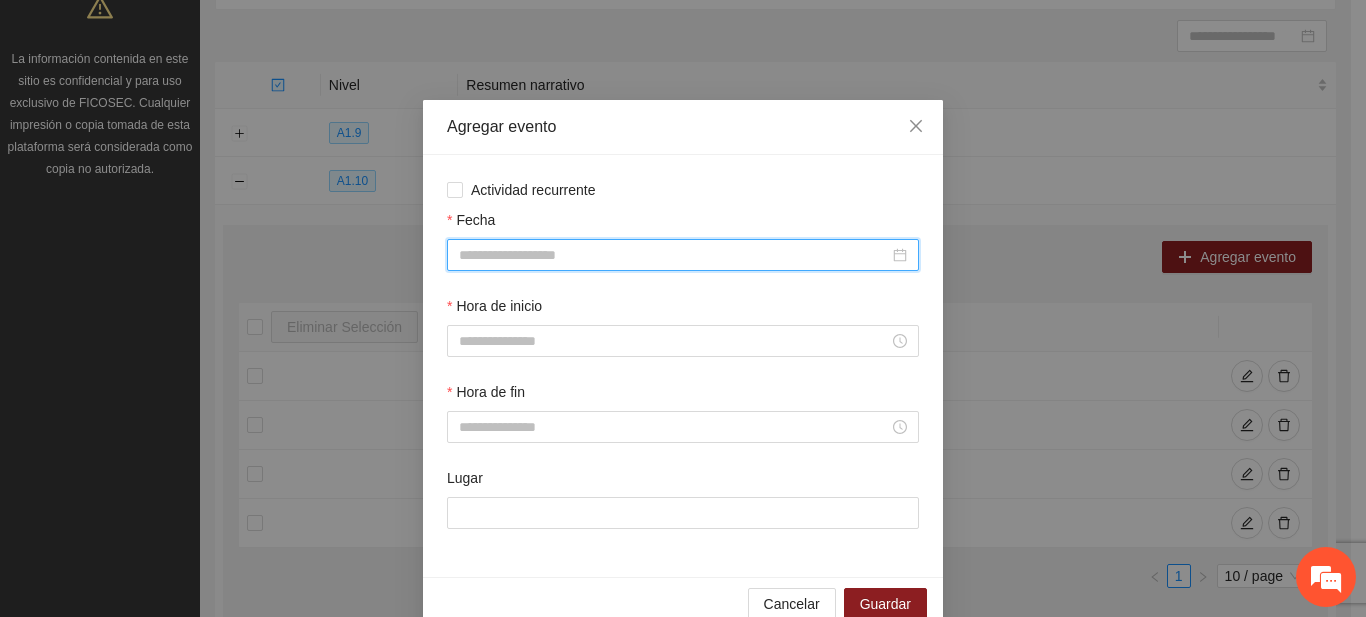 click on "Fecha" at bounding box center (674, 255) 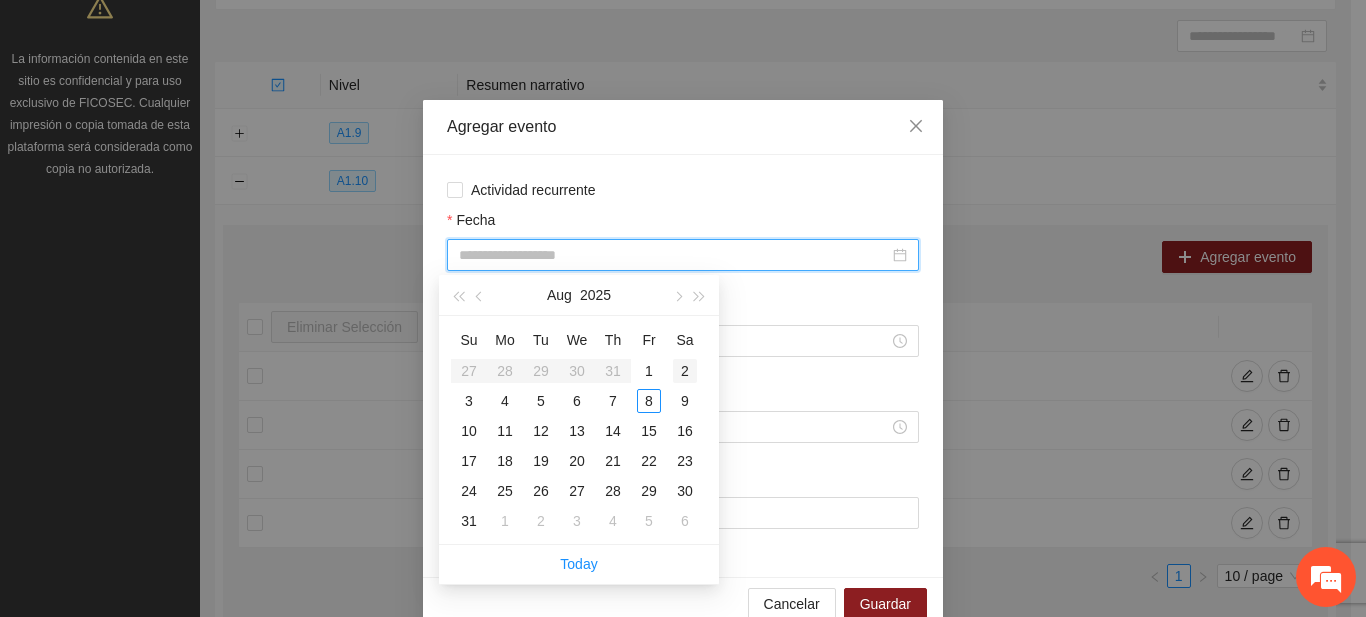 type on "**********" 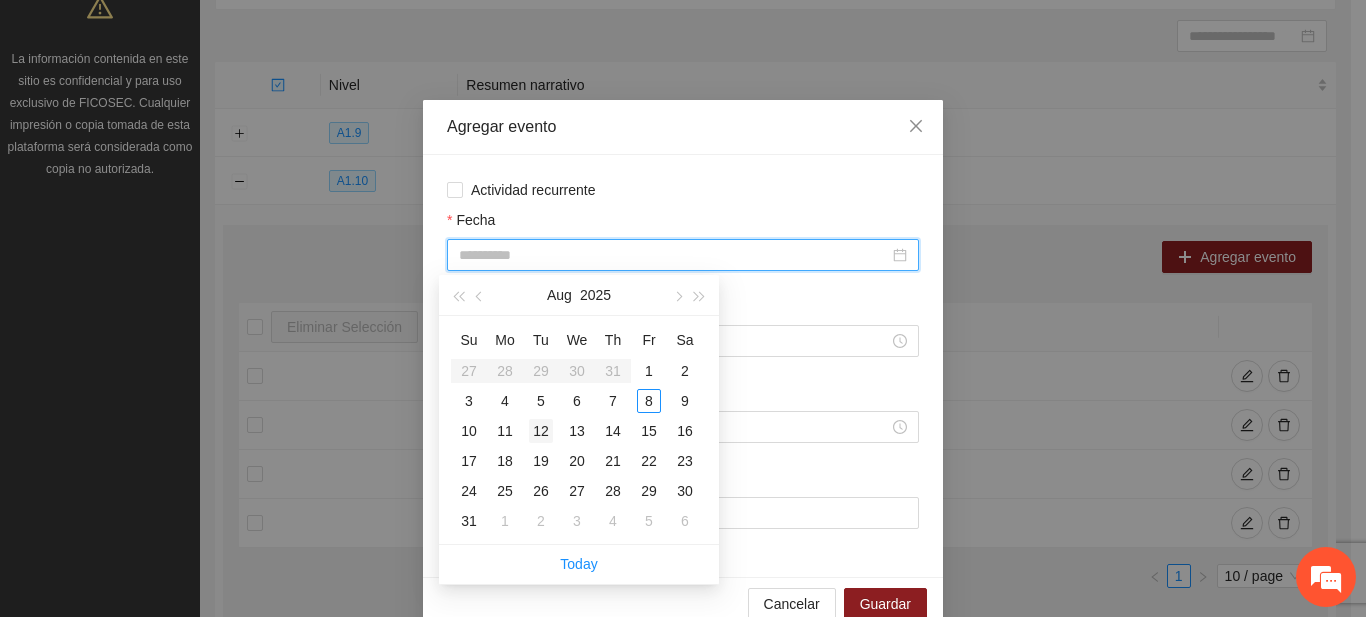 type on "**********" 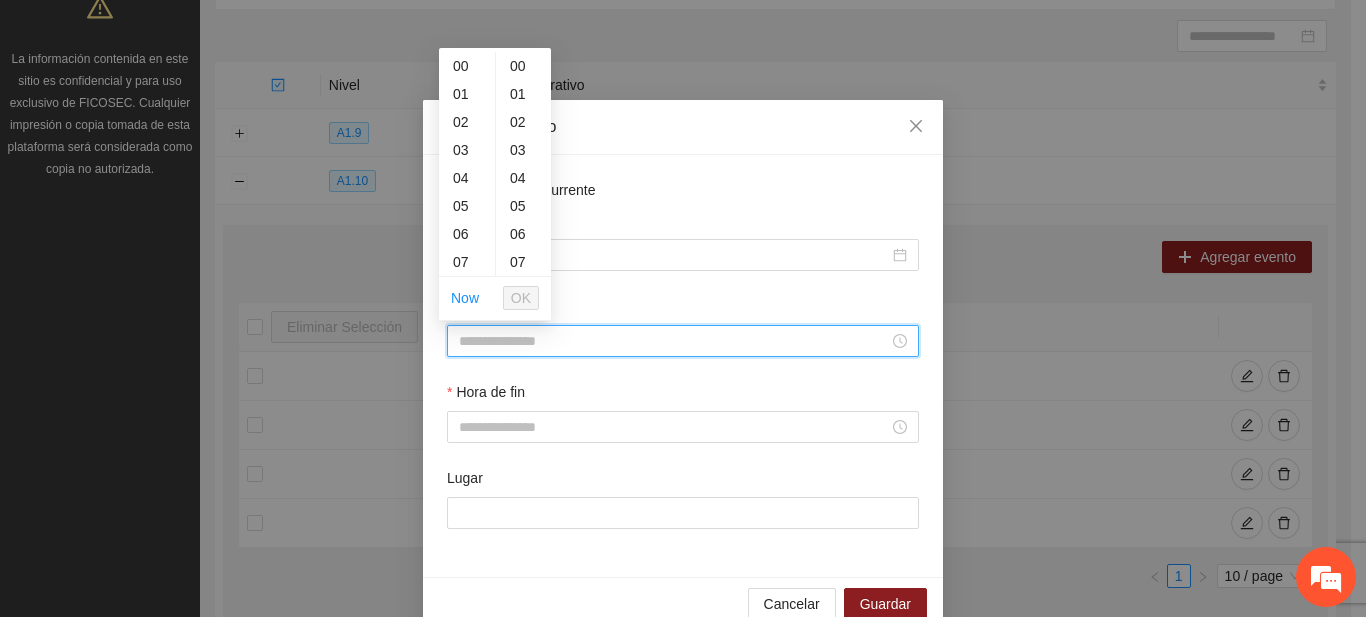 click on "Hora de inicio" at bounding box center [674, 341] 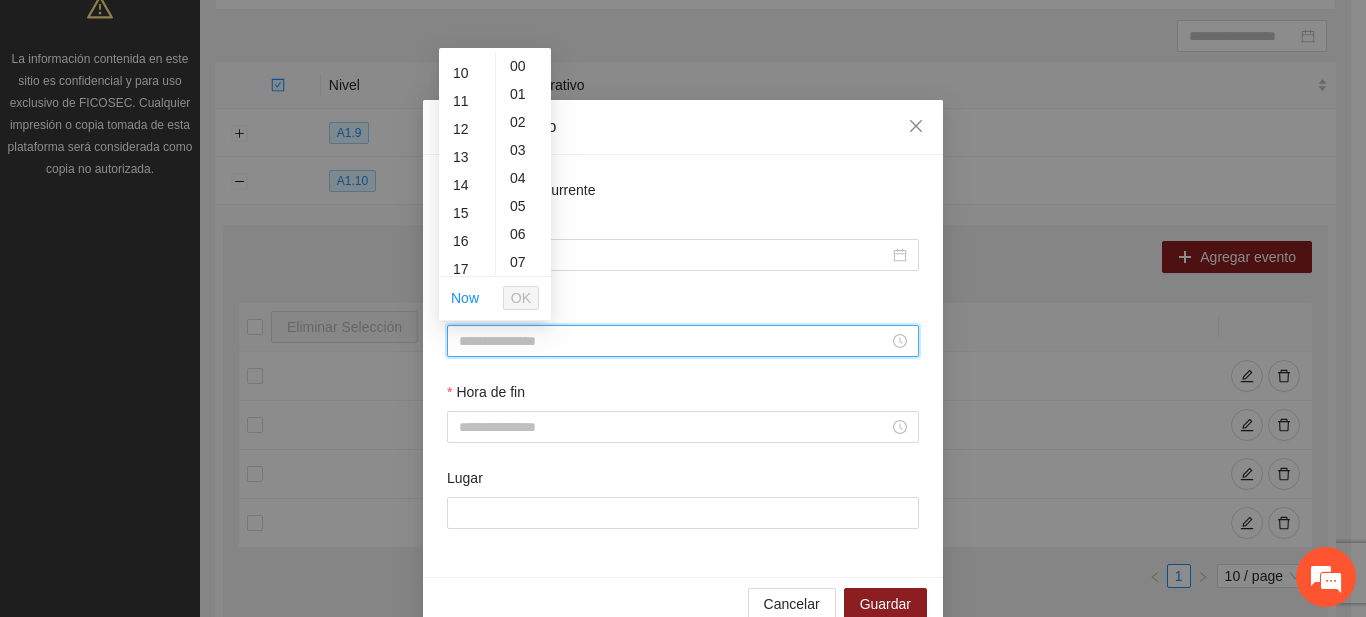 scroll, scrollTop: 292, scrollLeft: 0, axis: vertical 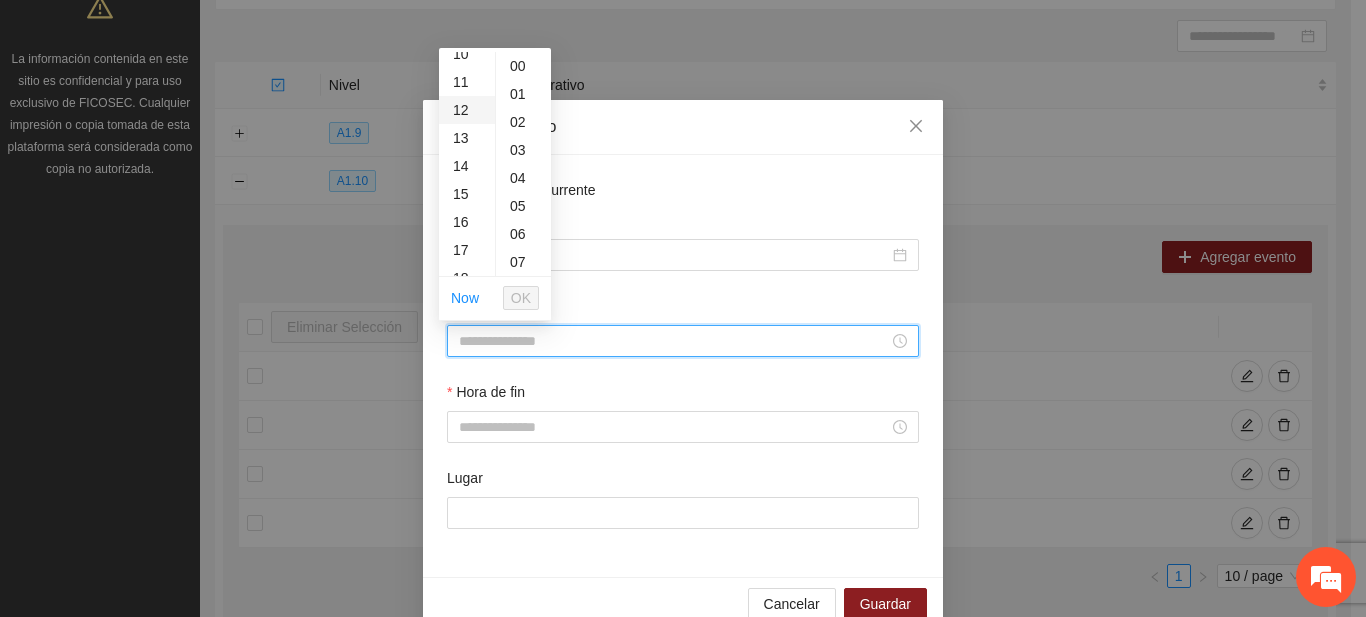 click on "12" at bounding box center [467, 110] 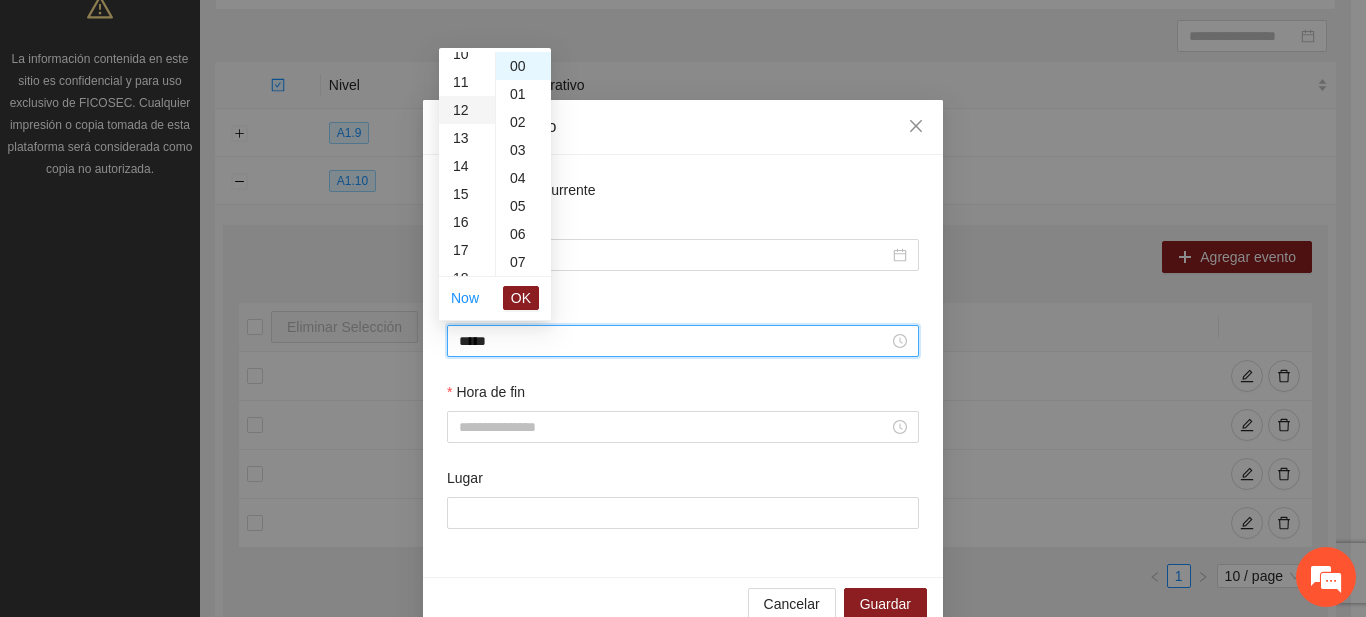 type on "*****" 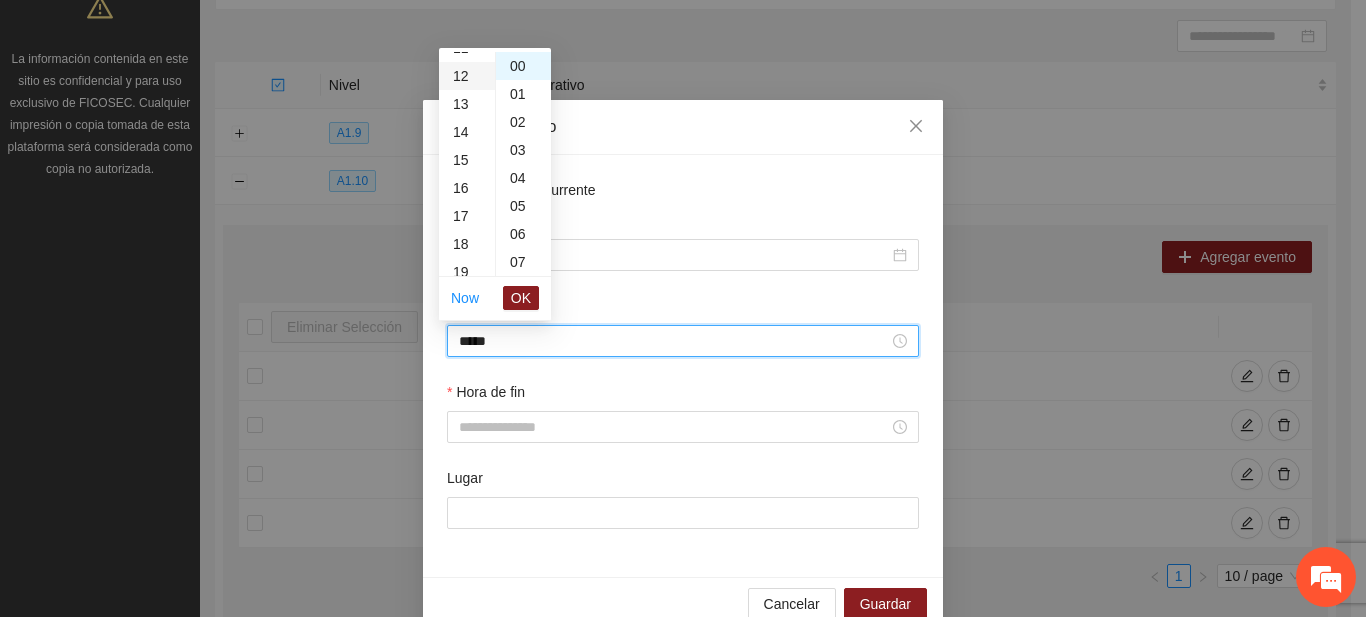scroll, scrollTop: 336, scrollLeft: 0, axis: vertical 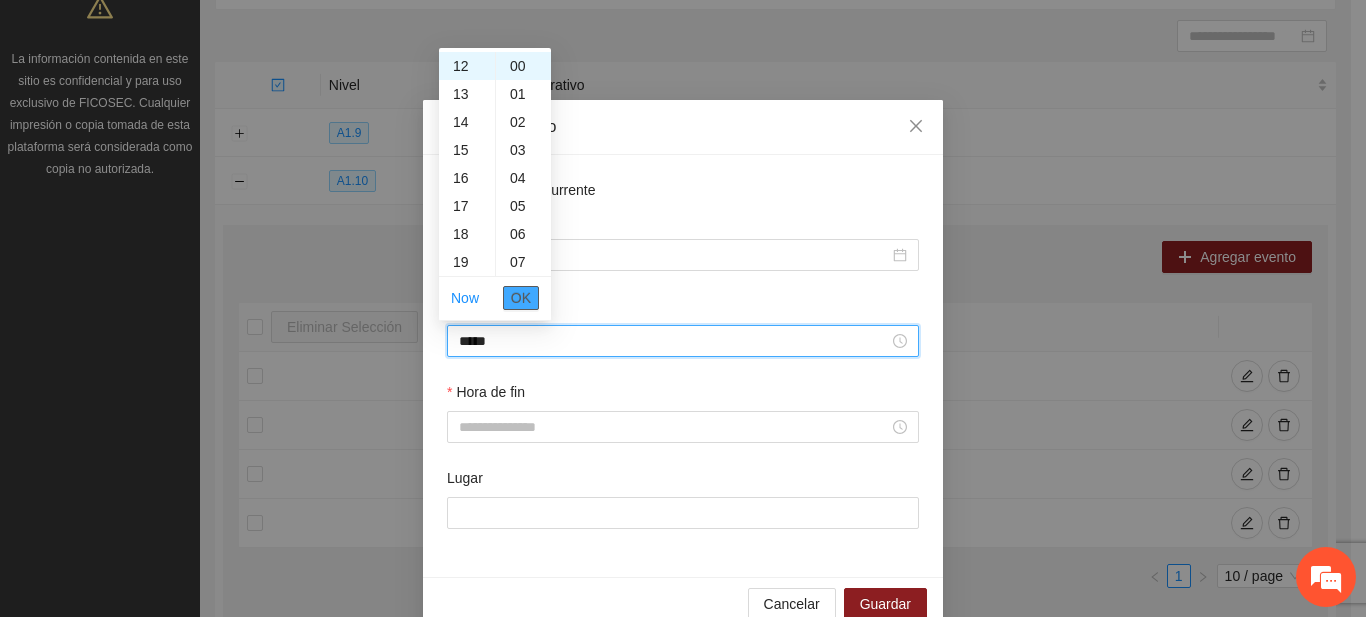 click on "OK" at bounding box center [521, 298] 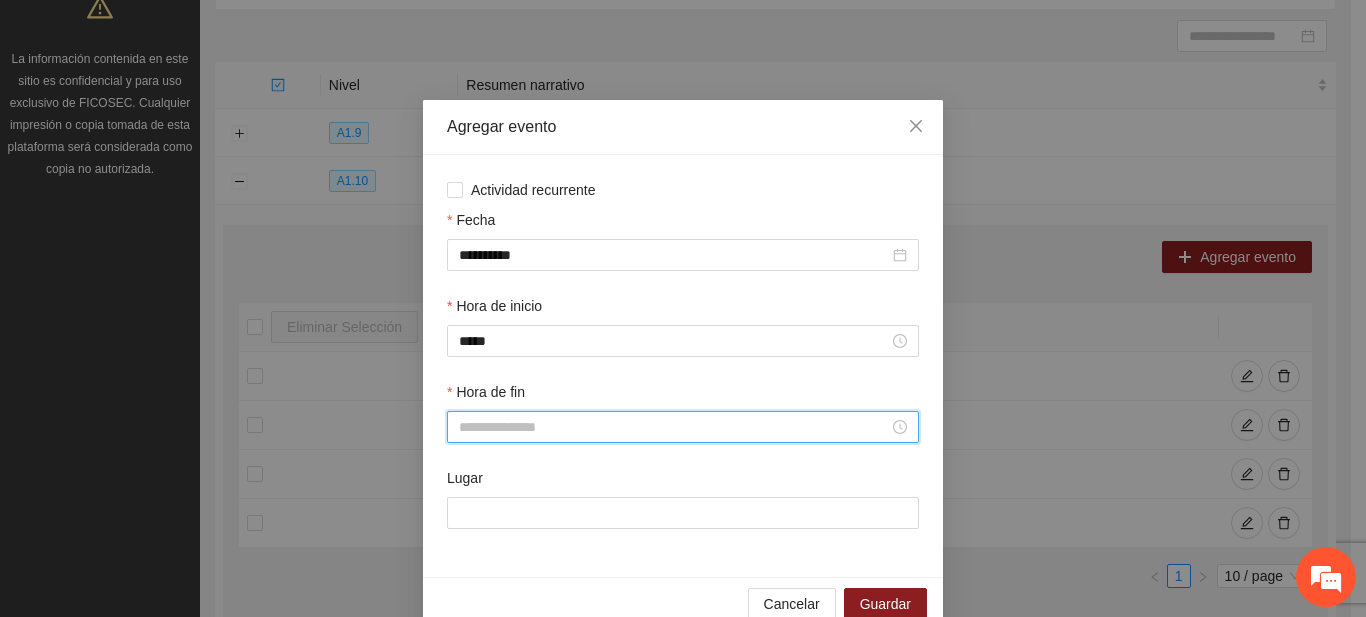 click on "Hora de fin" at bounding box center (674, 427) 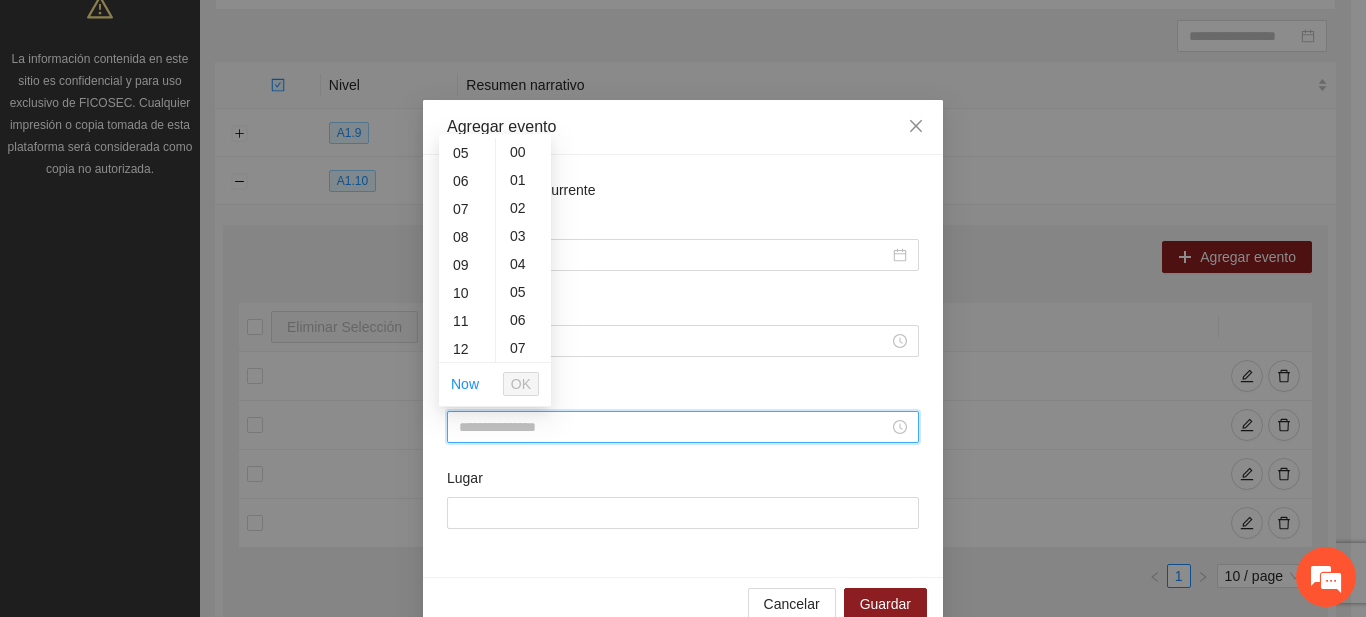 scroll, scrollTop: 153, scrollLeft: 0, axis: vertical 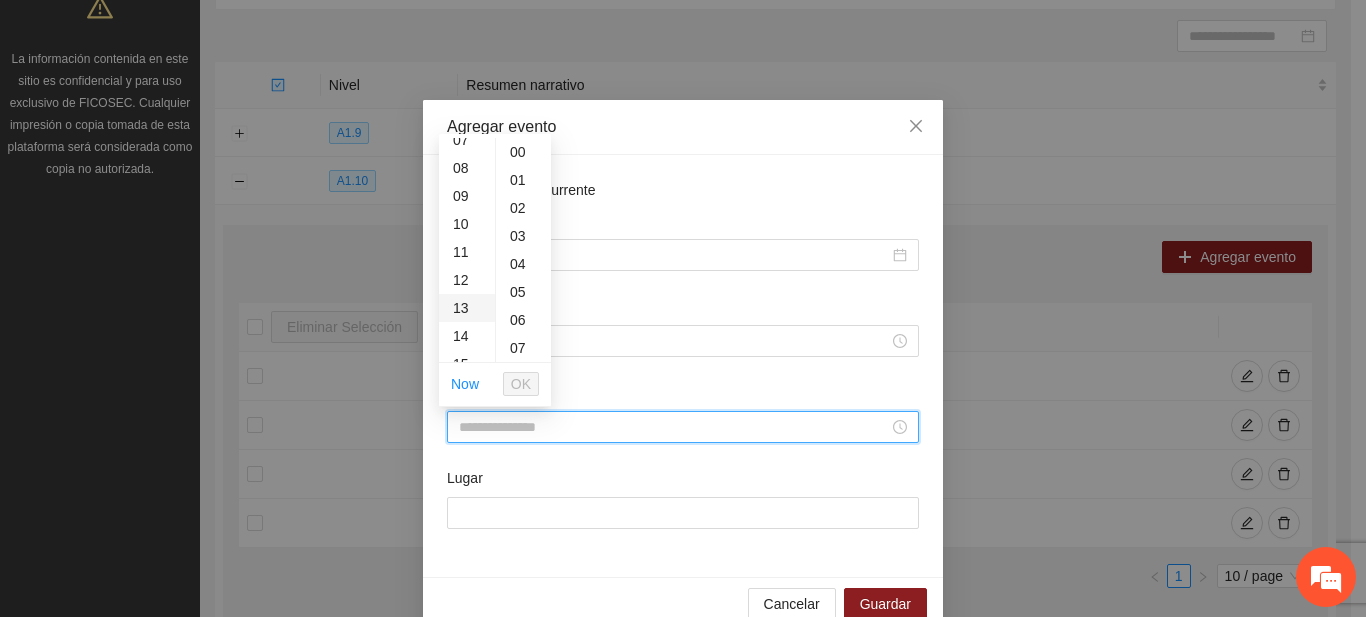 click on "13" at bounding box center (467, 308) 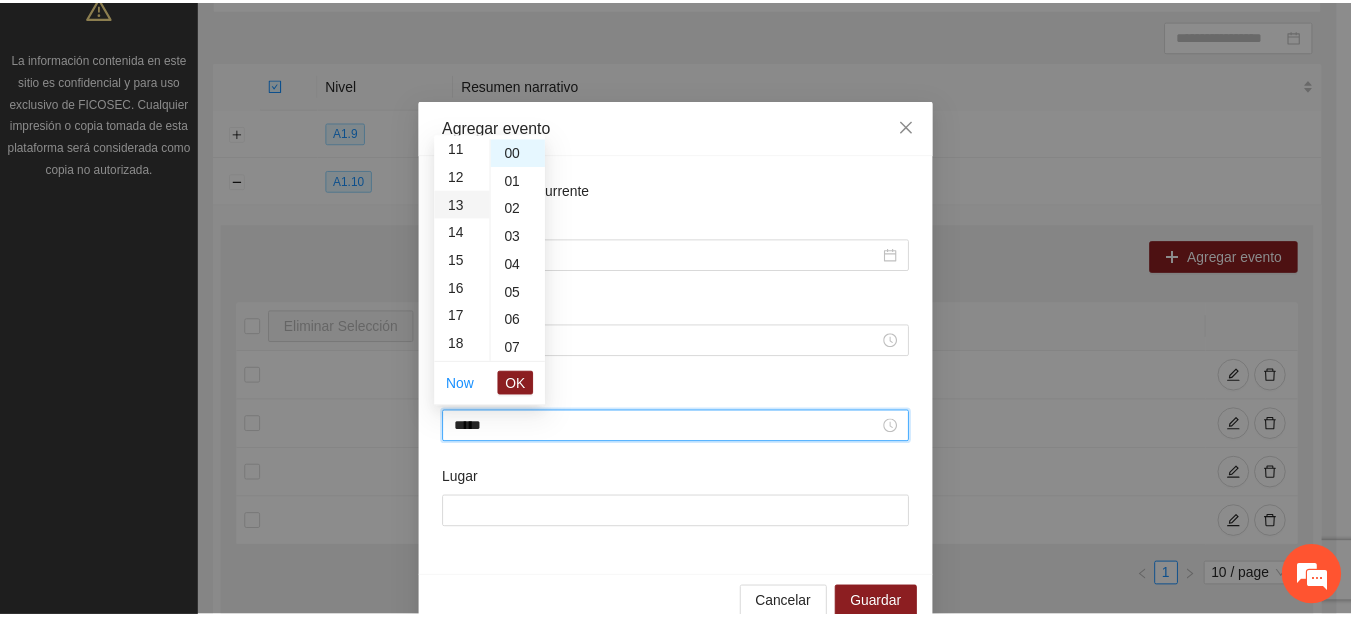 scroll, scrollTop: 364, scrollLeft: 0, axis: vertical 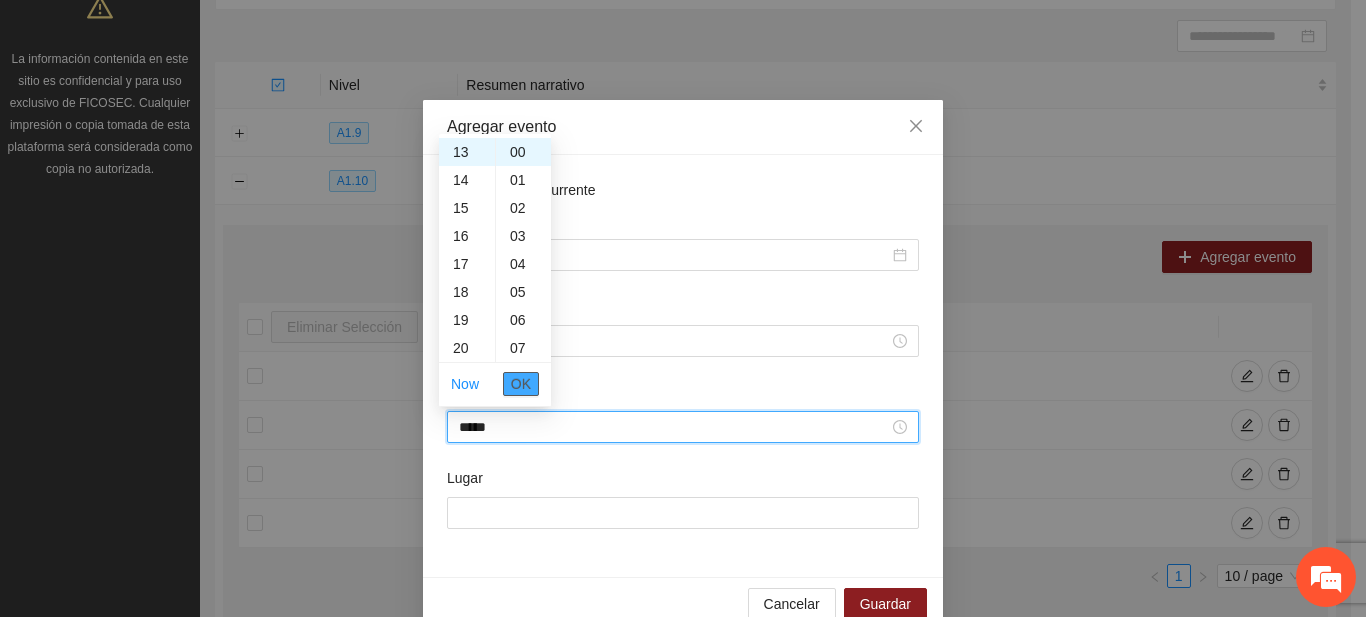 click on "OK" at bounding box center (521, 384) 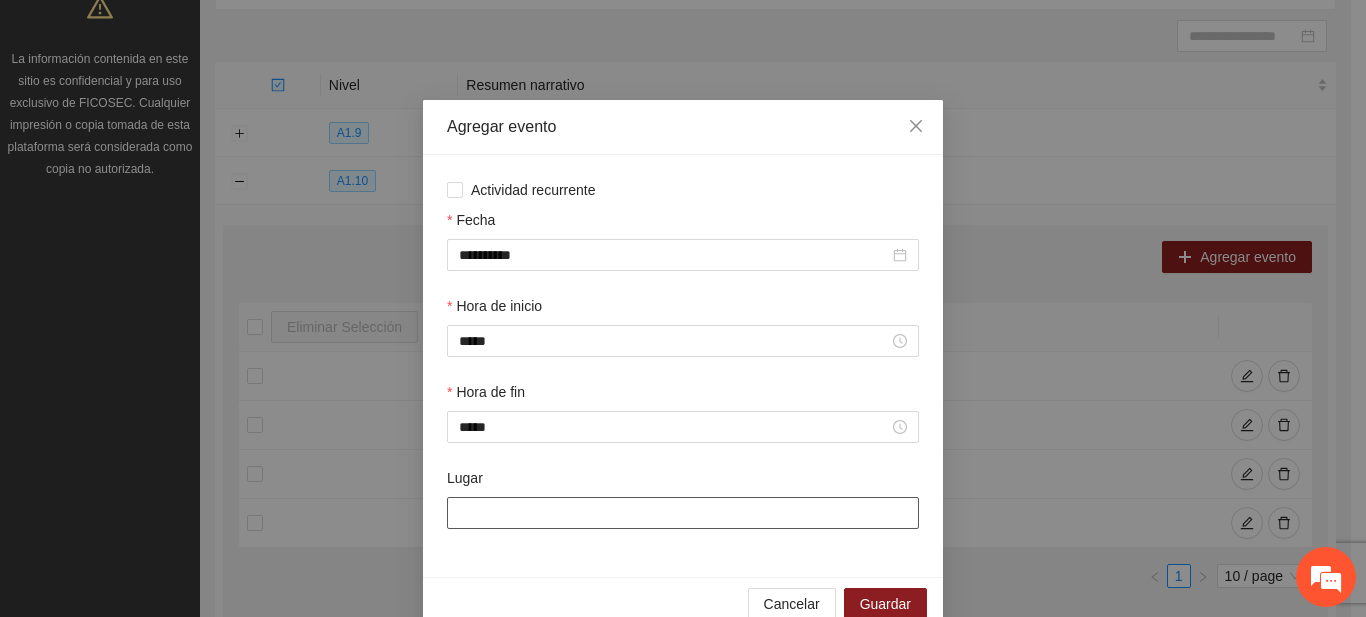 click on "Lugar" at bounding box center (683, 513) 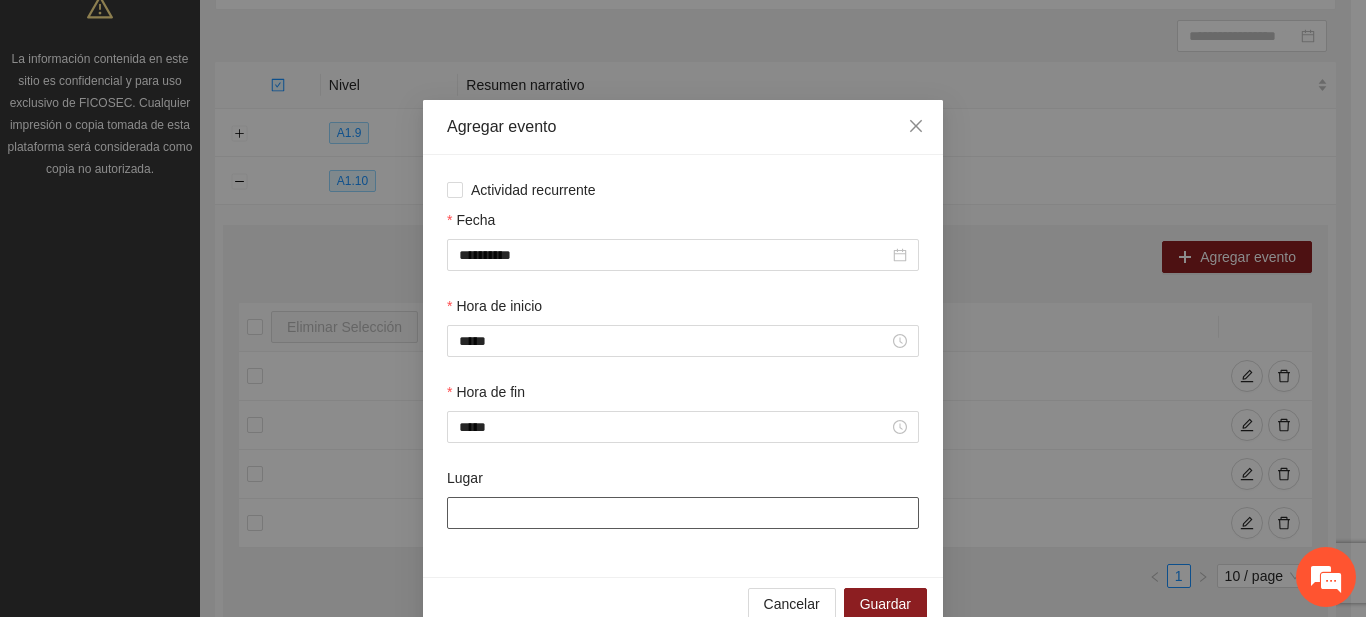 type on "**********" 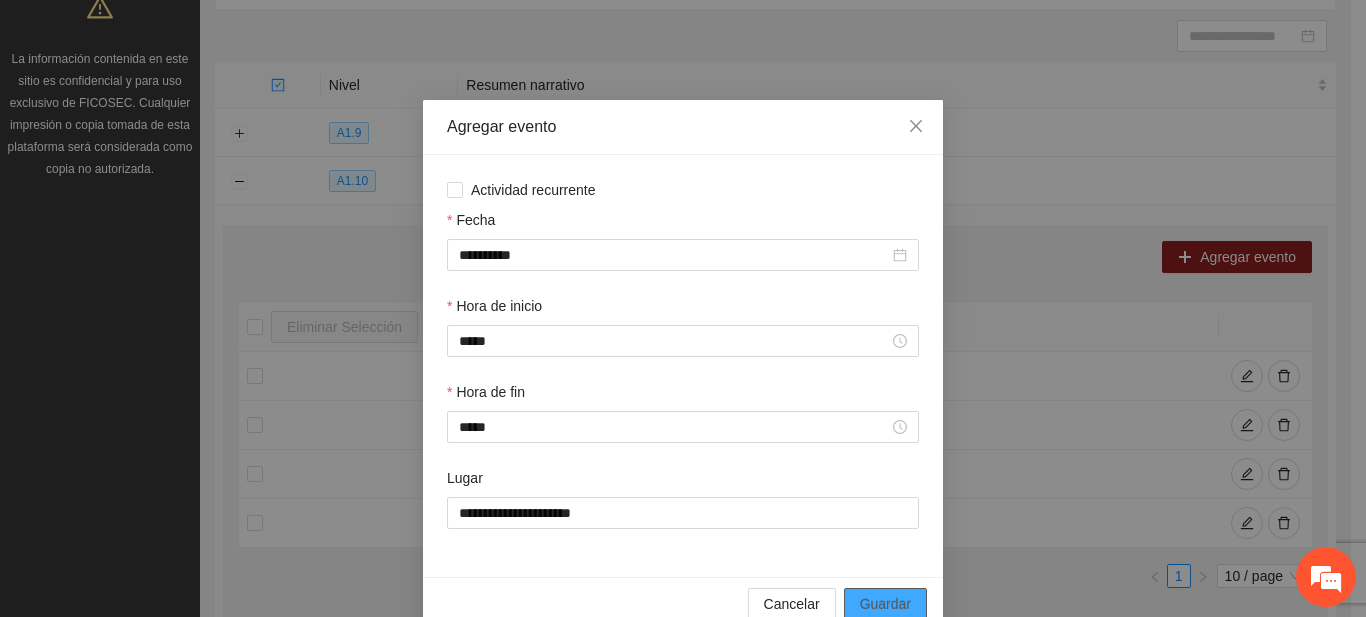 click on "Guardar" at bounding box center [885, 604] 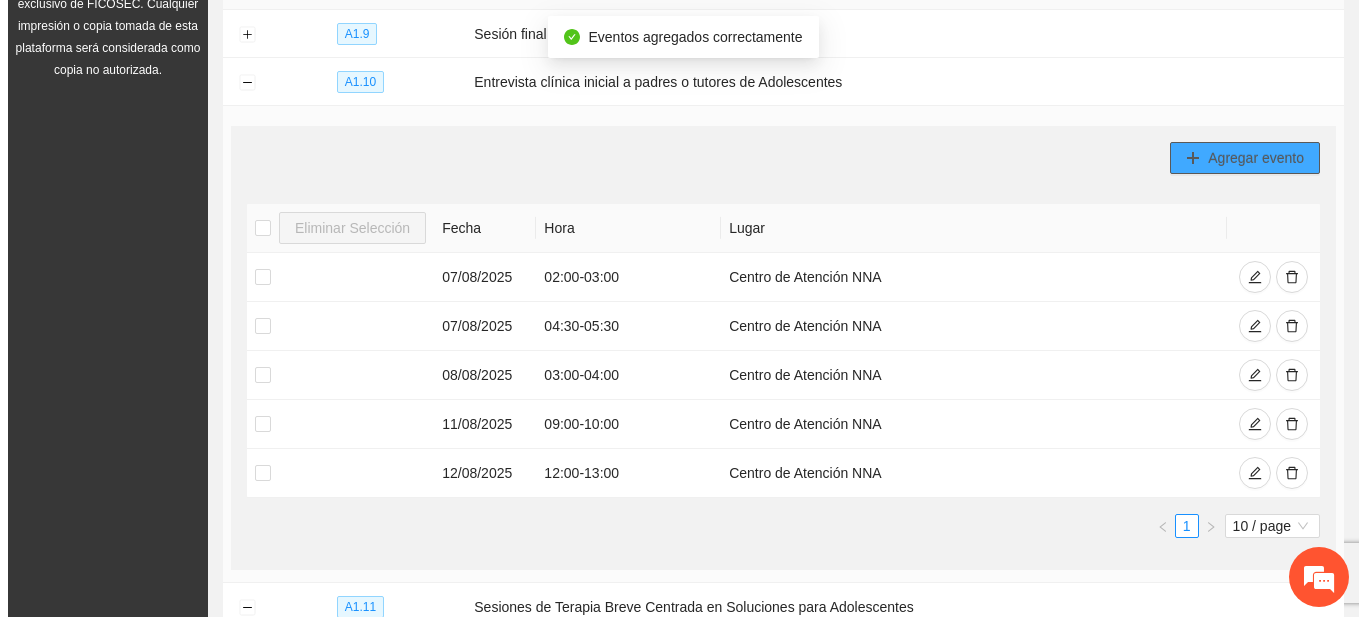 scroll, scrollTop: 304, scrollLeft: 0, axis: vertical 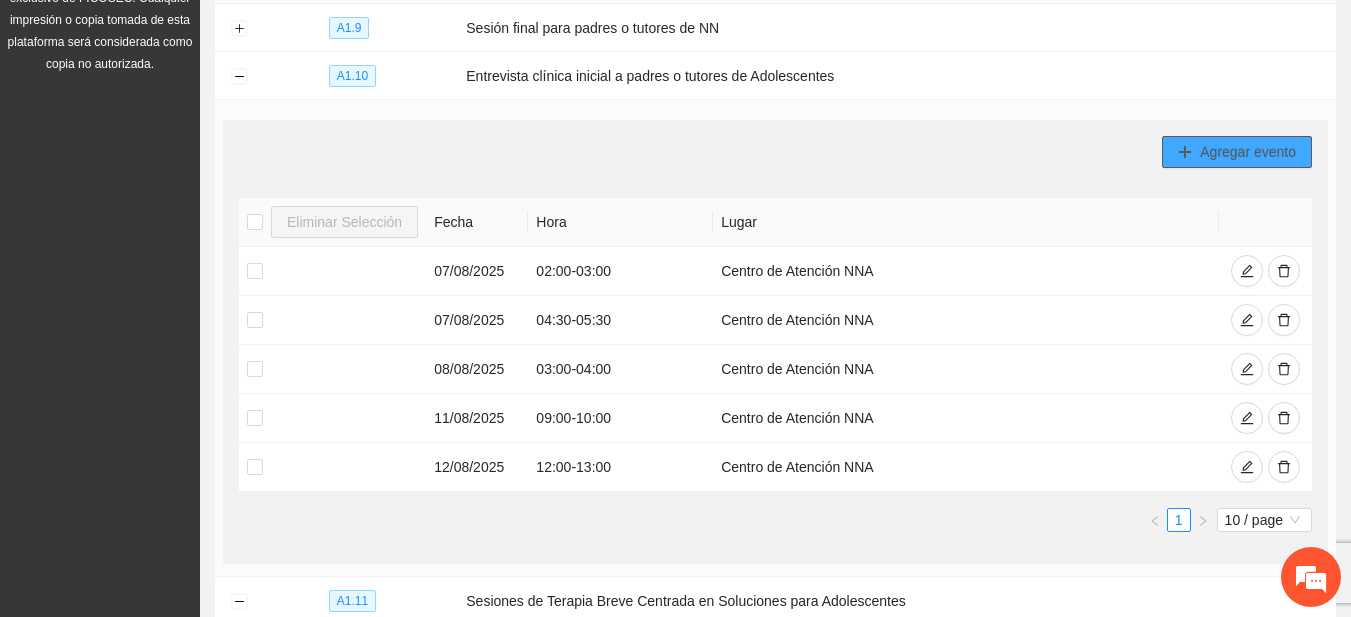 click on "Agregar evento" at bounding box center [1248, 152] 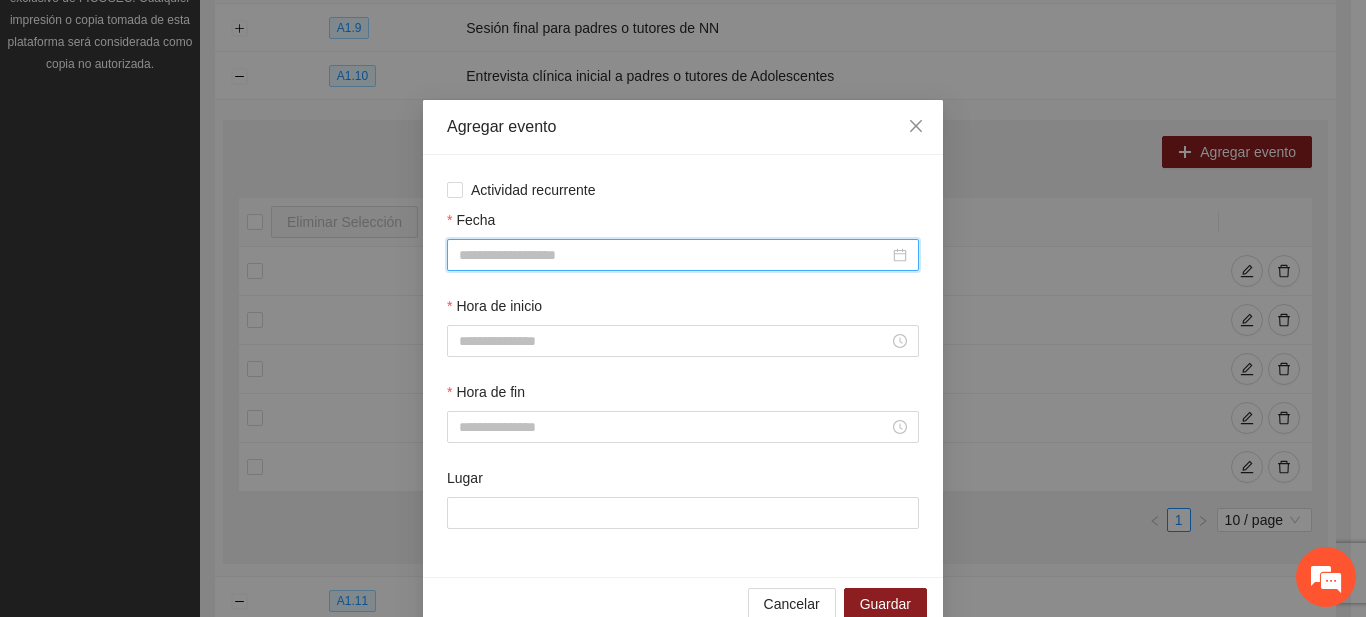 click on "Fecha" at bounding box center (674, 255) 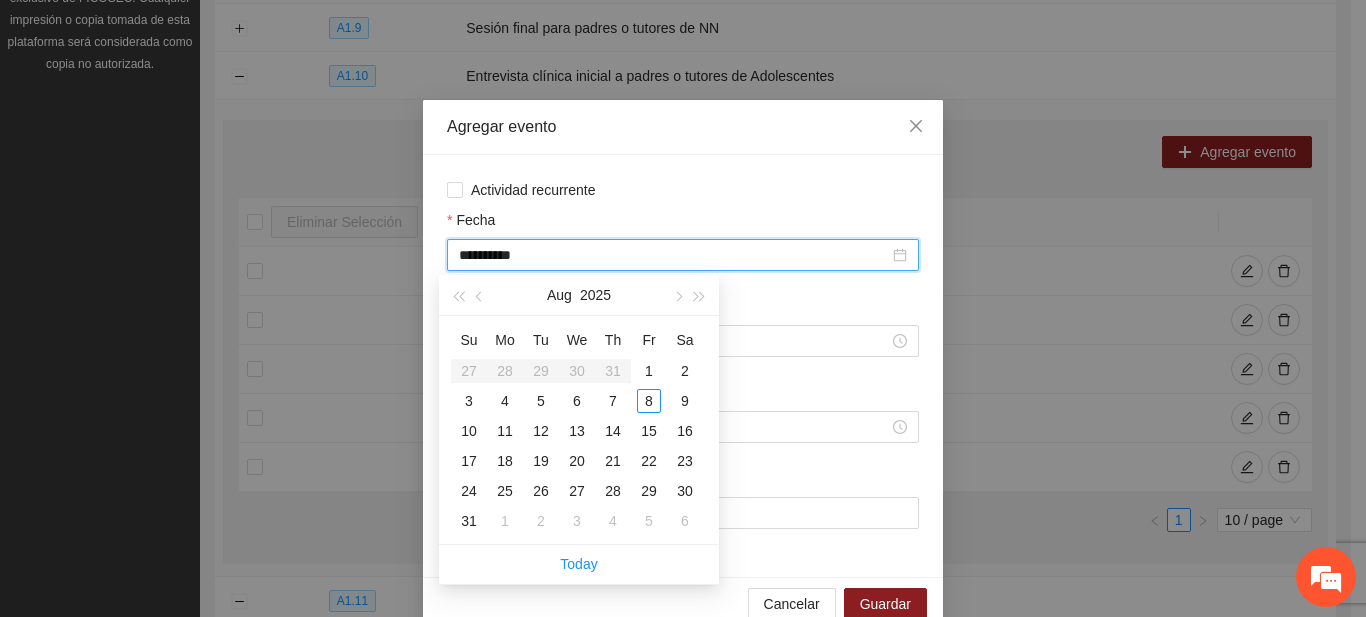 type on "**********" 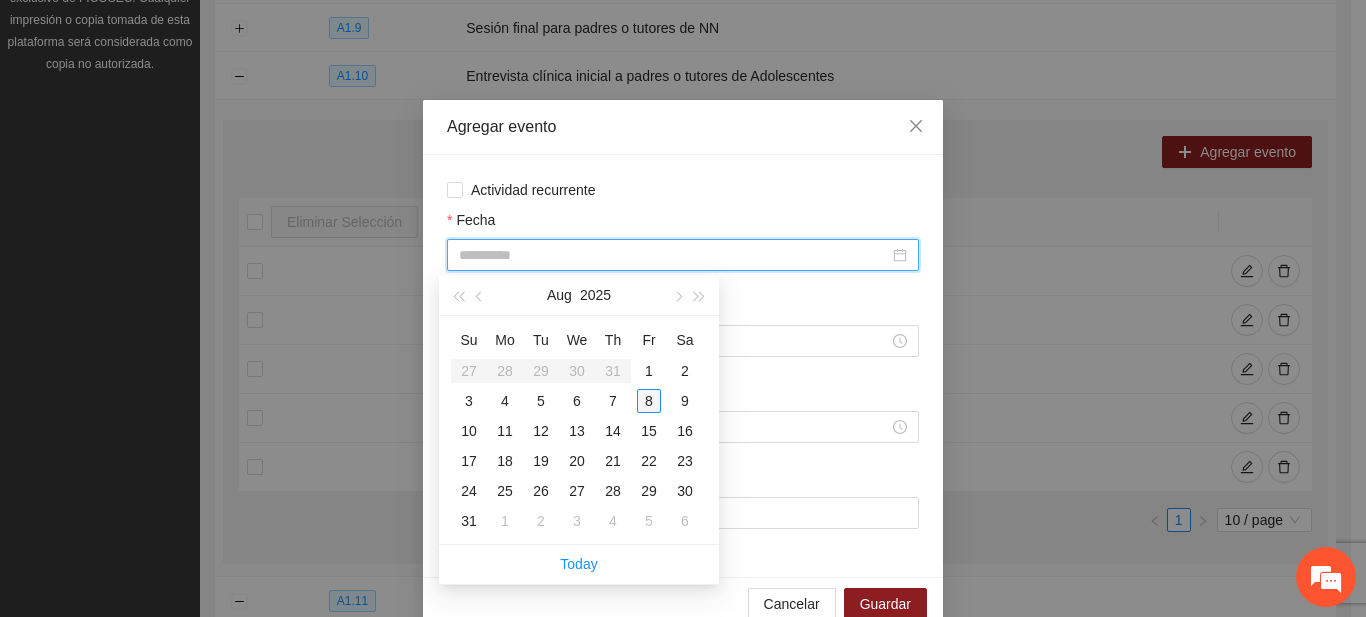 type on "**********" 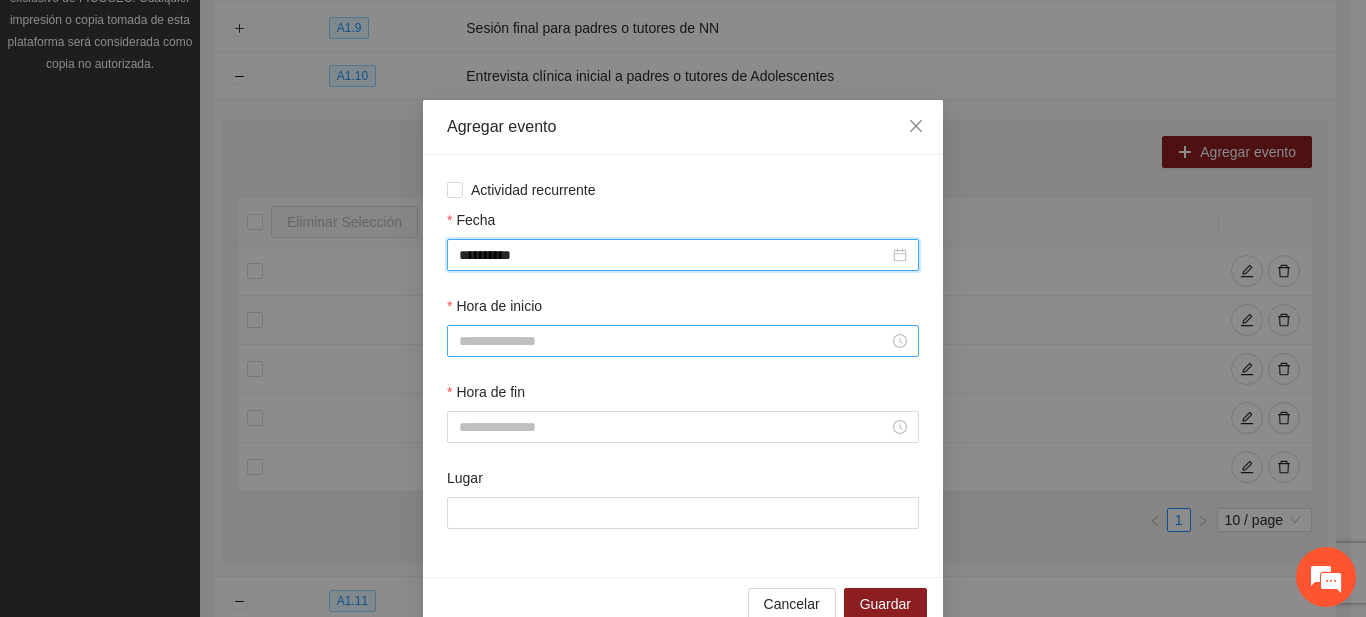 click on "Hora de inicio" at bounding box center [674, 341] 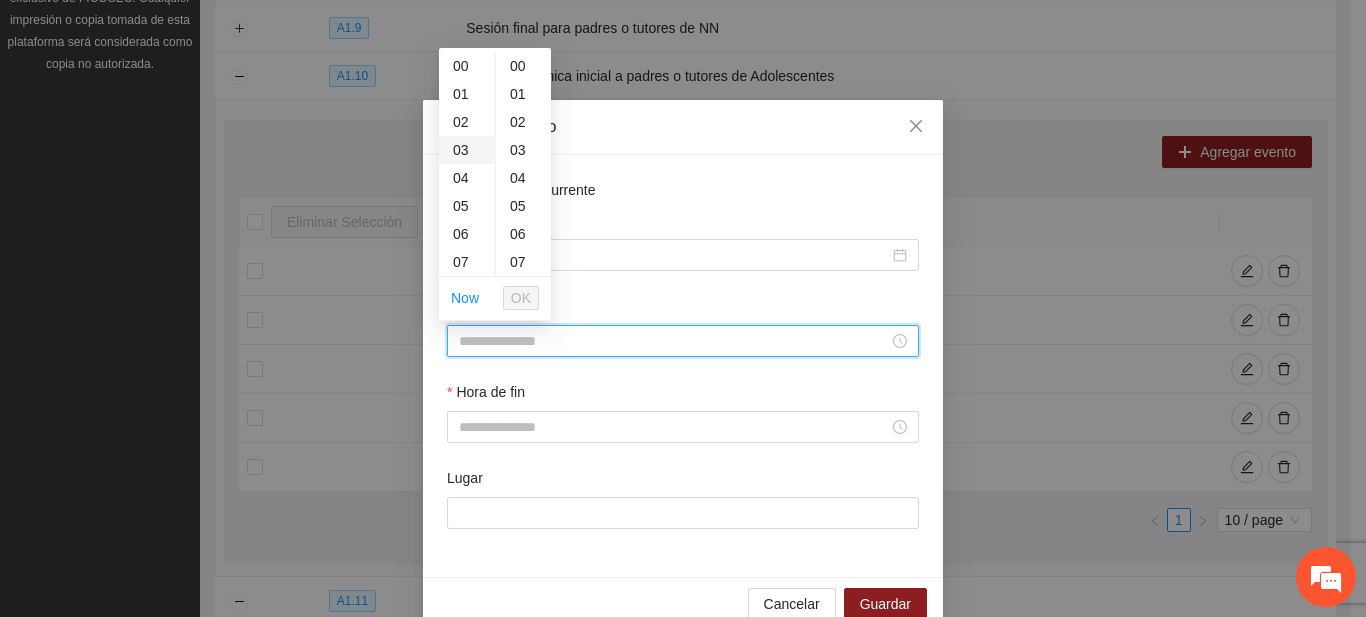 click on "03" at bounding box center (467, 150) 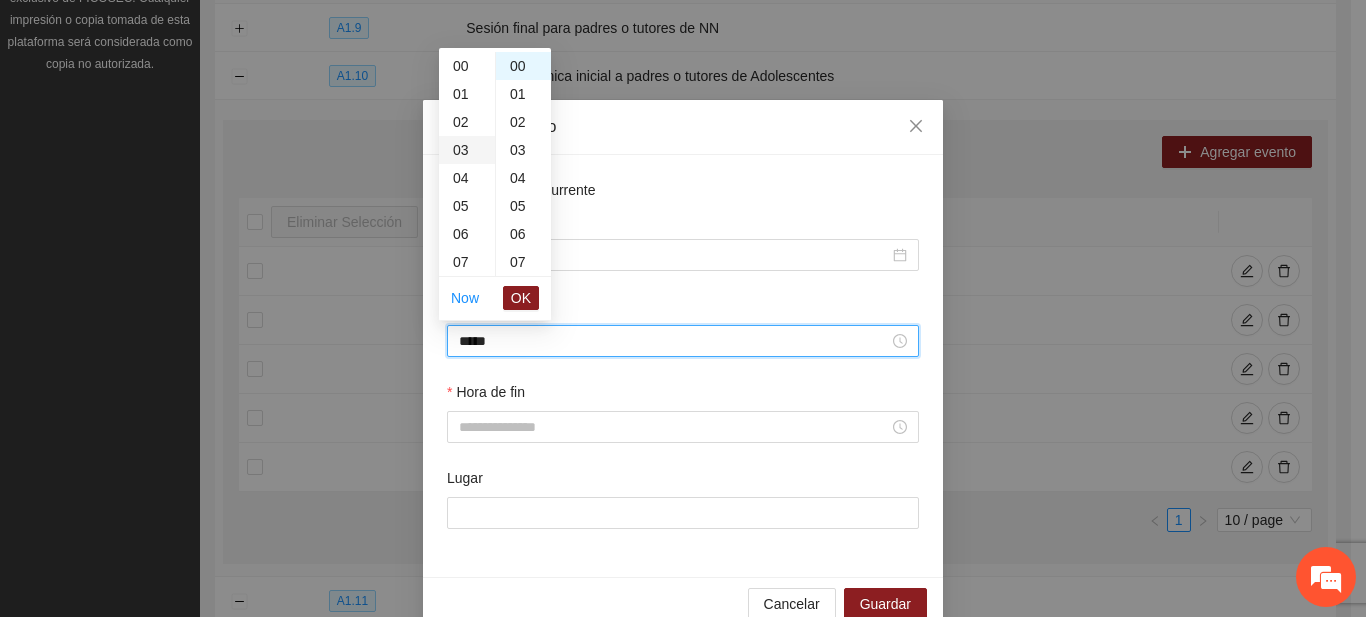 scroll, scrollTop: 84, scrollLeft: 0, axis: vertical 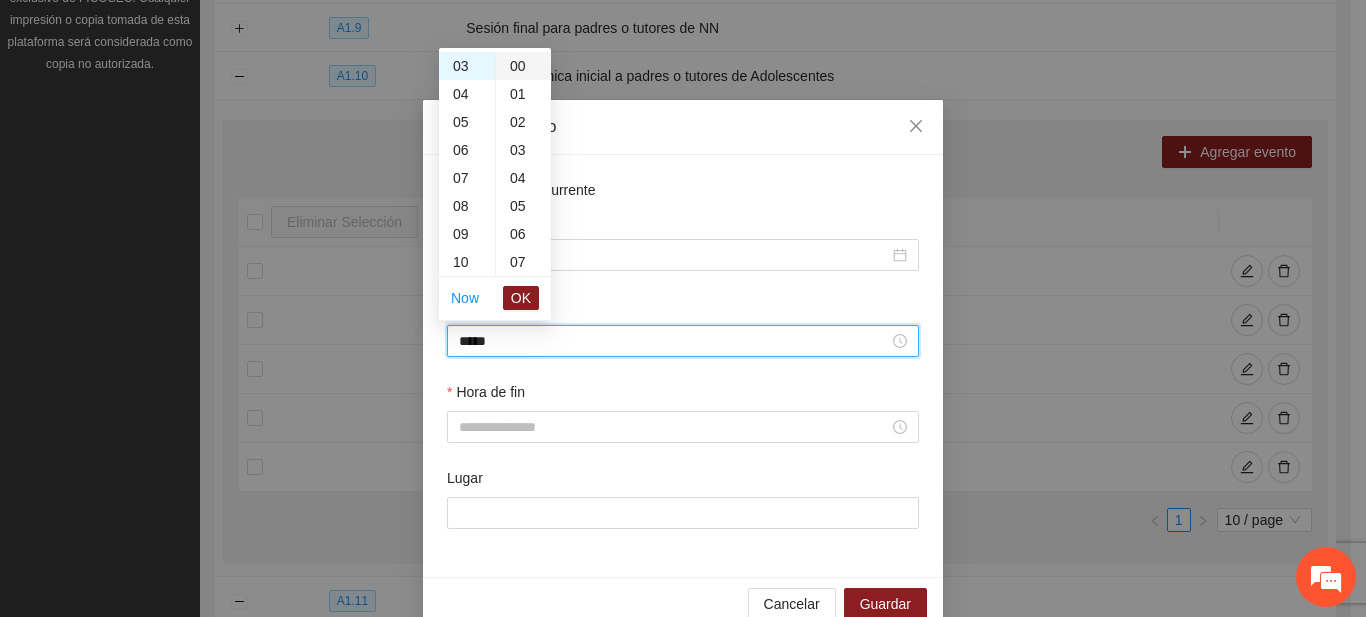 click on "00" at bounding box center [523, 66] 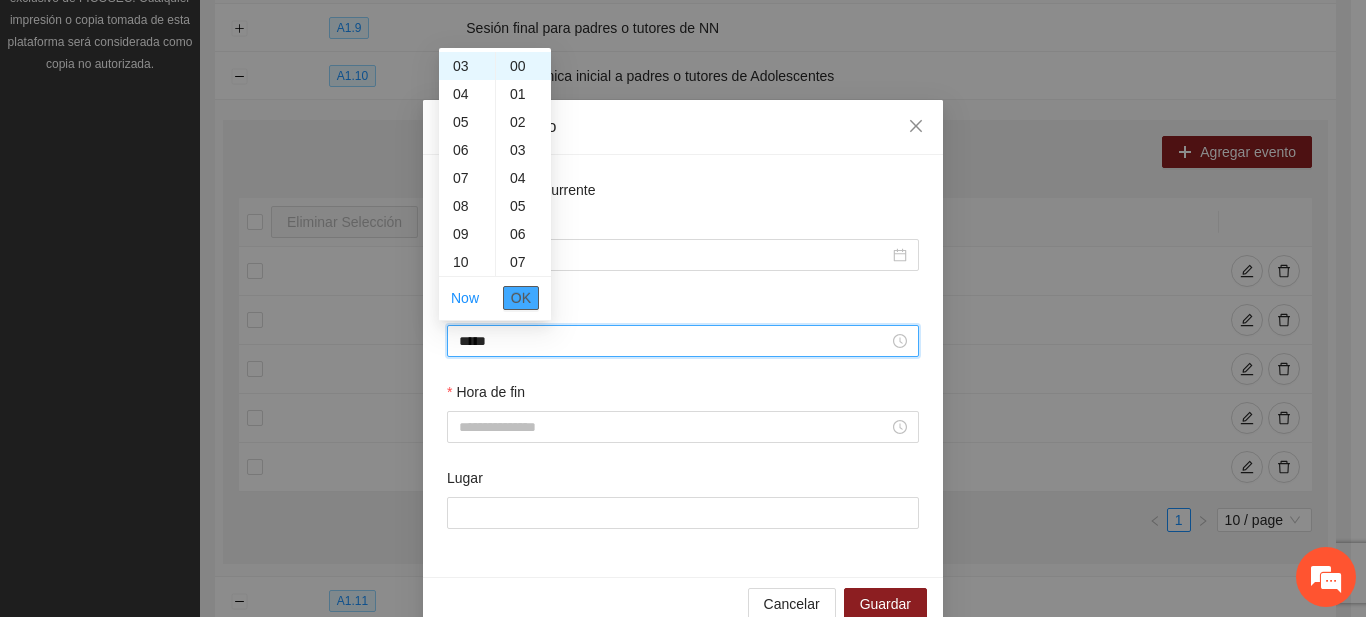 click on "OK" at bounding box center (521, 298) 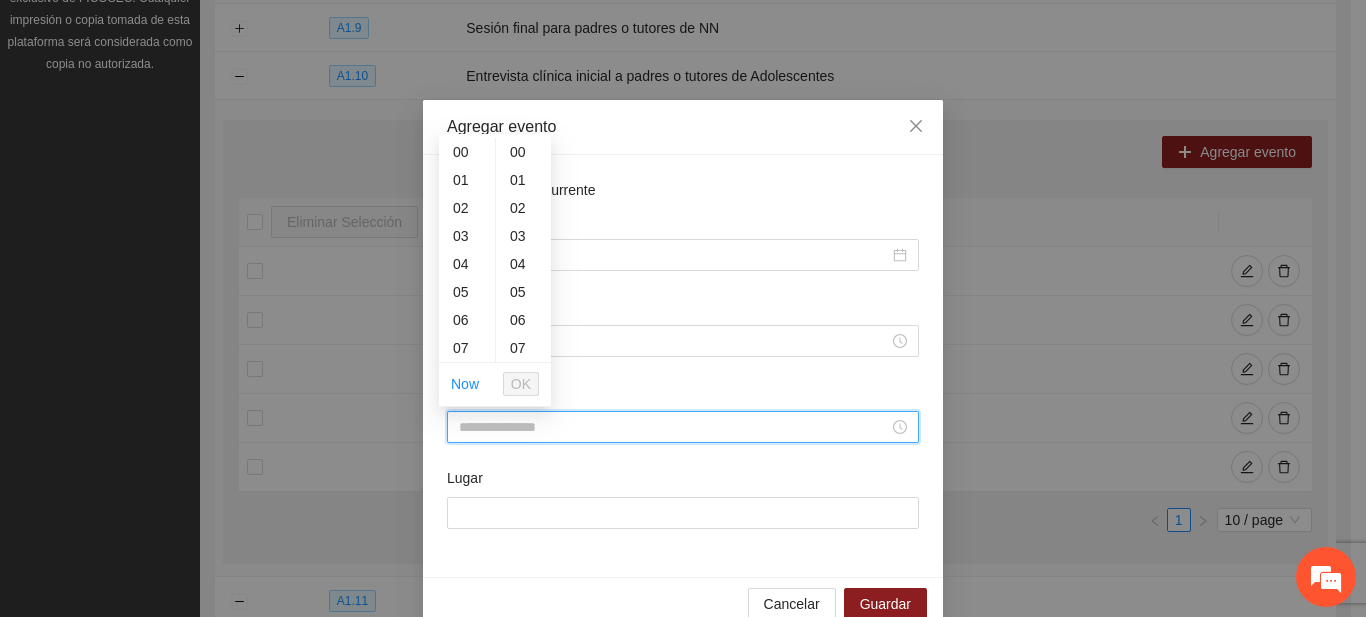click on "Hora de fin" at bounding box center (674, 427) 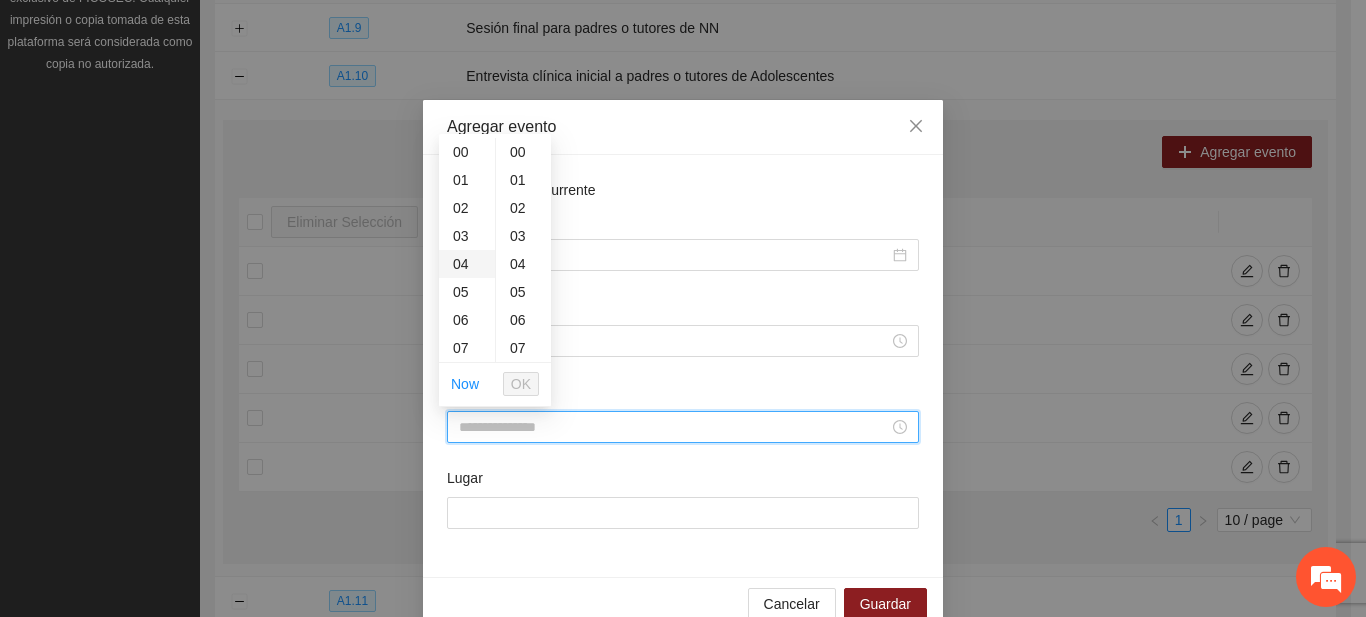 click on "04" at bounding box center [467, 264] 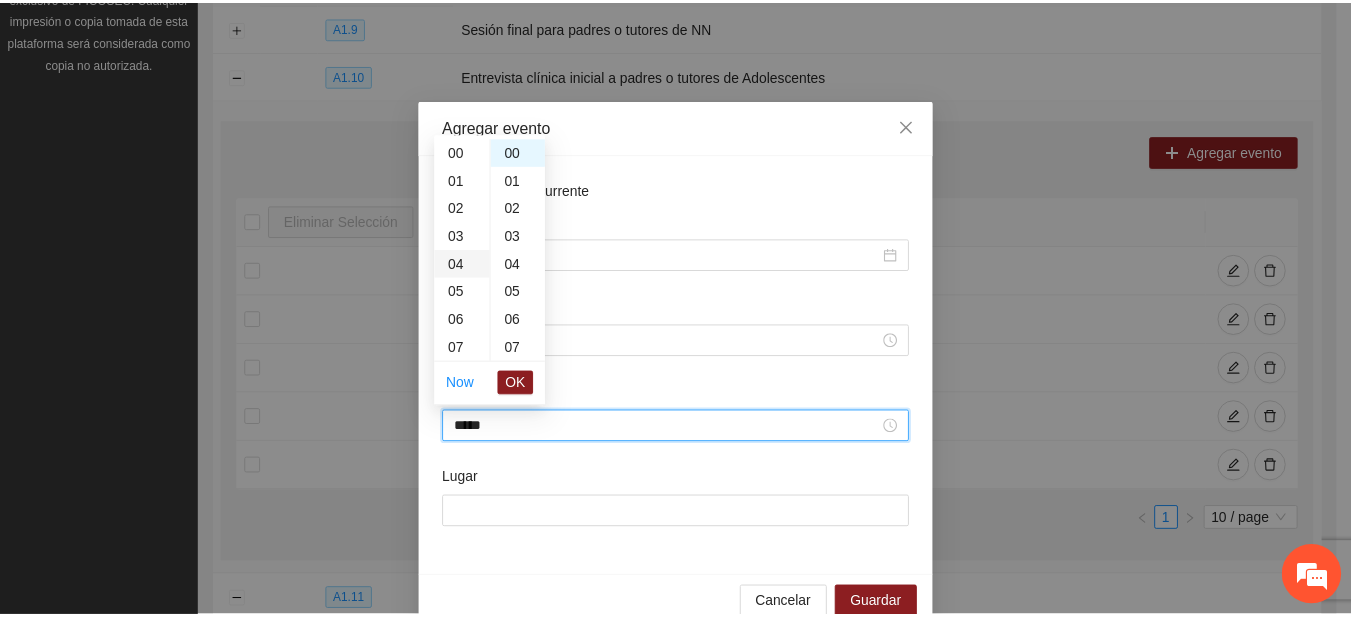 scroll, scrollTop: 112, scrollLeft: 0, axis: vertical 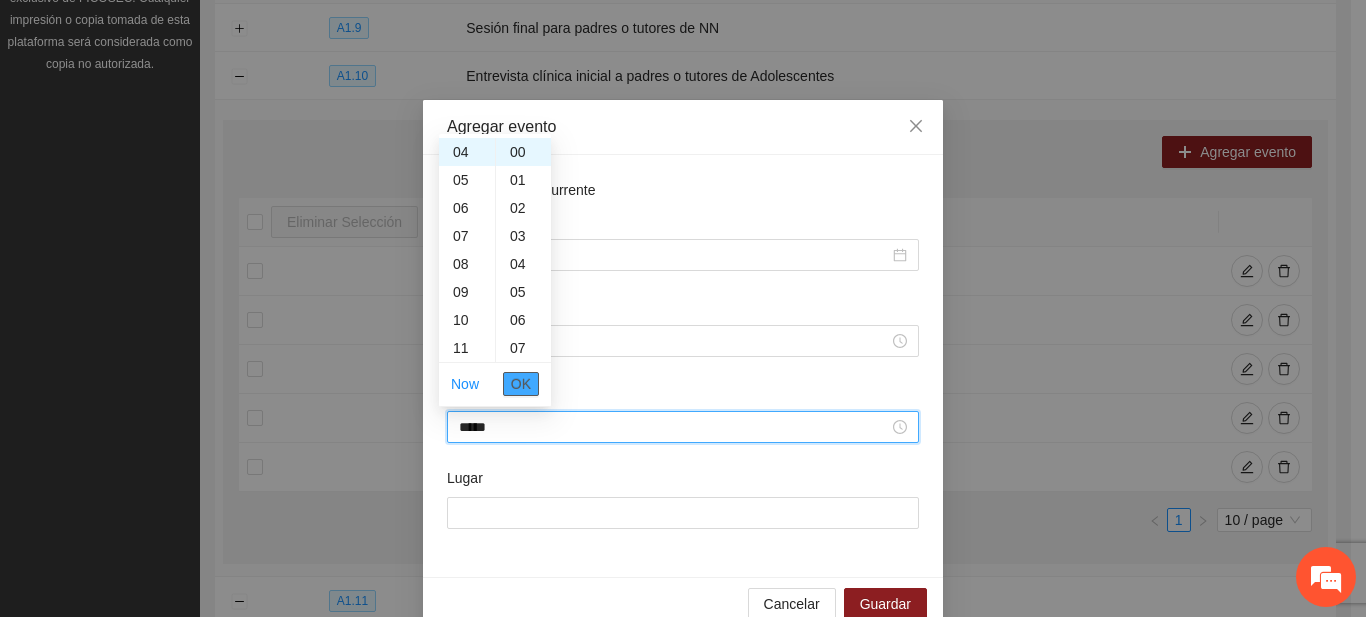 click on "OK" at bounding box center (521, 384) 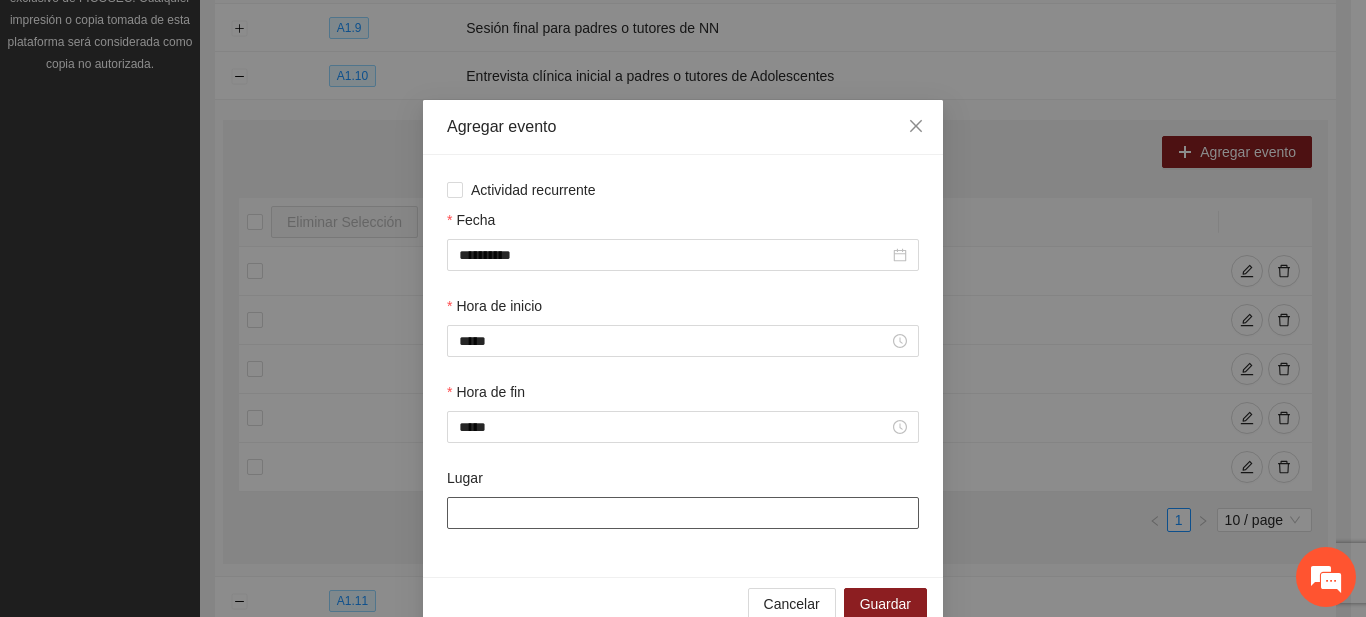 click on "Lugar" at bounding box center [683, 513] 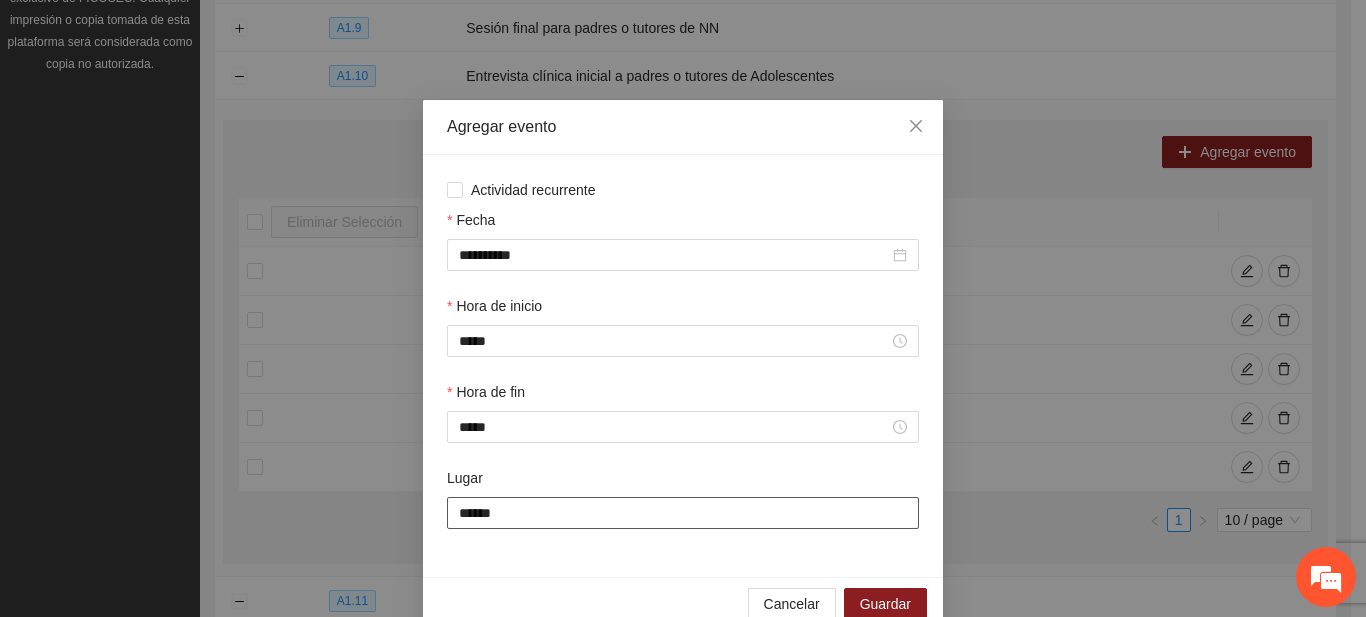 type on "**********" 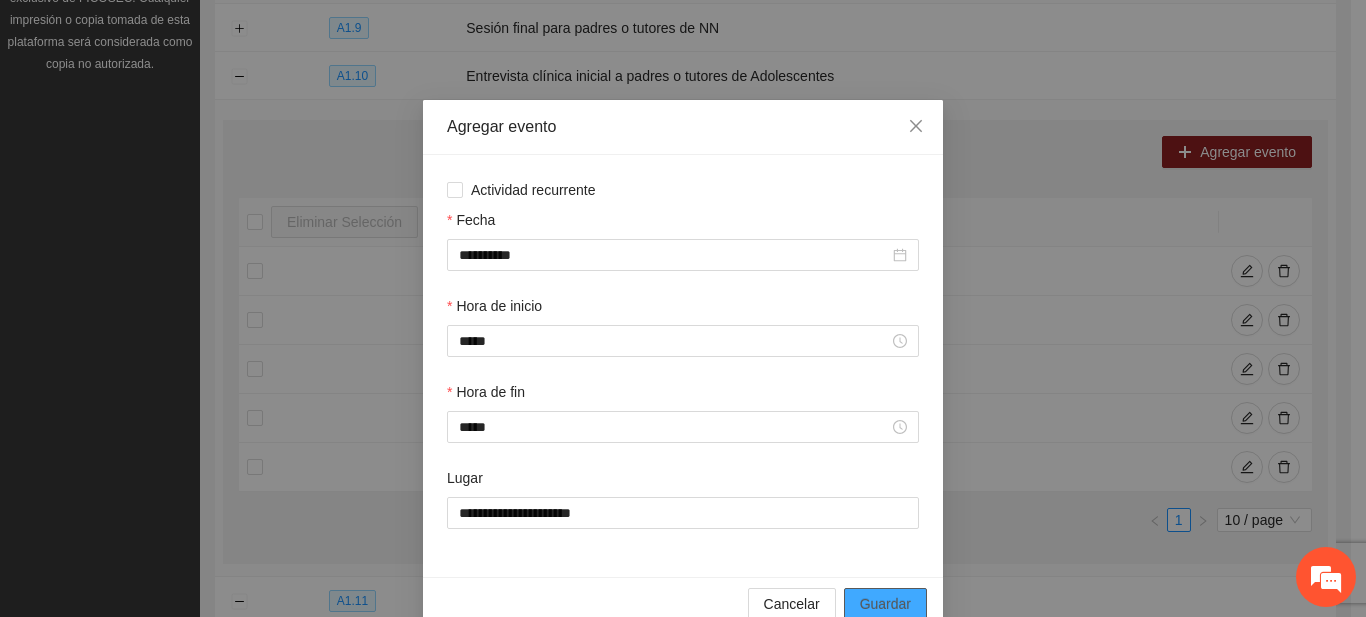 click on "Guardar" at bounding box center (885, 604) 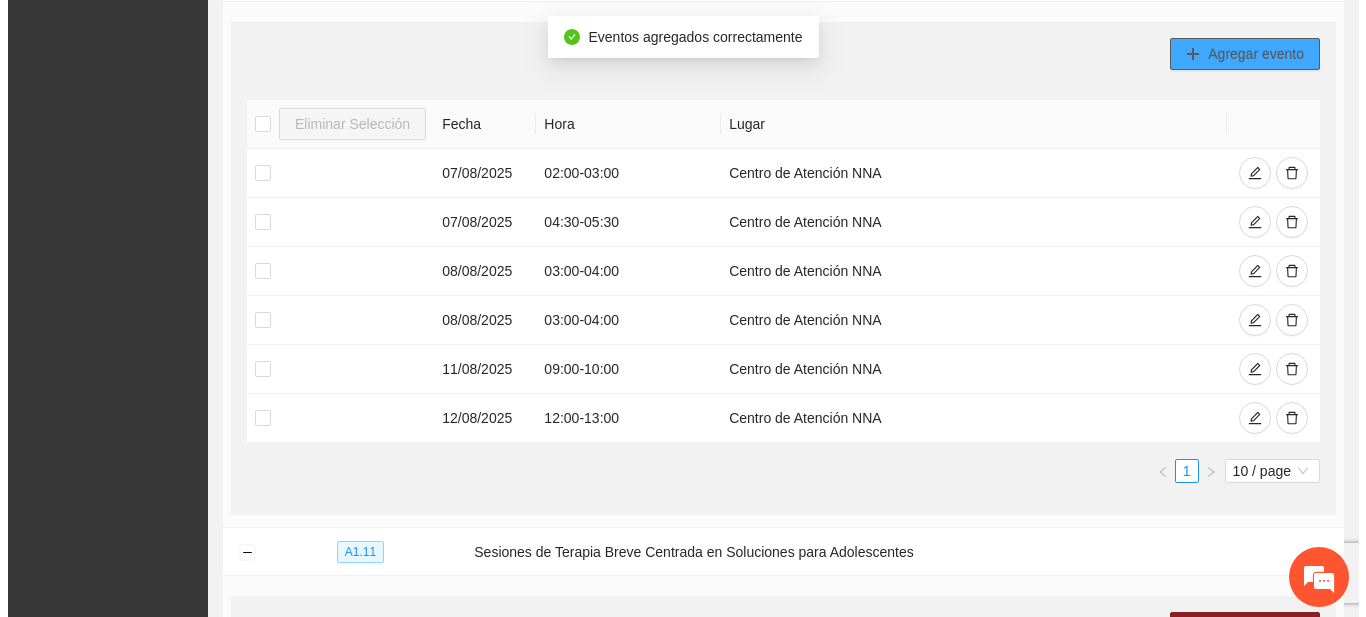 scroll, scrollTop: 419, scrollLeft: 0, axis: vertical 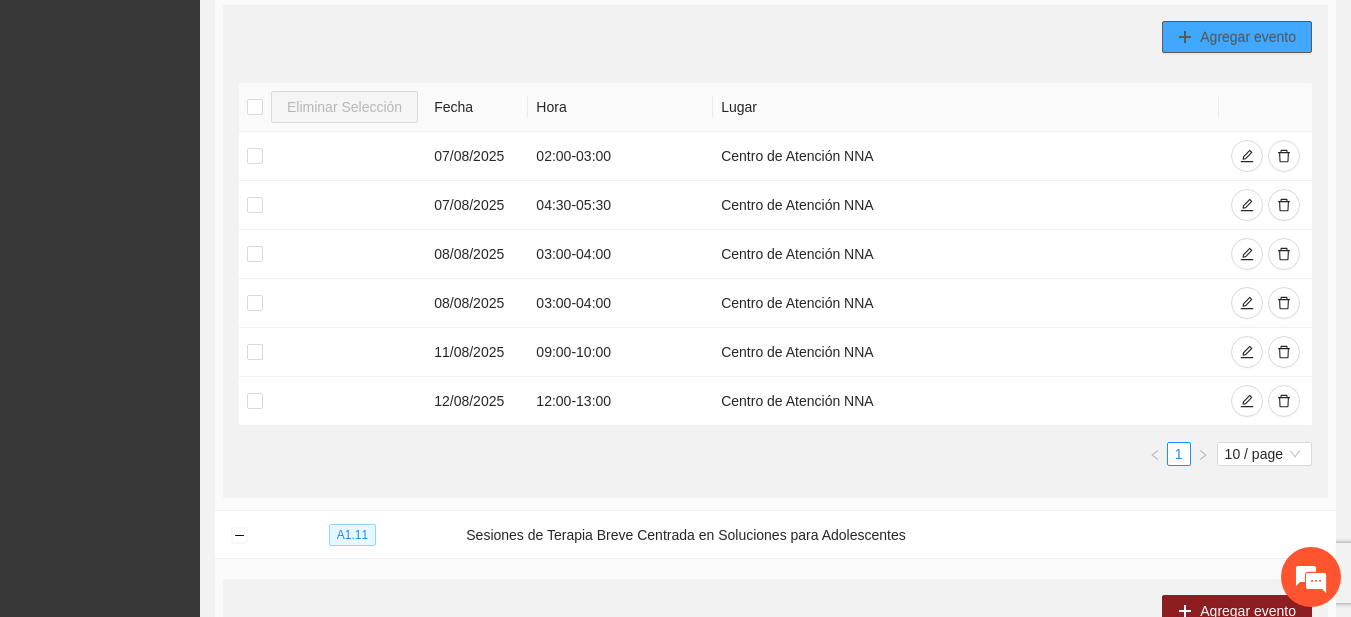 click on "Agregar evento" at bounding box center [1237, 37] 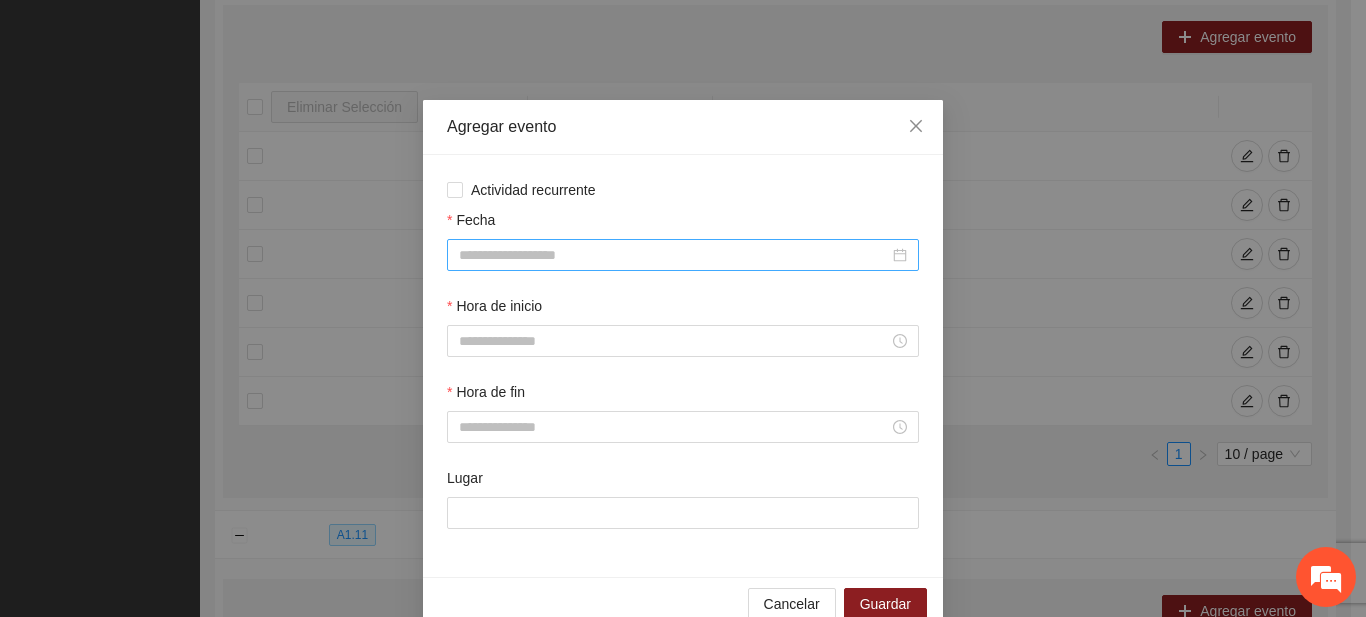 click on "Fecha" at bounding box center [674, 255] 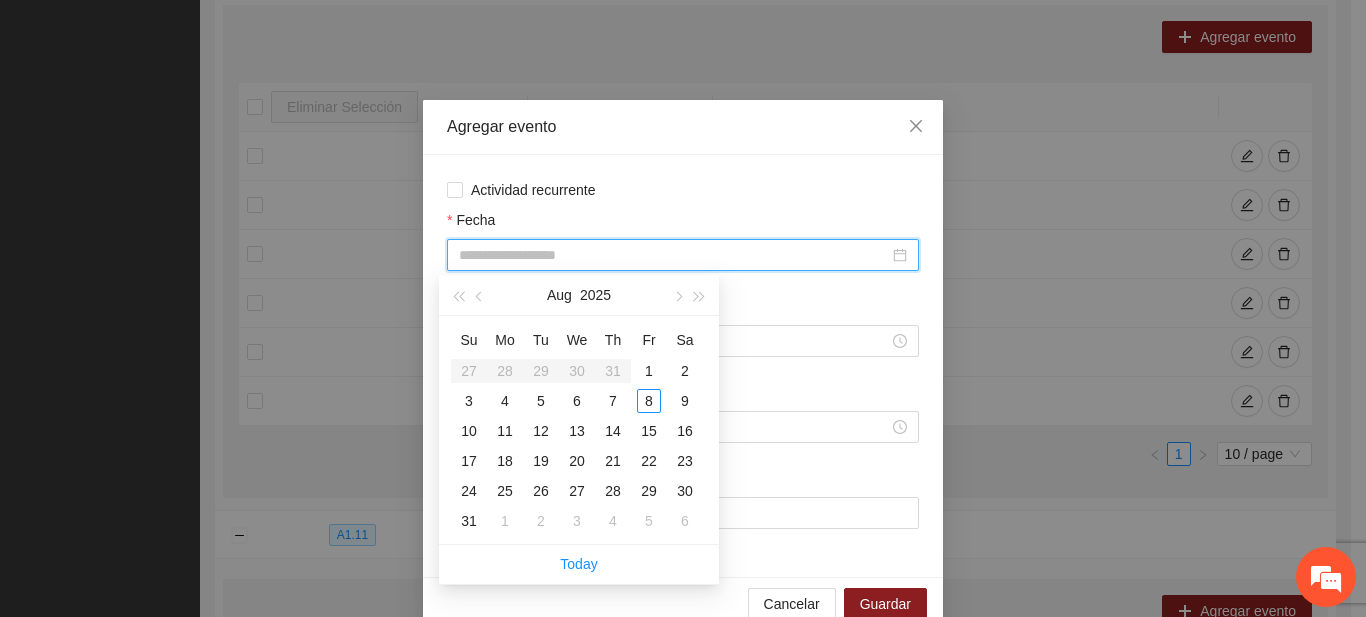 type on "**********" 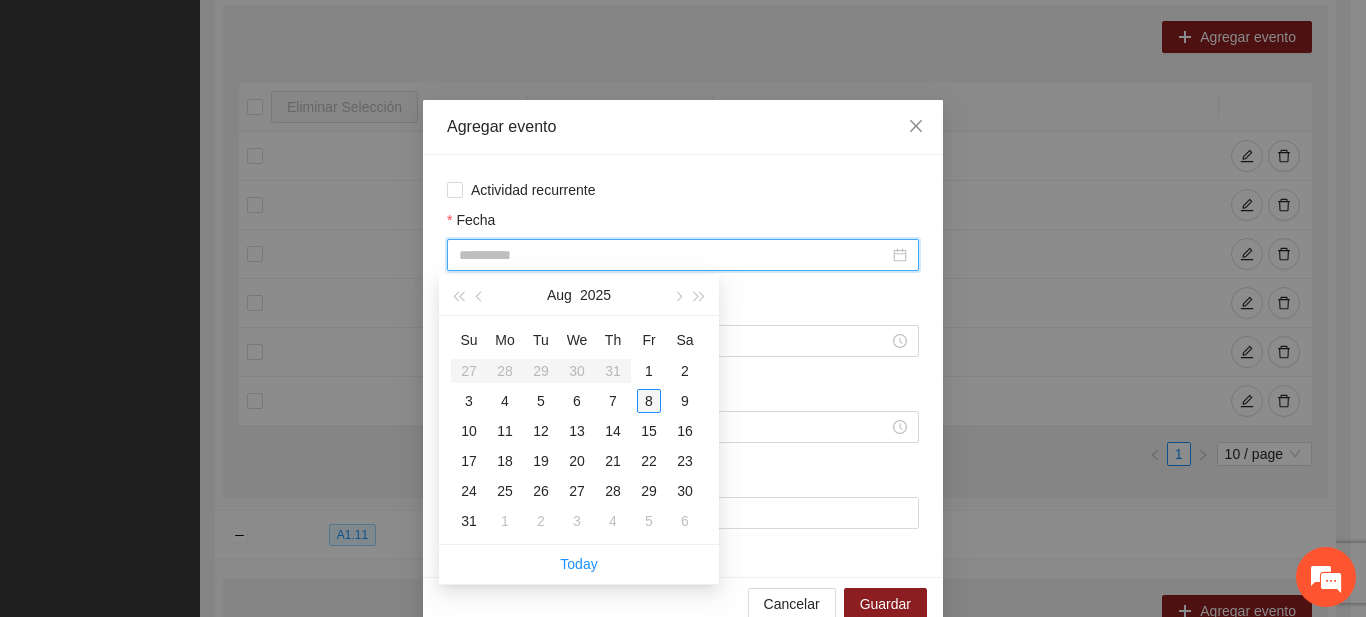 type on "**********" 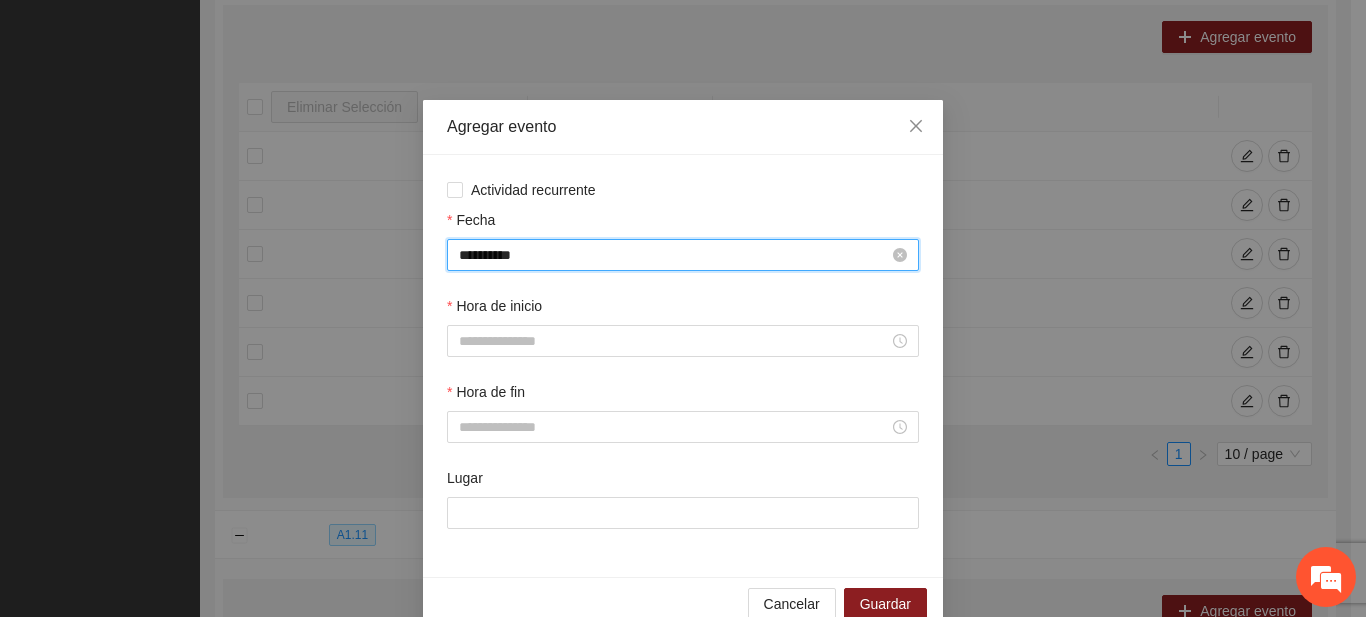click on "**********" at bounding box center (674, 255) 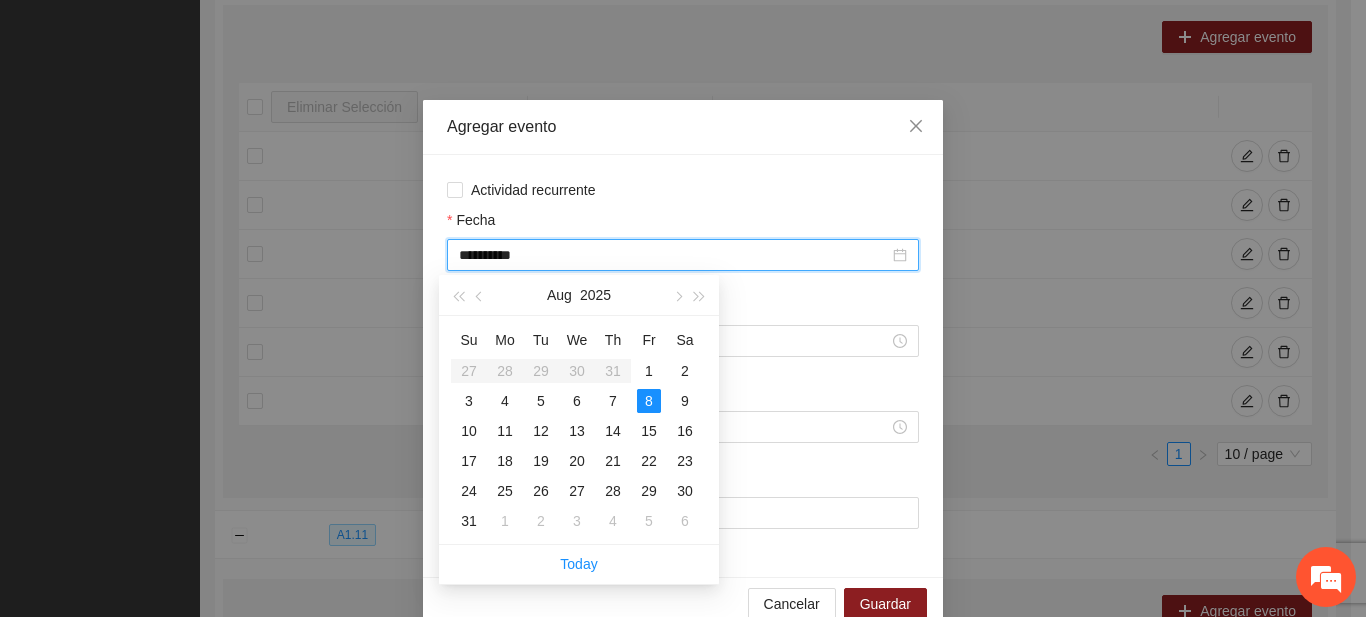 drag, startPoint x: 541, startPoint y: 255, endPoint x: 424, endPoint y: 261, distance: 117.15375 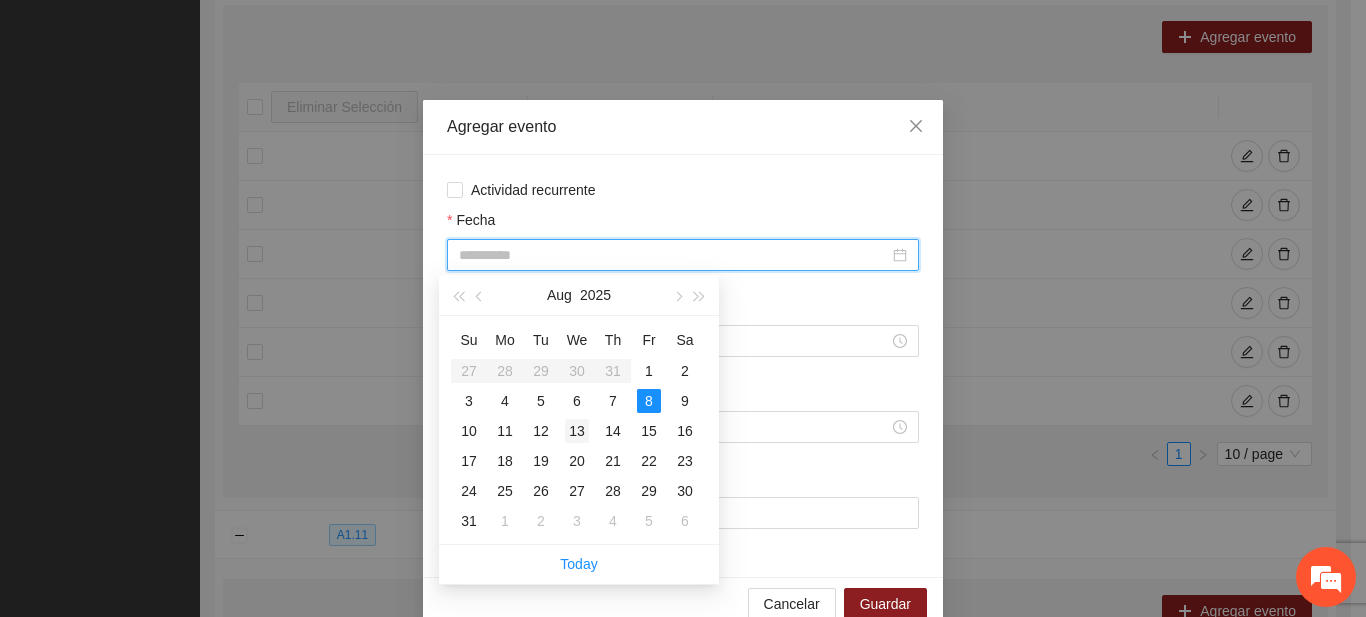 type on "**********" 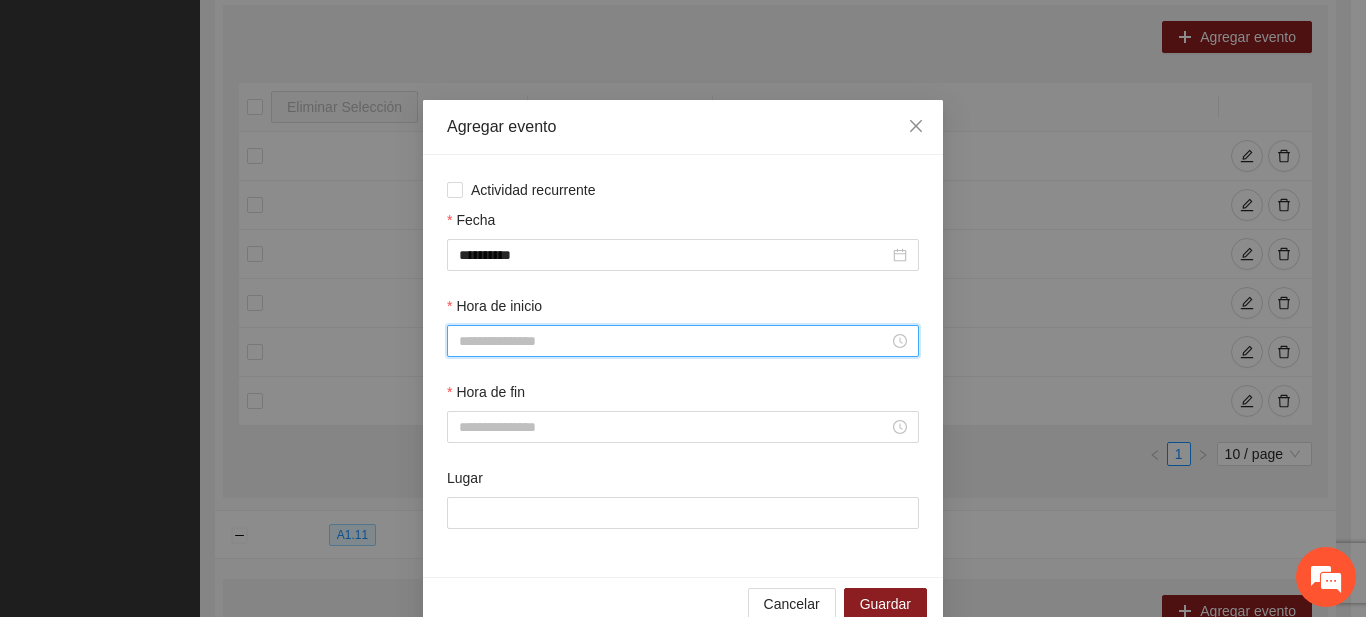 click on "Hora de inicio" at bounding box center [674, 341] 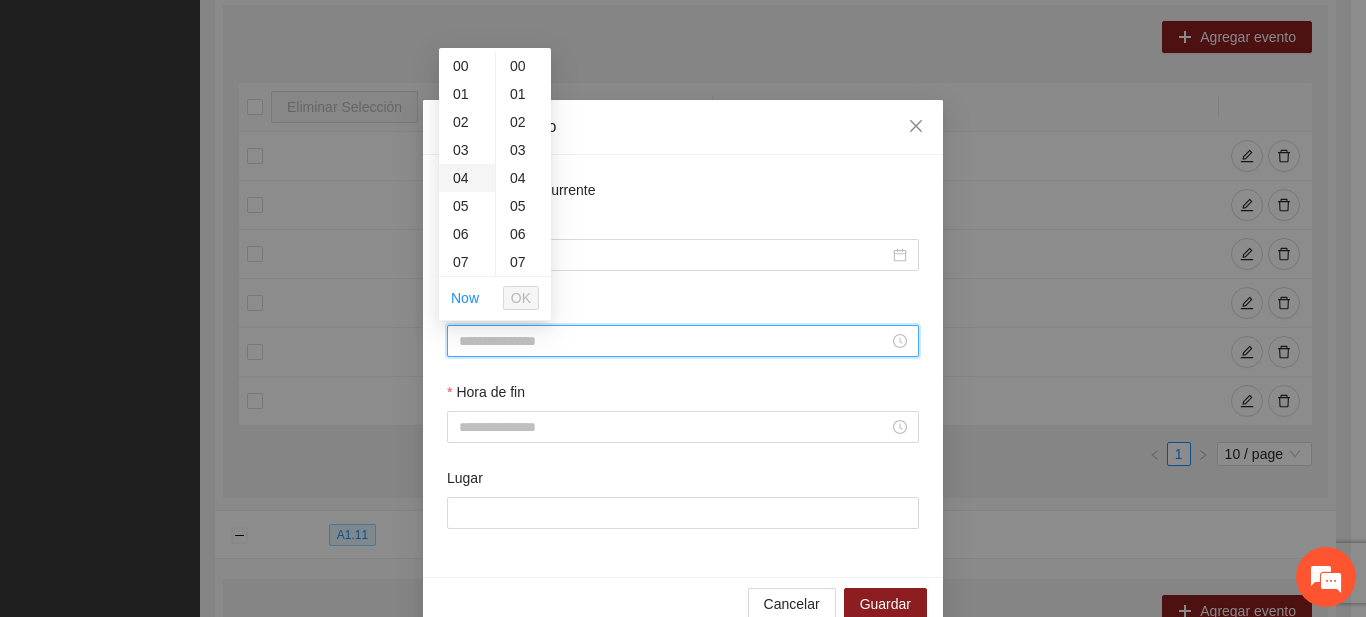 click on "04" at bounding box center (467, 178) 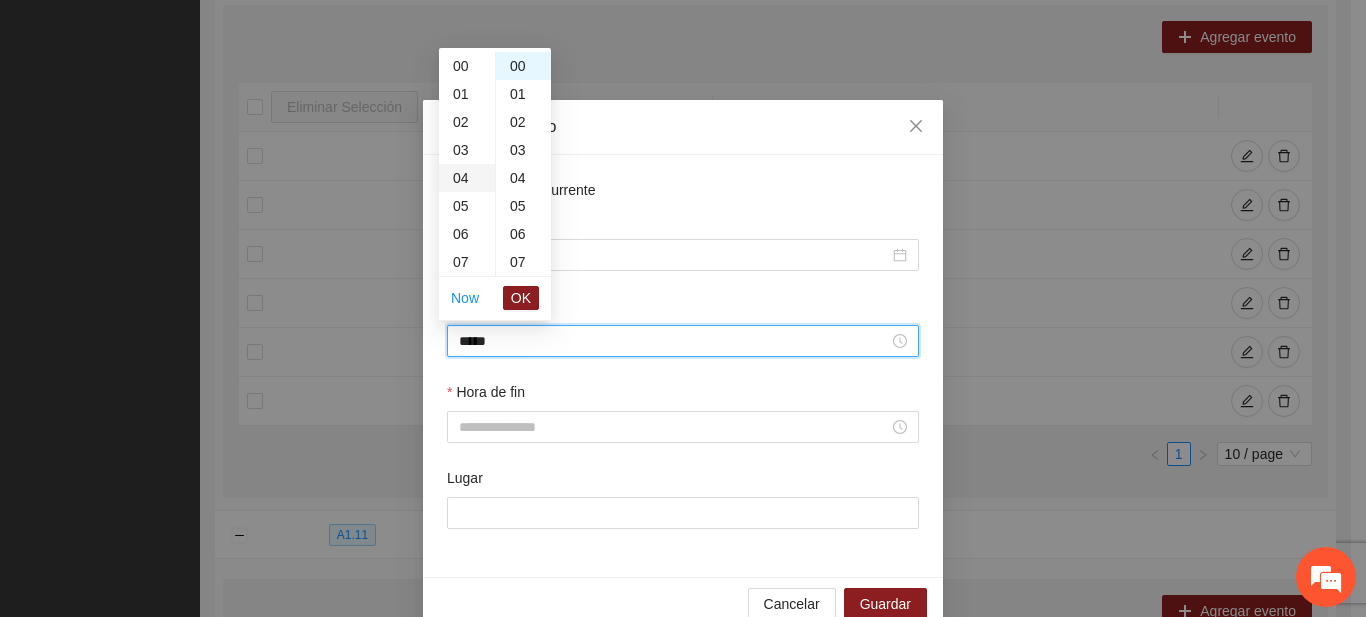 scroll, scrollTop: 112, scrollLeft: 0, axis: vertical 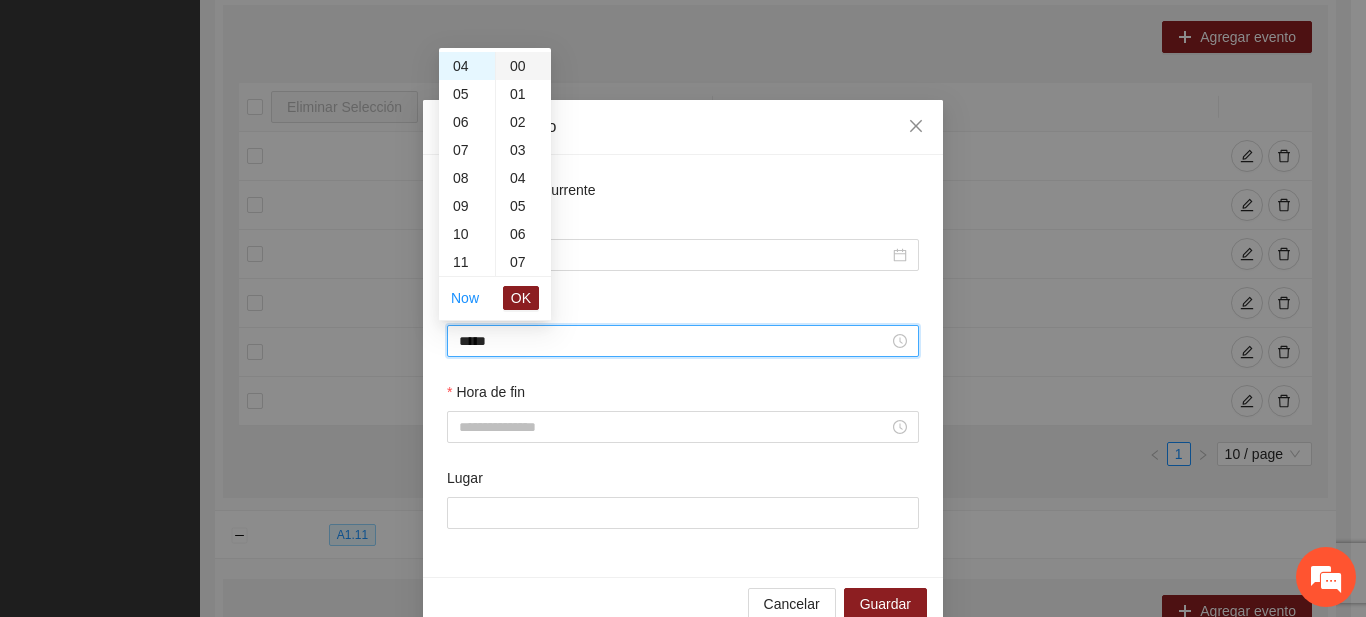 click on "00" at bounding box center (523, 66) 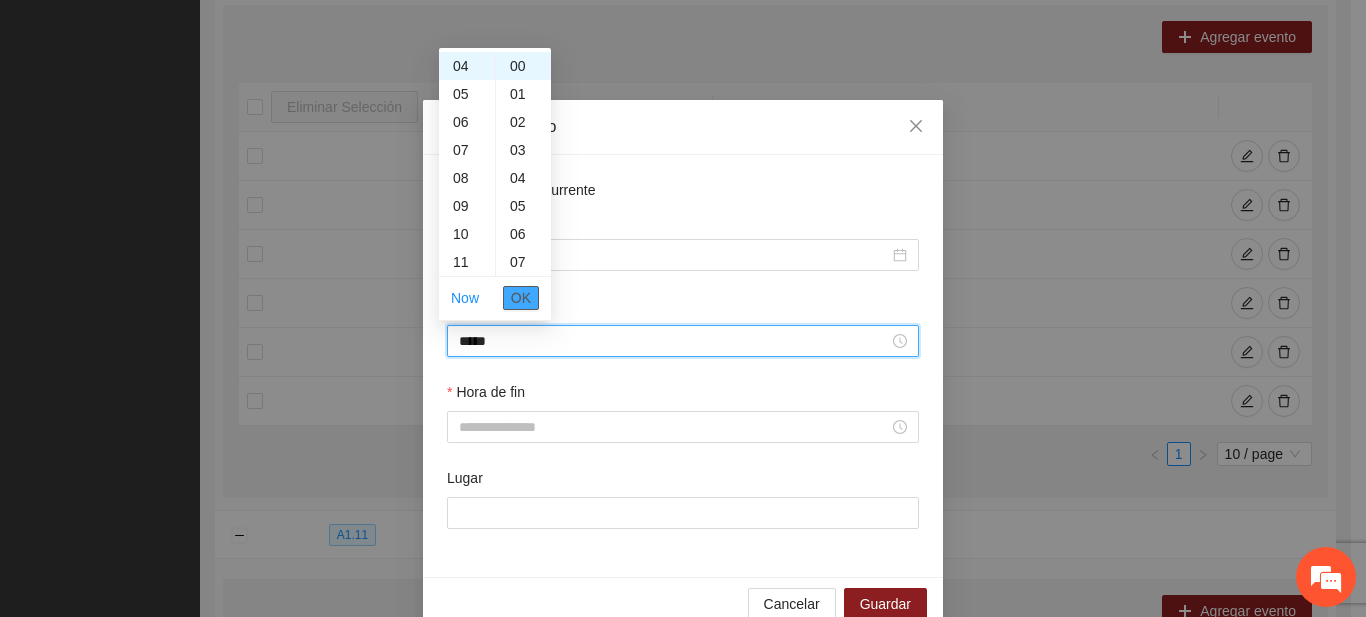 click on "OK" at bounding box center [521, 298] 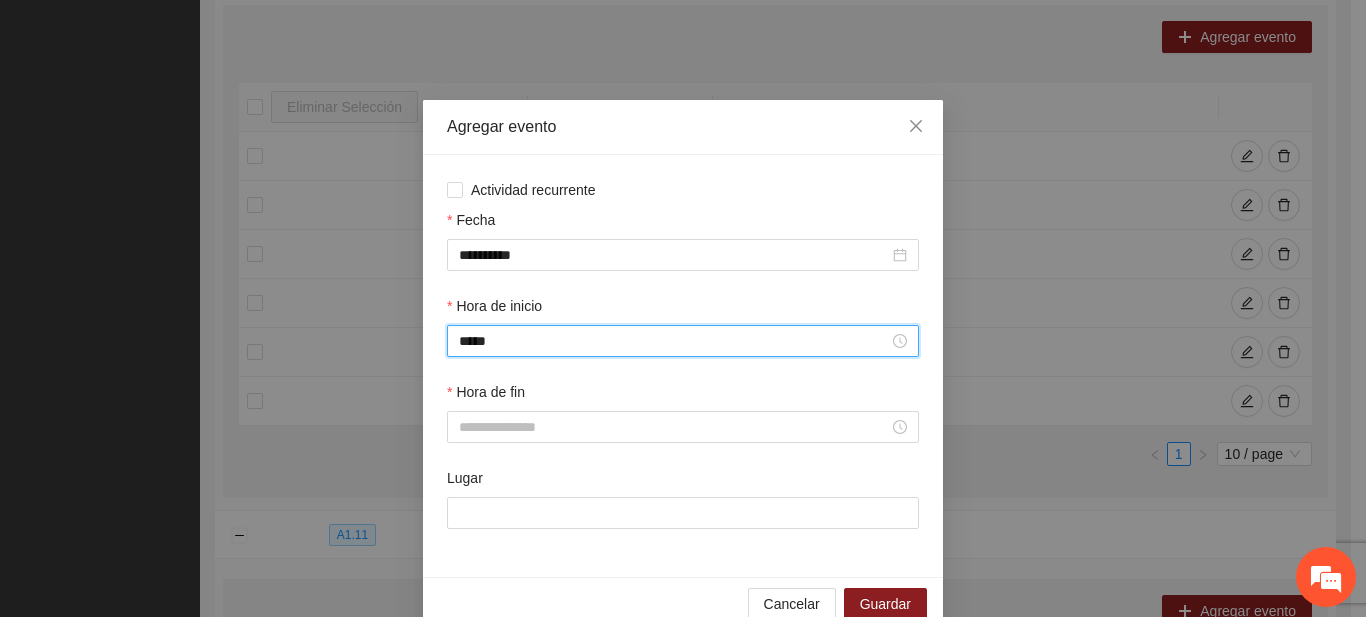 click on "Hora de fin" at bounding box center [683, 396] 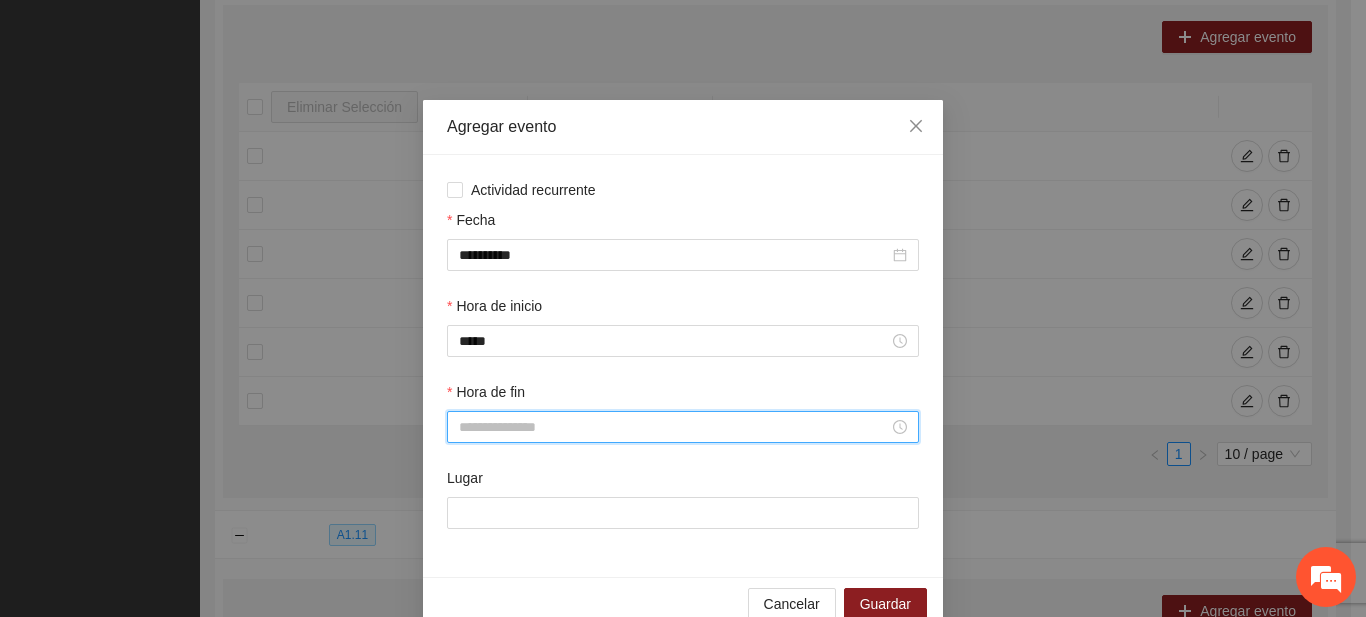 click on "Hora de fin" at bounding box center [674, 427] 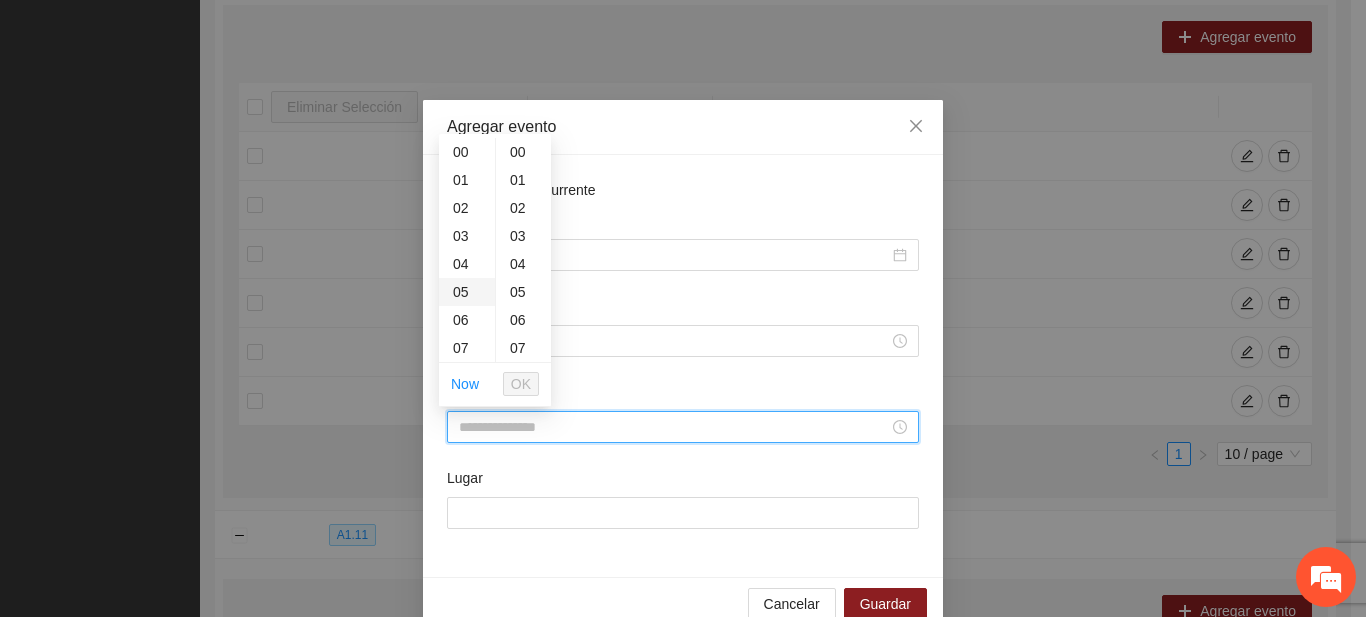 click on "05" at bounding box center [467, 292] 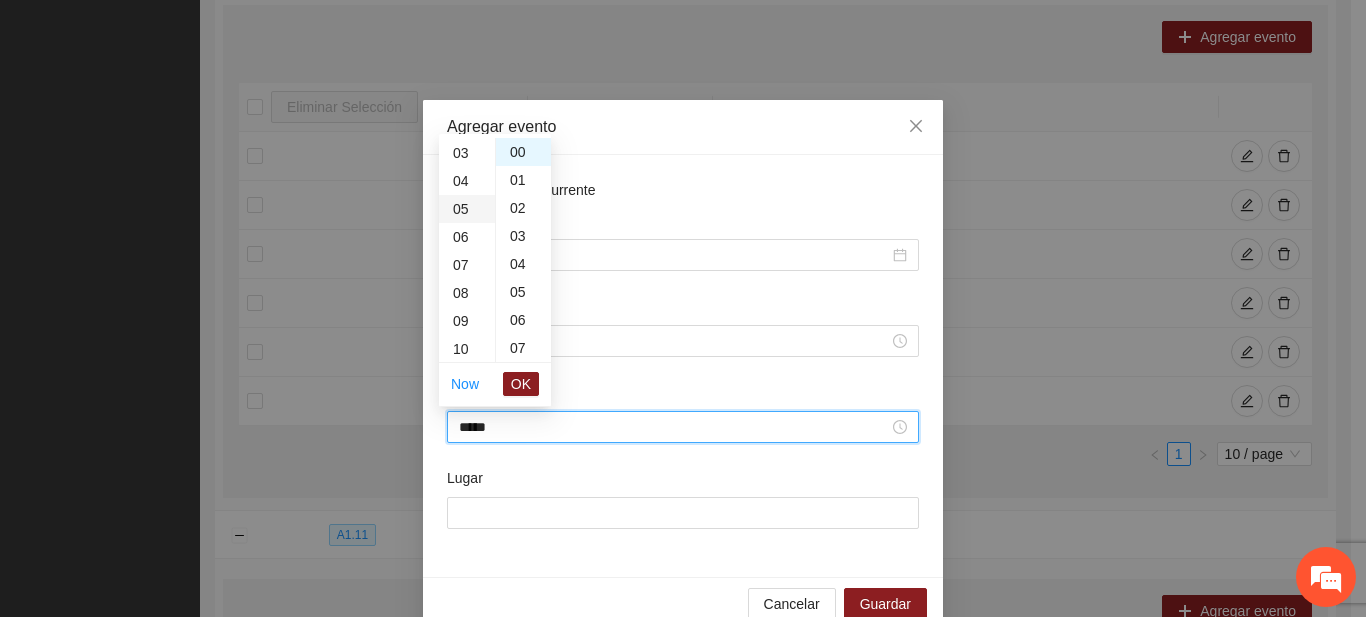 scroll, scrollTop: 140, scrollLeft: 0, axis: vertical 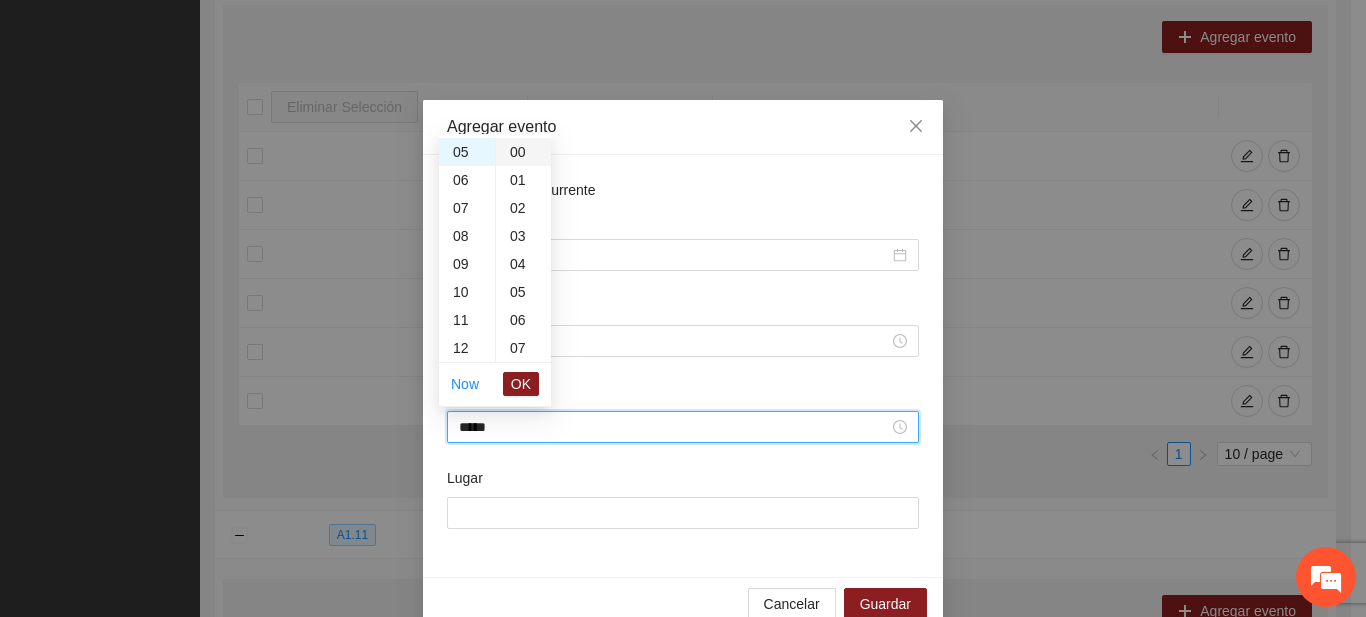 click on "00" at bounding box center [523, 152] 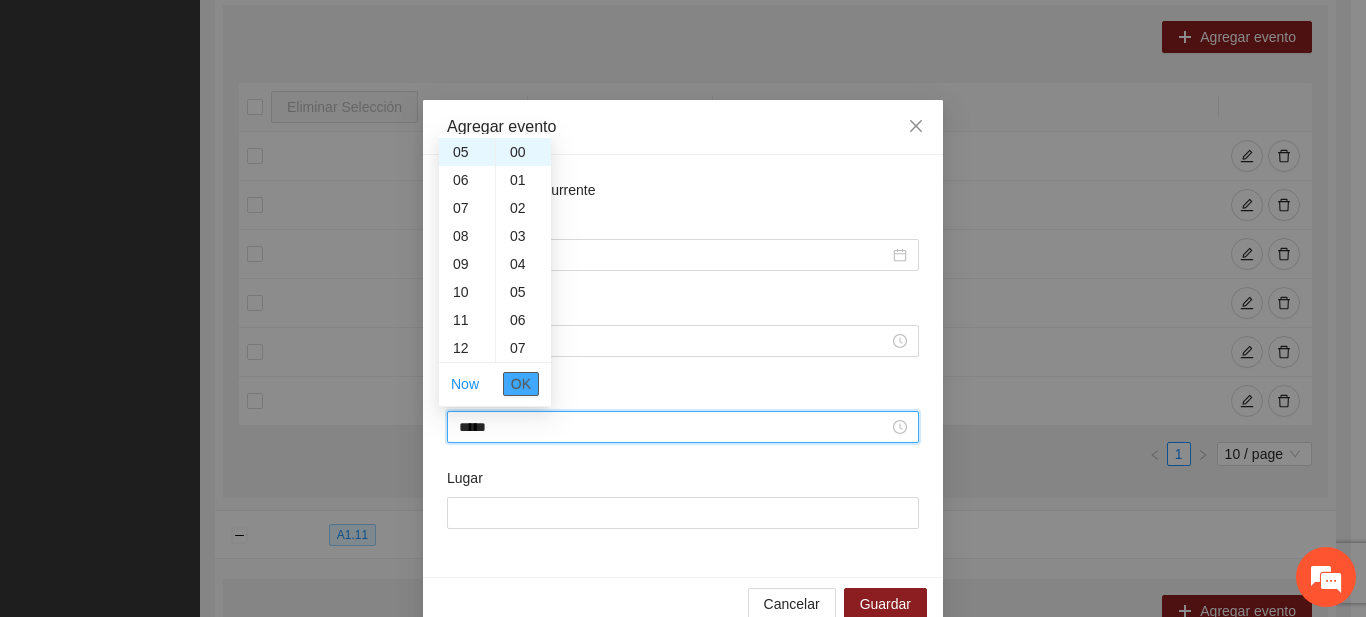 click on "OK" at bounding box center (521, 384) 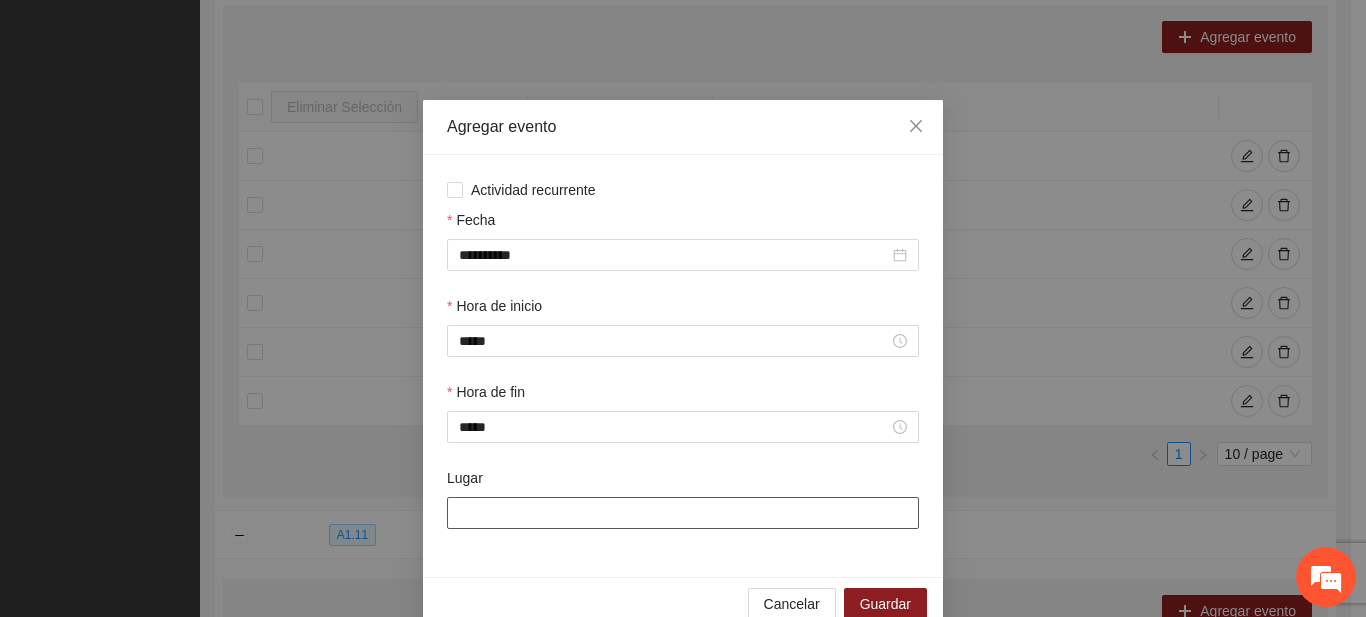 click on "Lugar" at bounding box center [683, 513] 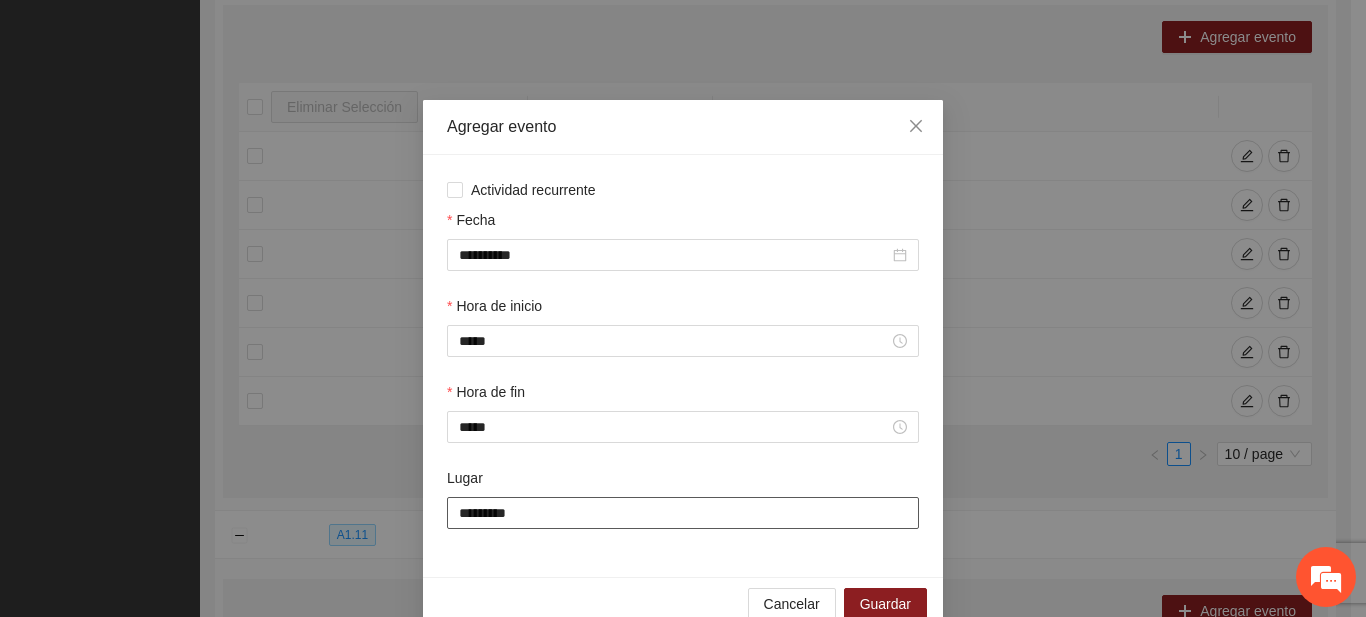 click on "*********" at bounding box center [683, 513] 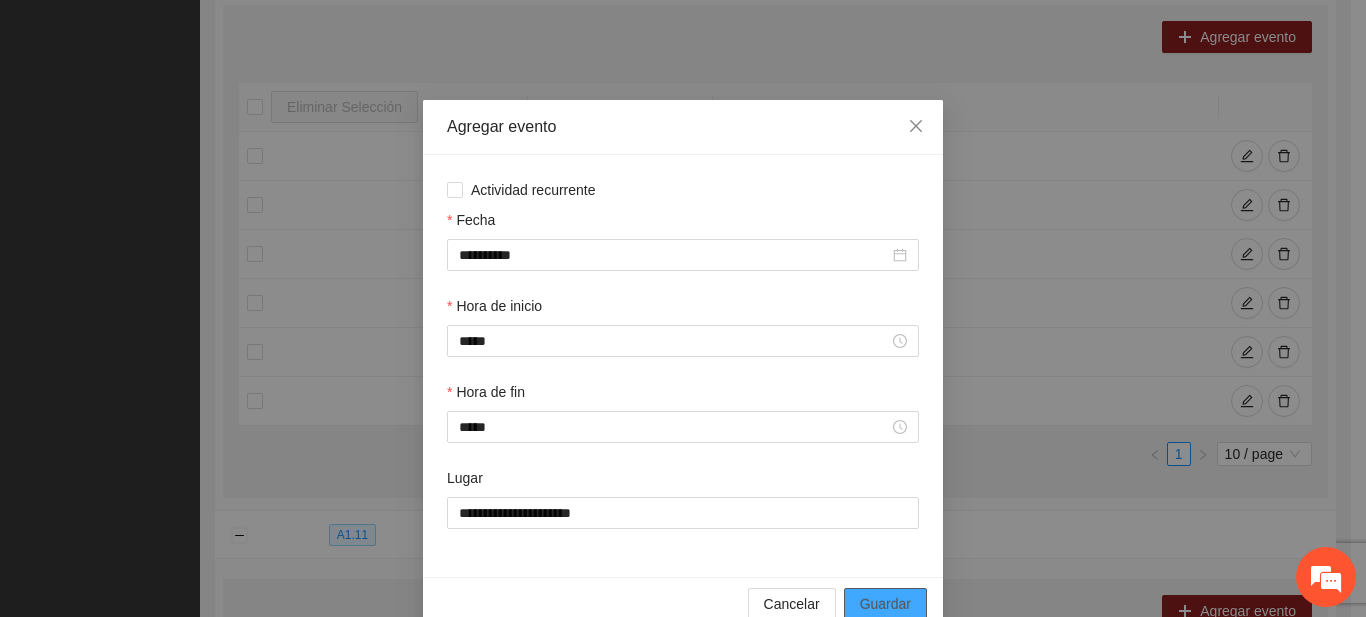 click on "Guardar" at bounding box center [885, 604] 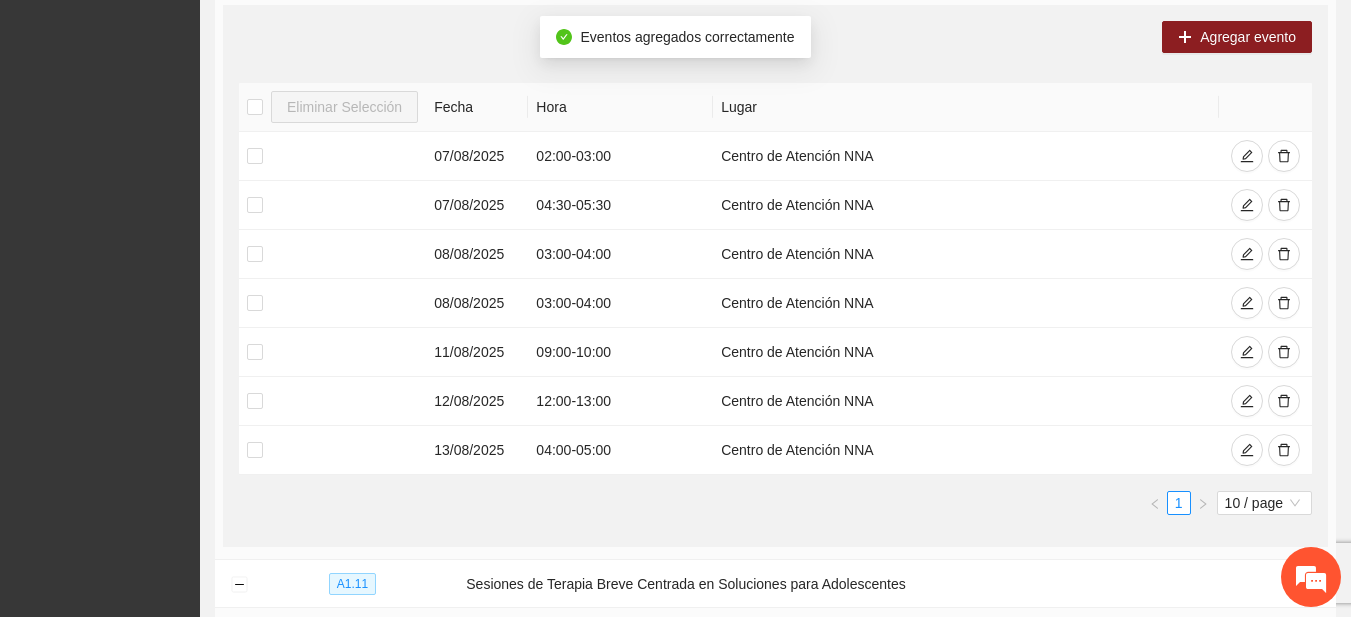 click on "Eliminar Selección Fecha Hora Lugar [DATE] [TIME] - [TIME] Centro de Atención NNA [DATE] [TIME] - [TIME] Centro de Atención NNA [DATE] [TIME] - [TIME] Centro de Atención NNA [DATE] [TIME] - [TIME] Centro de Atención NNA [DATE] [TIME] - [TIME] Centro de Atención NNA [DATE] [TIME] - [TIME] Centro de Atención NNA [DATE] [TIME] - [TIME] Centro de Atención NNA 1 10 / page" at bounding box center (775, 299) 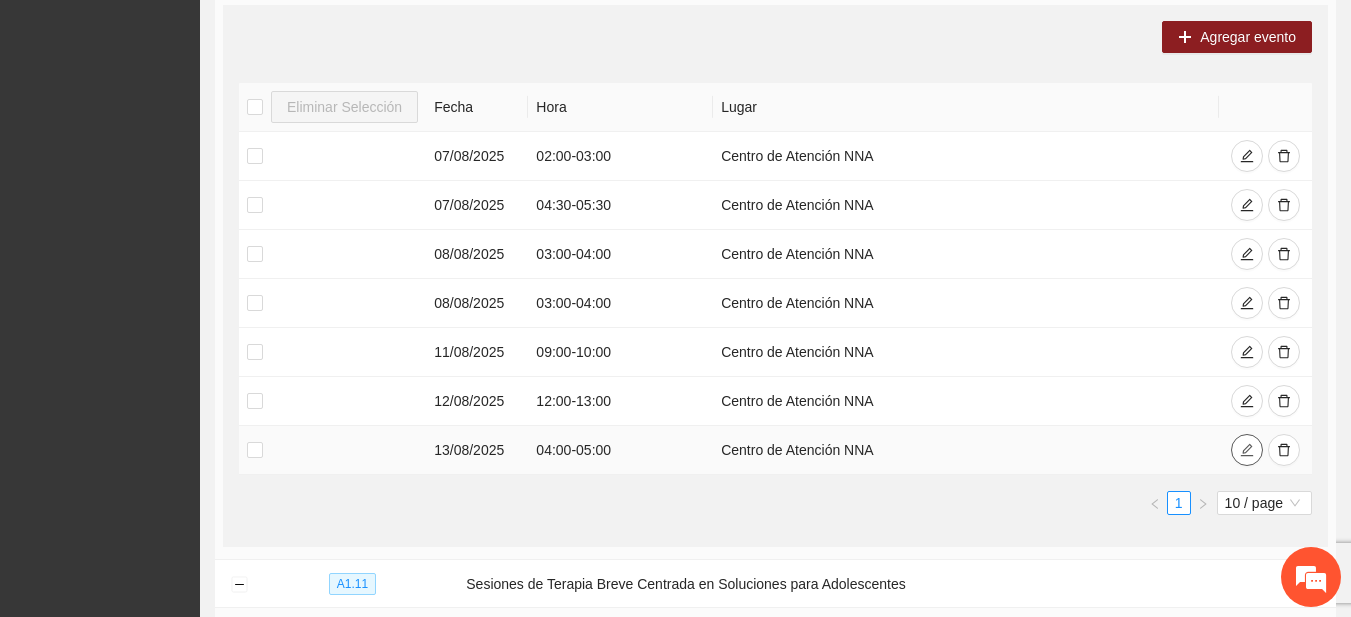 click 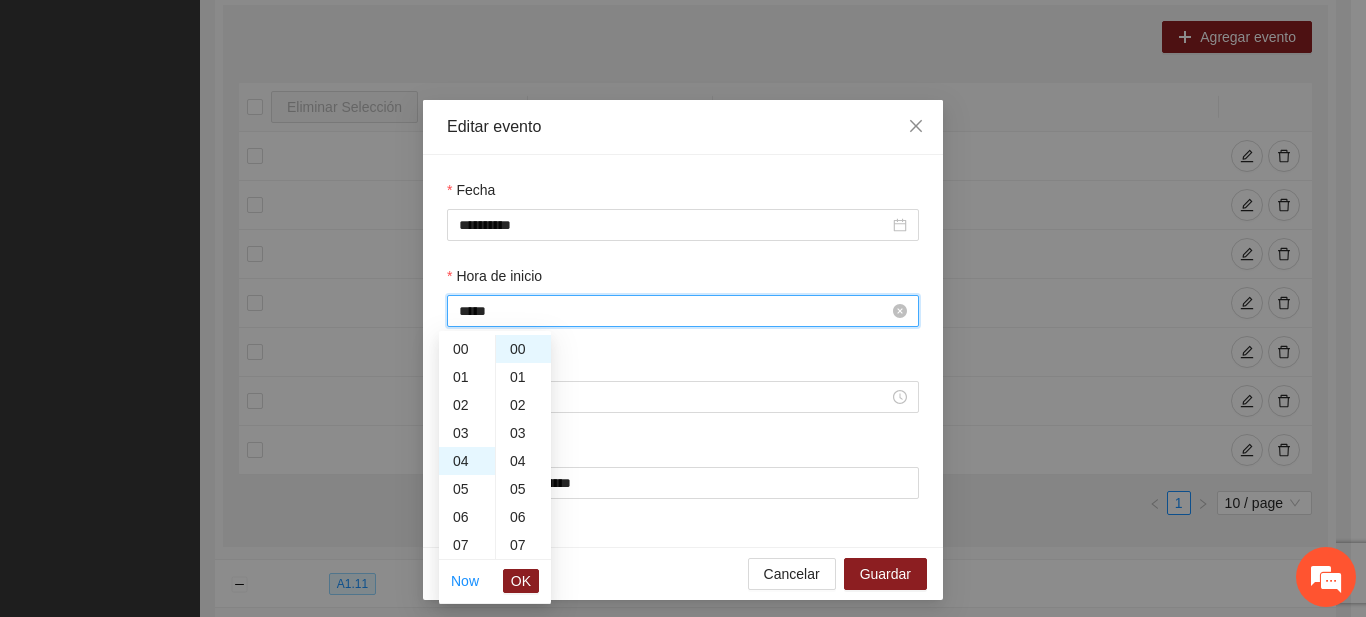 click on "*****" at bounding box center (674, 311) 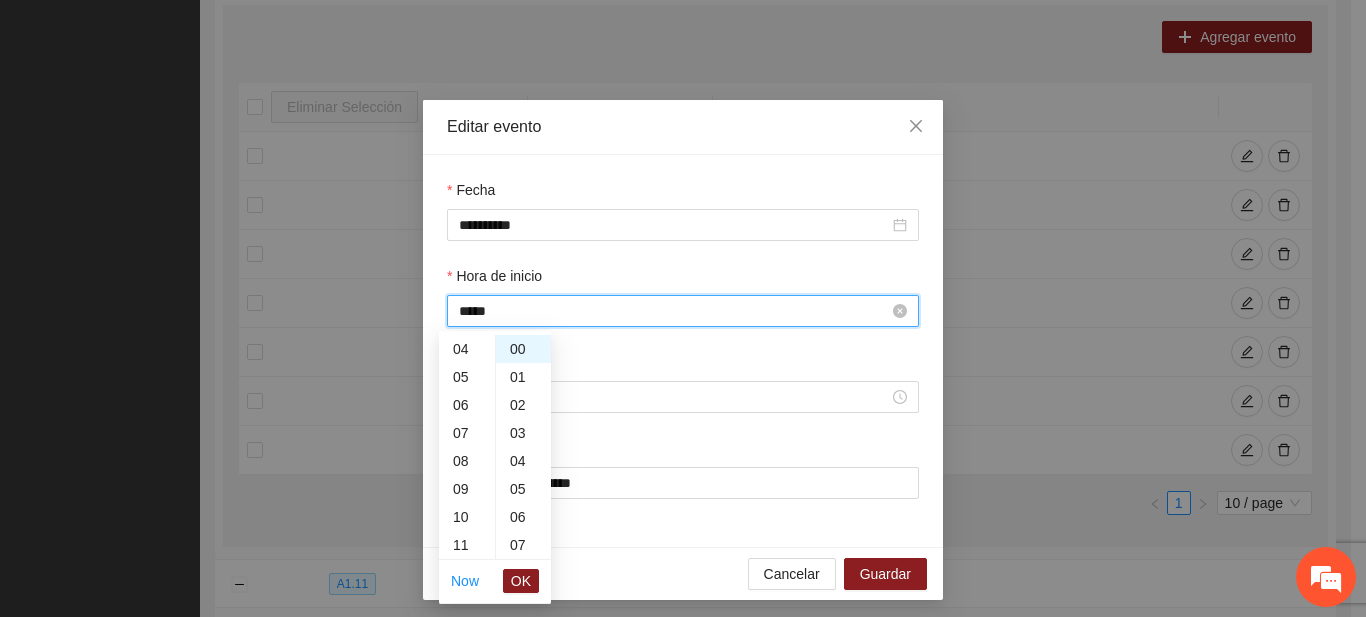 scroll, scrollTop: 84, scrollLeft: 0, axis: vertical 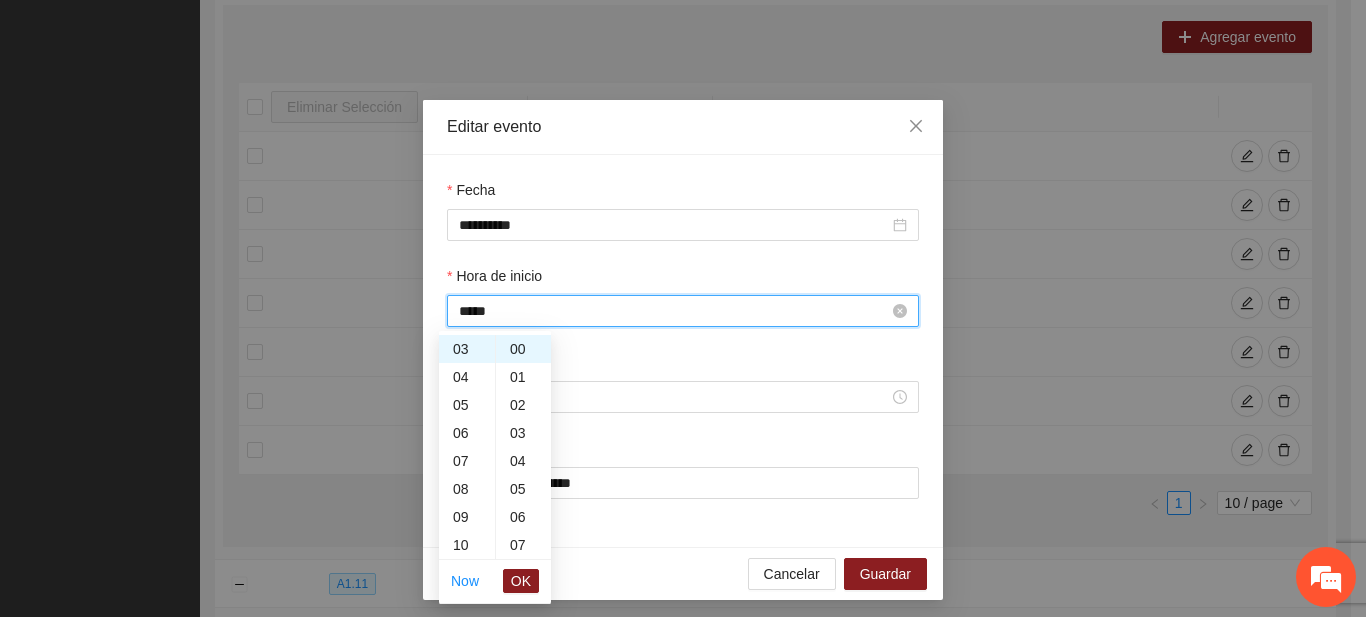 click on "*****" at bounding box center [674, 311] 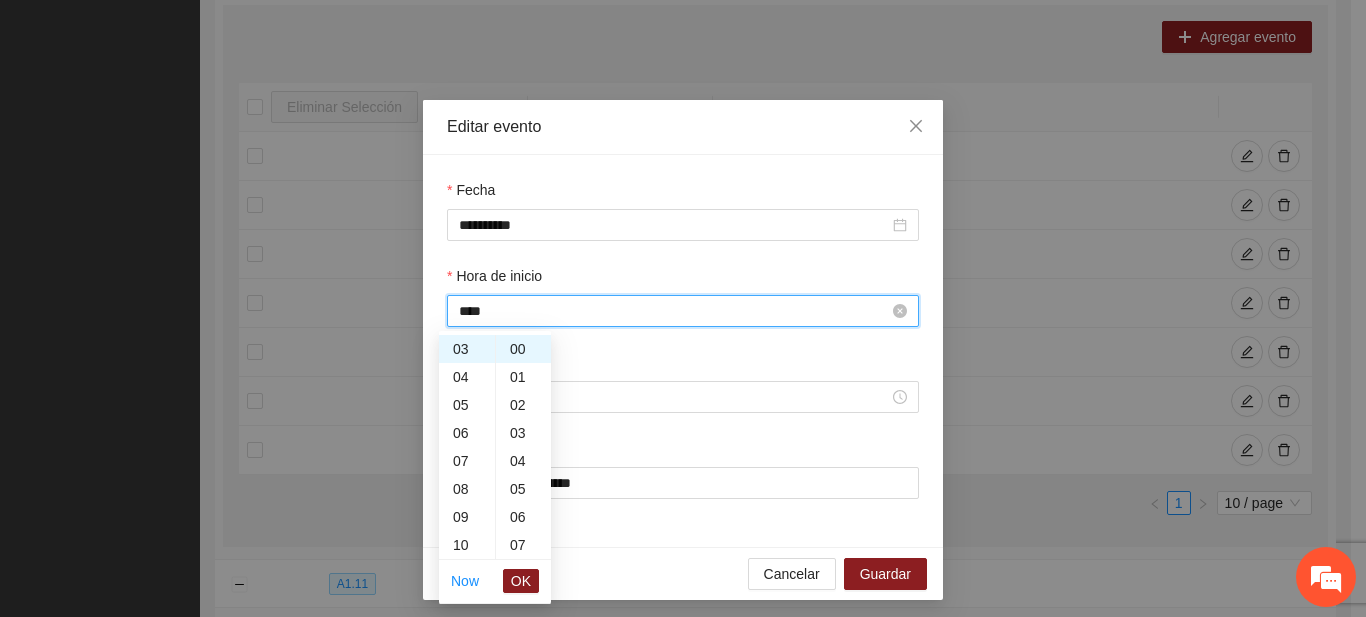 type on "*****" 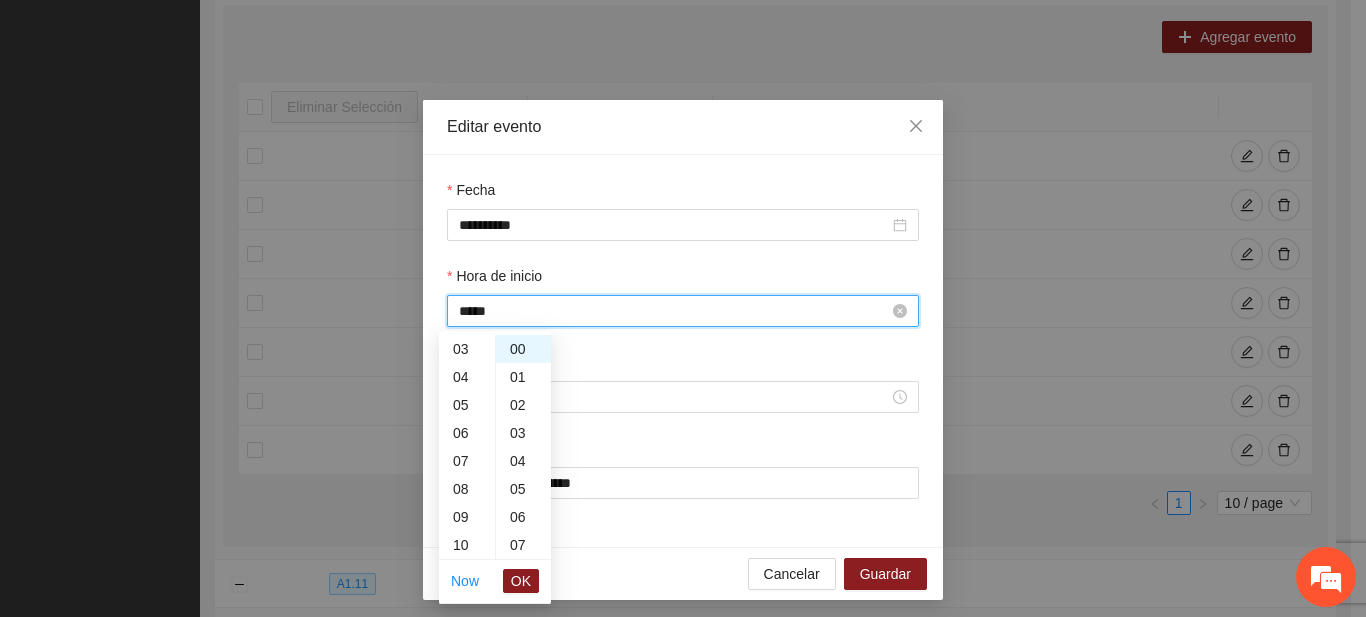 scroll, scrollTop: 364, scrollLeft: 0, axis: vertical 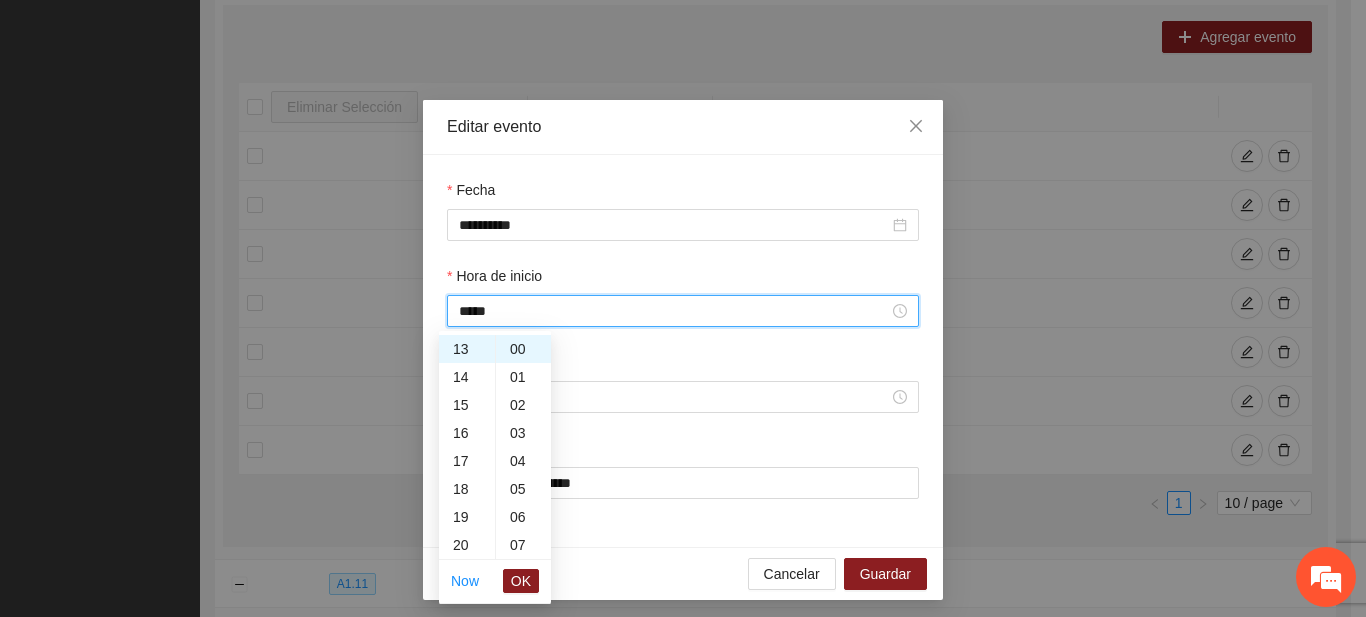 drag, startPoint x: 499, startPoint y: 312, endPoint x: 389, endPoint y: 307, distance: 110.11358 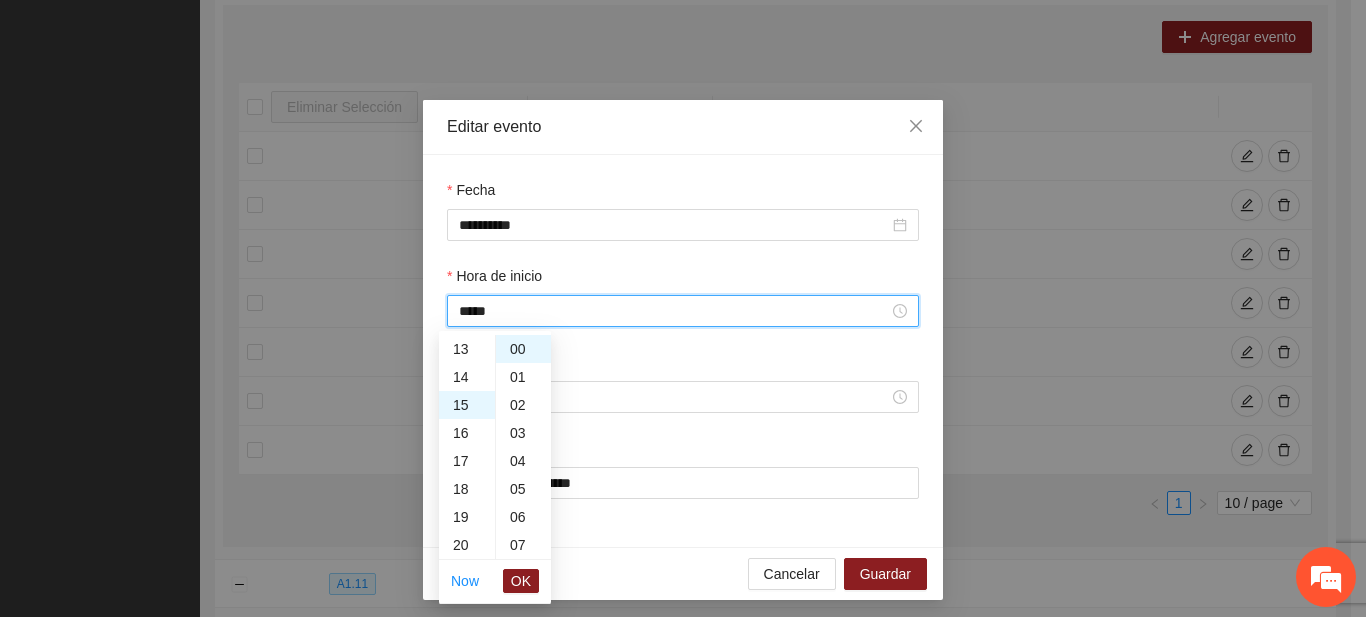 scroll, scrollTop: 420, scrollLeft: 0, axis: vertical 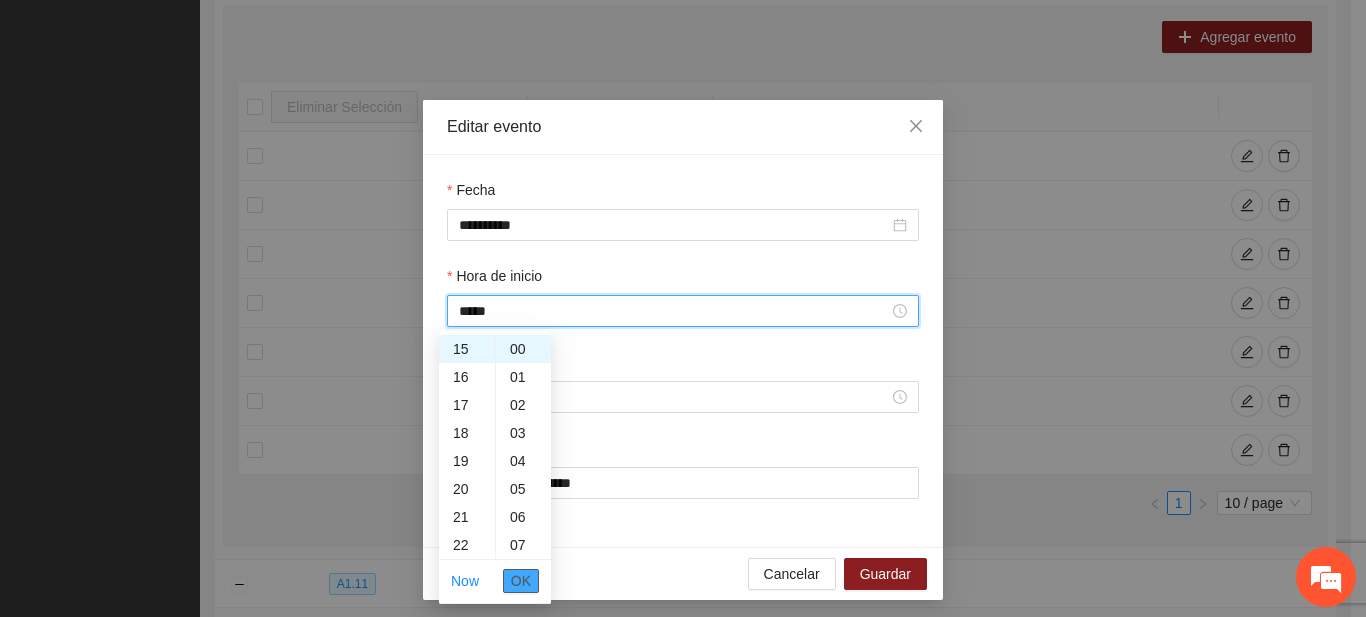 click on "OK" at bounding box center [521, 581] 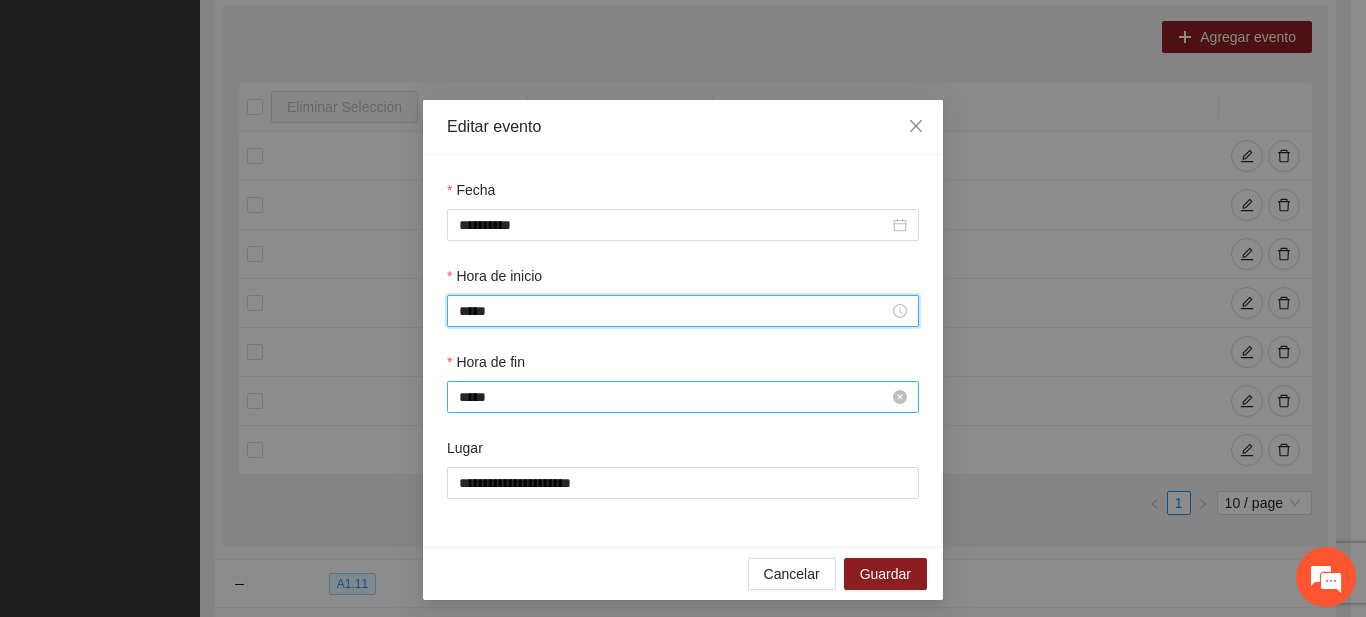 type on "*****" 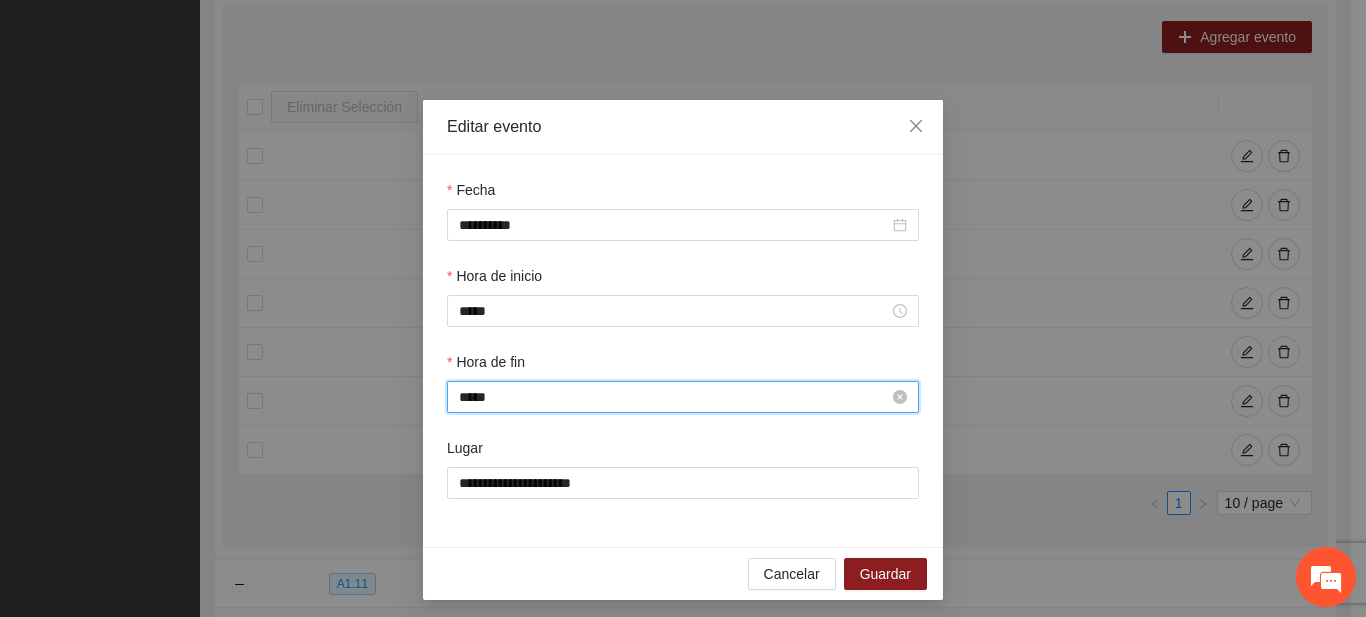click on "*****" at bounding box center [674, 397] 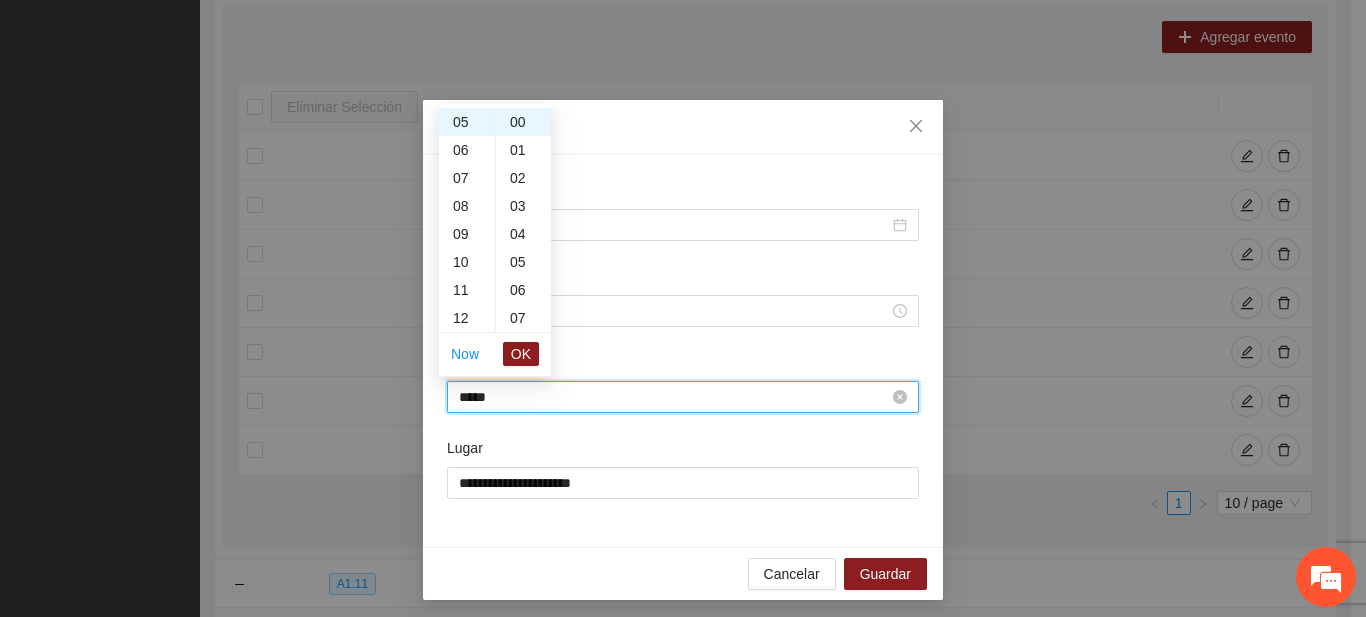 click on "*****" at bounding box center [674, 397] 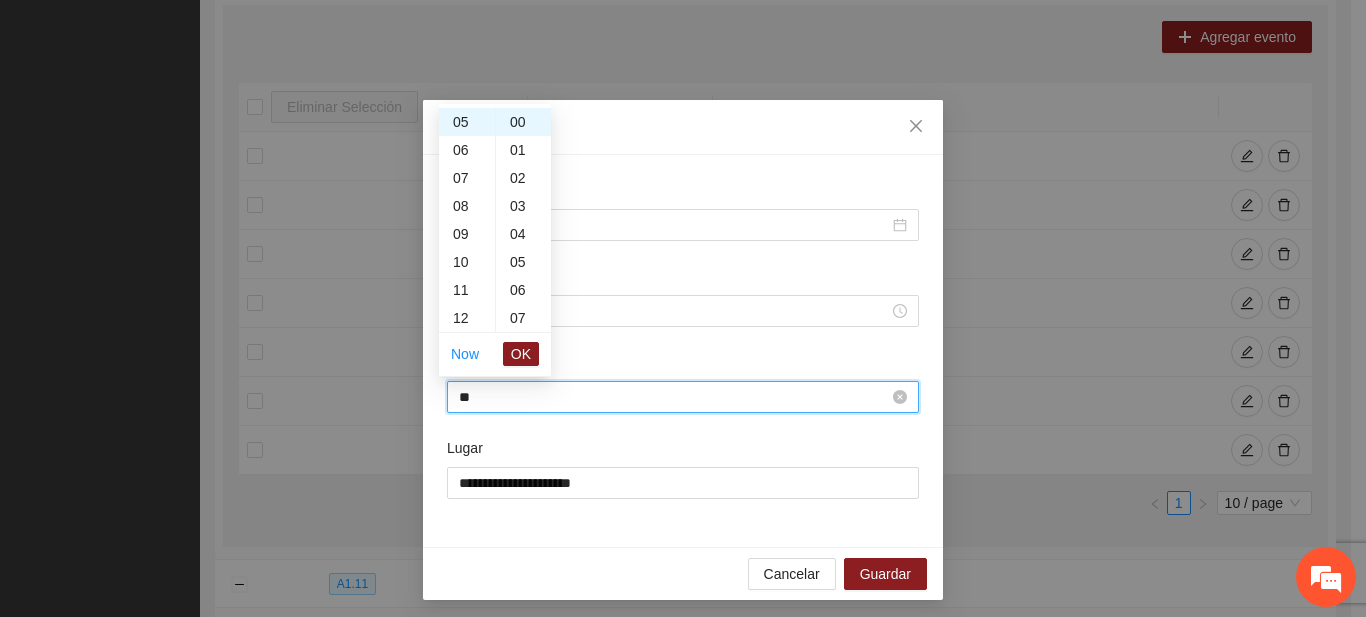 type on "*" 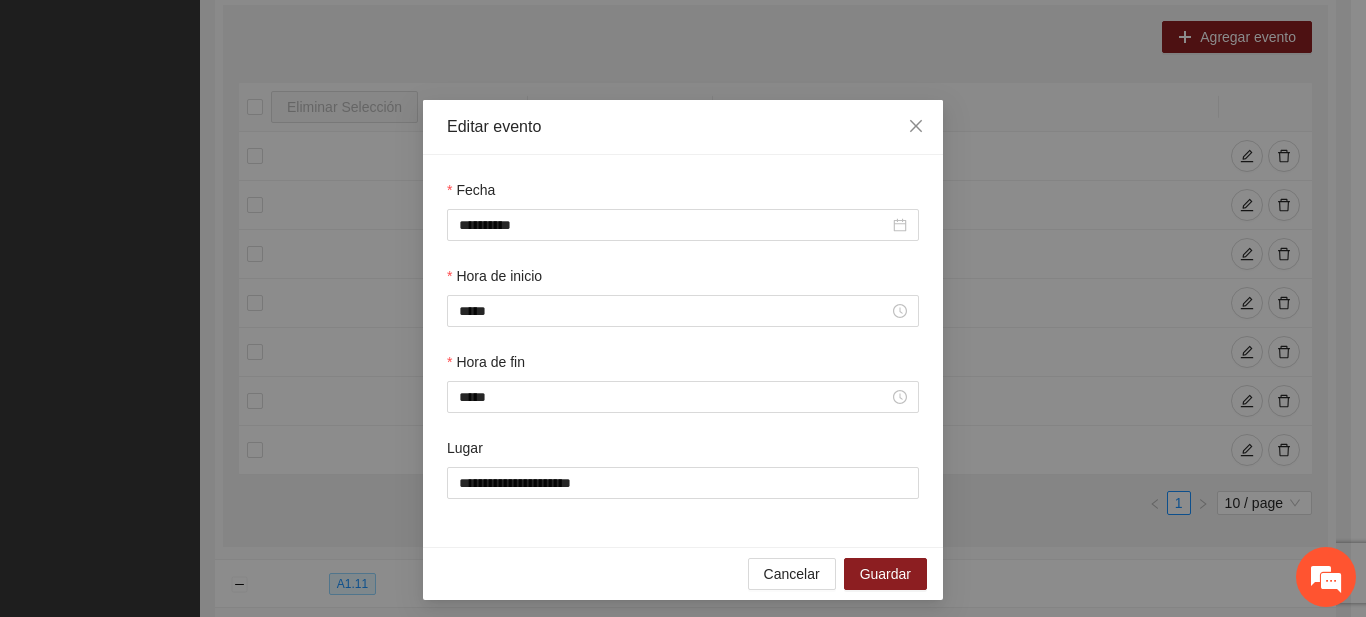 click on "Hora de fin" at bounding box center (683, 366) 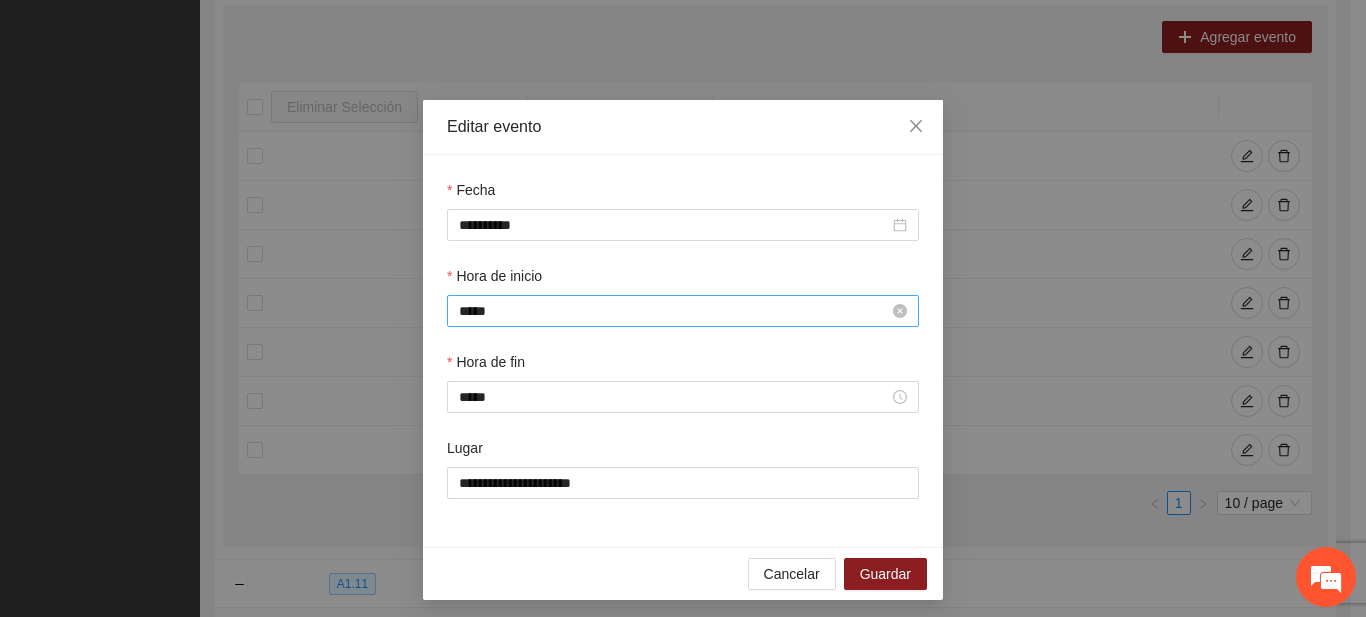 click on "*****" at bounding box center (674, 311) 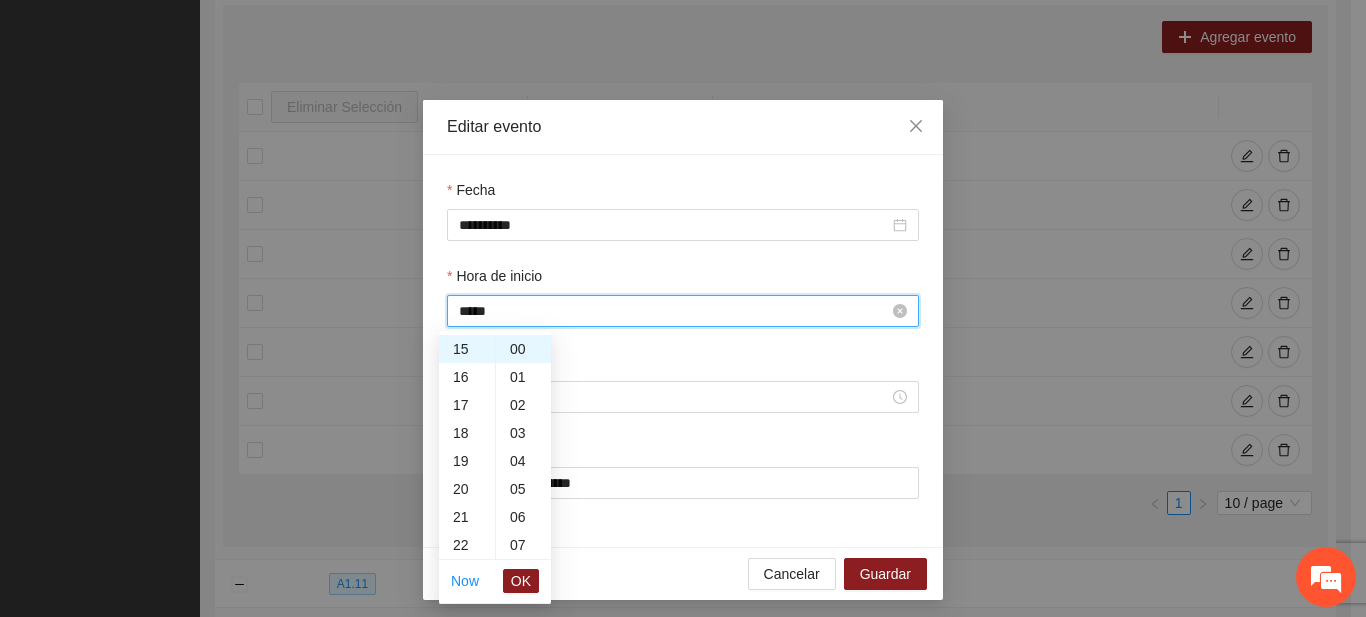 click on "*****" at bounding box center [674, 311] 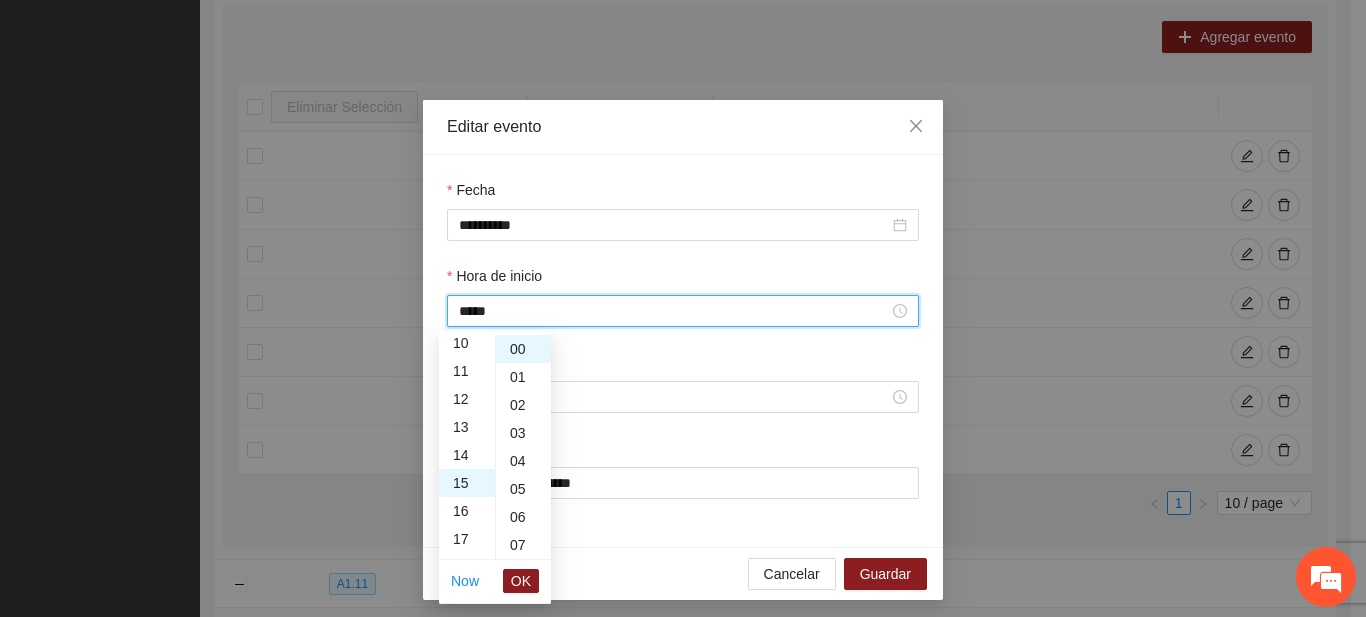scroll, scrollTop: 300, scrollLeft: 0, axis: vertical 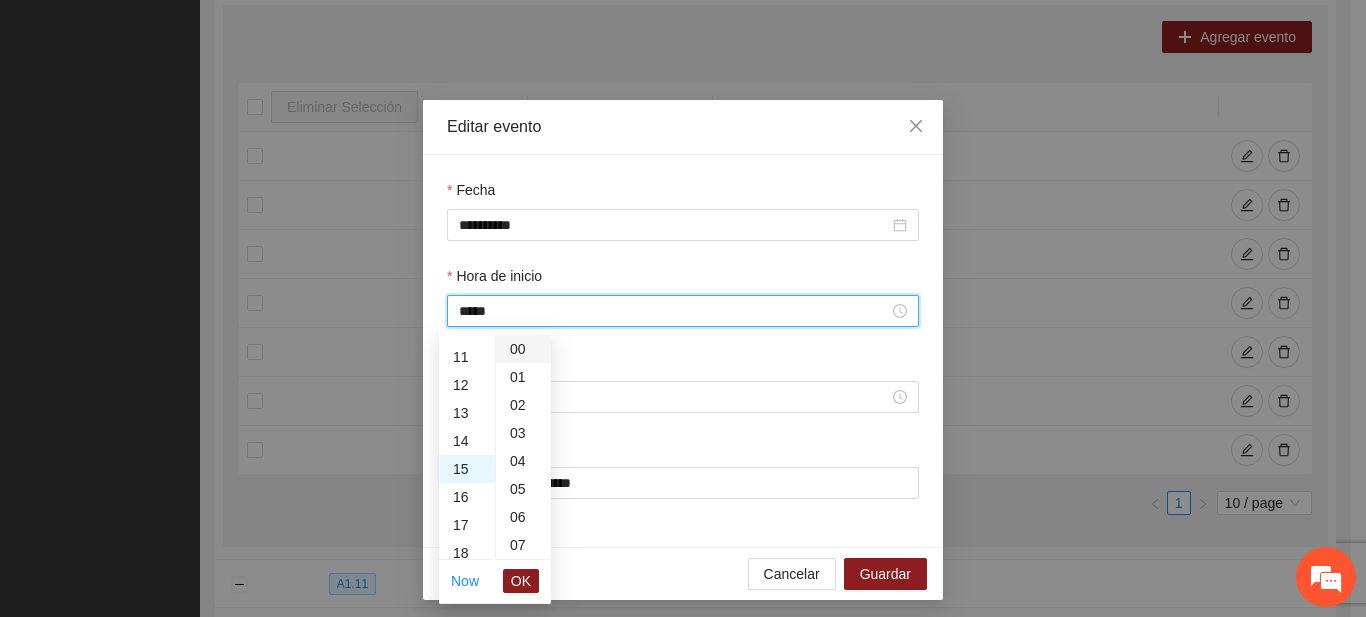 click on "00" at bounding box center (523, 349) 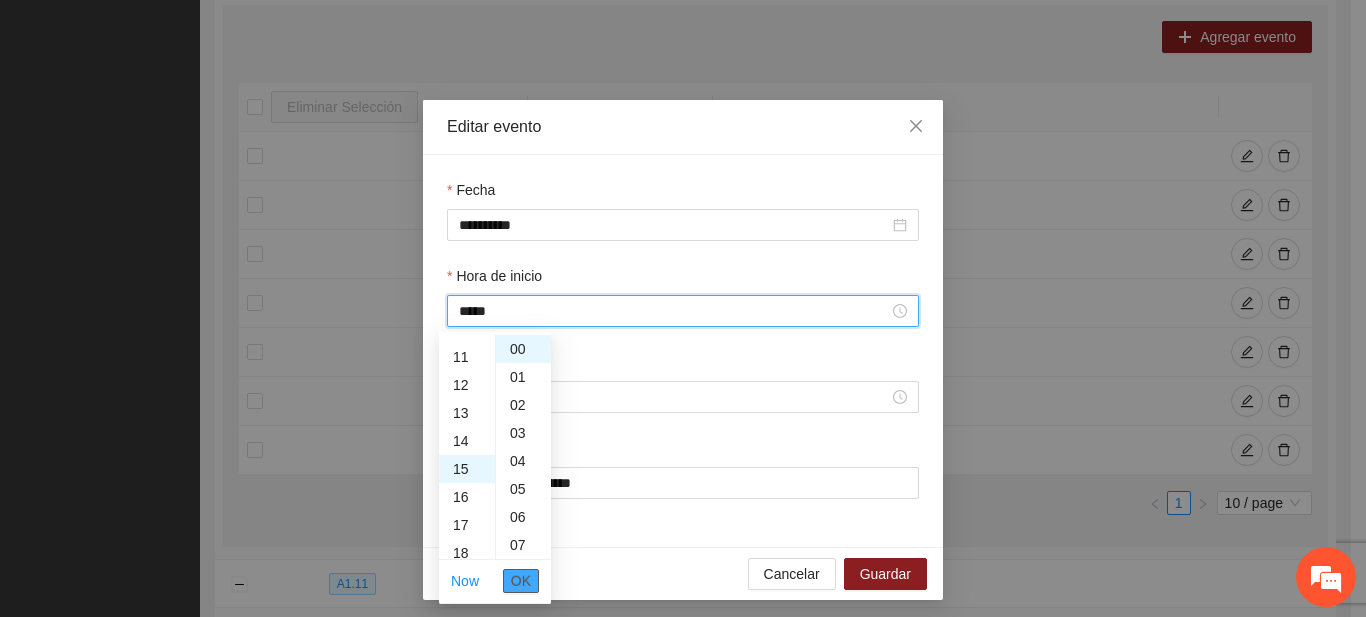 click on "OK" at bounding box center (521, 581) 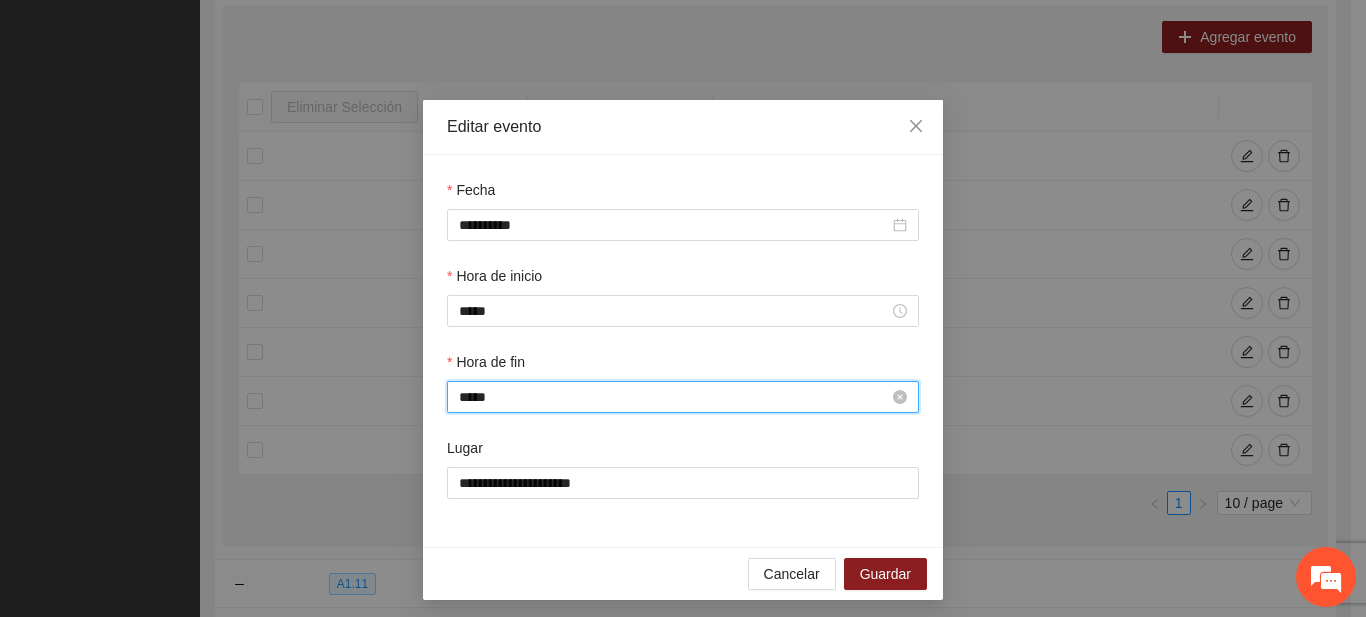 click on "*****" at bounding box center [674, 397] 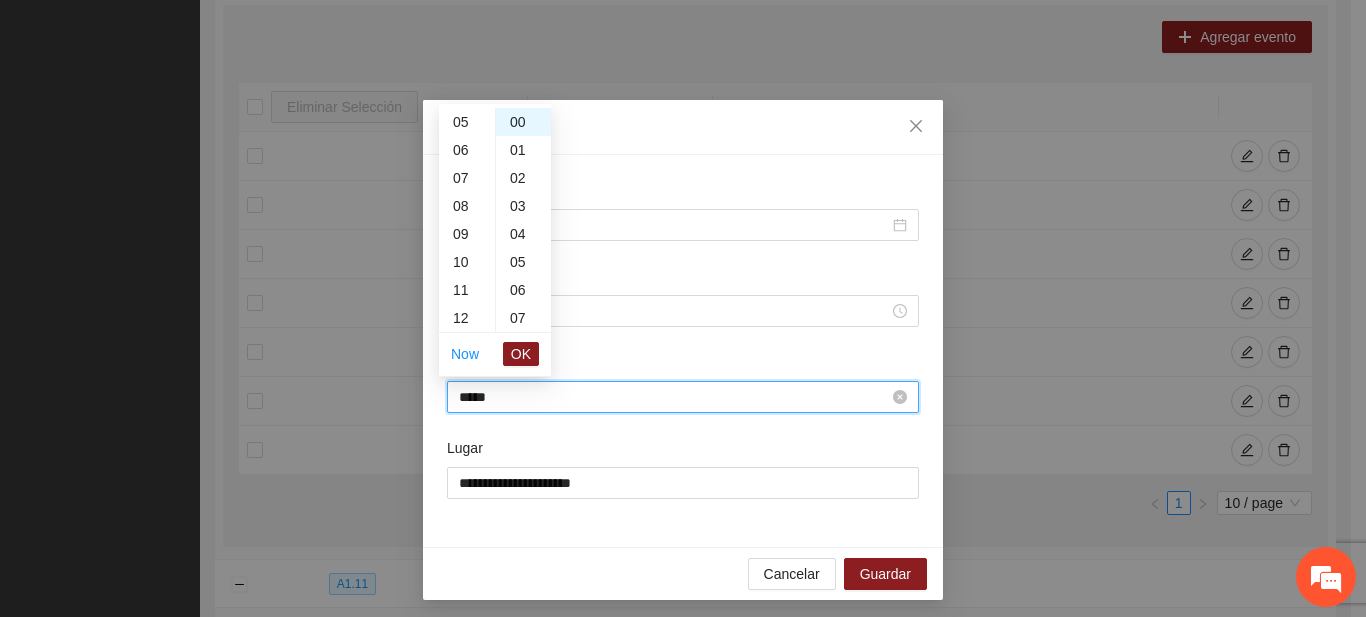 scroll, scrollTop: 448, scrollLeft: 0, axis: vertical 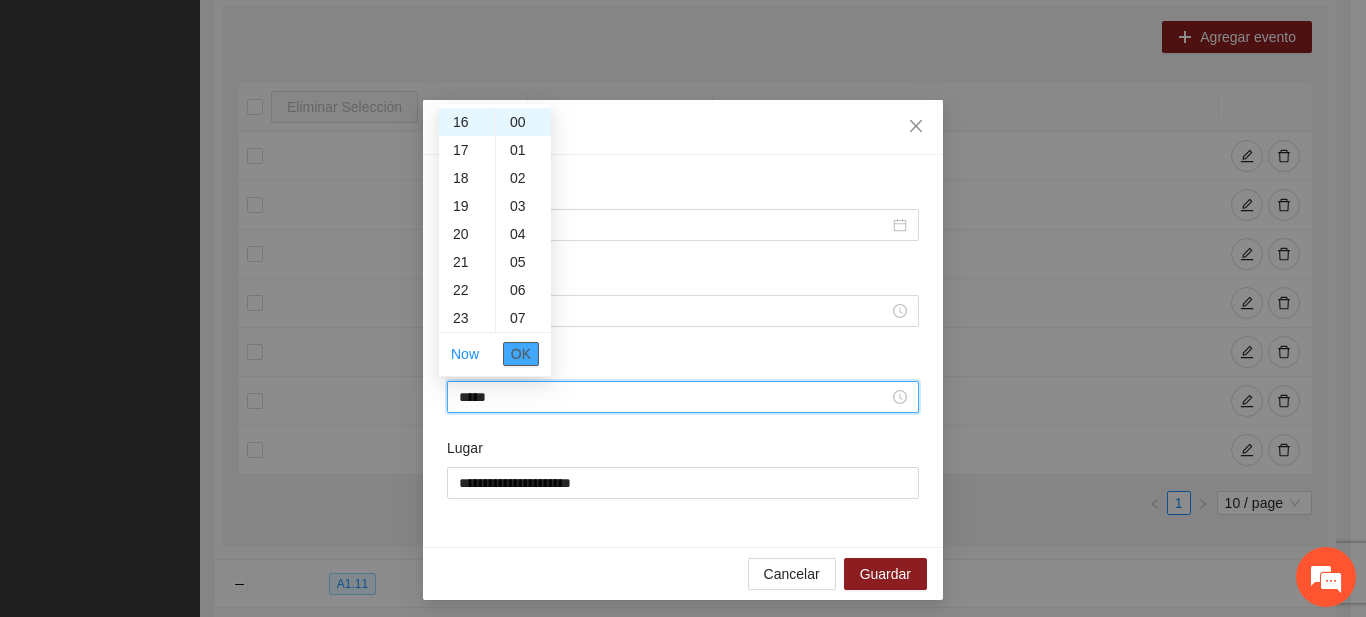click on "OK" at bounding box center (521, 354) 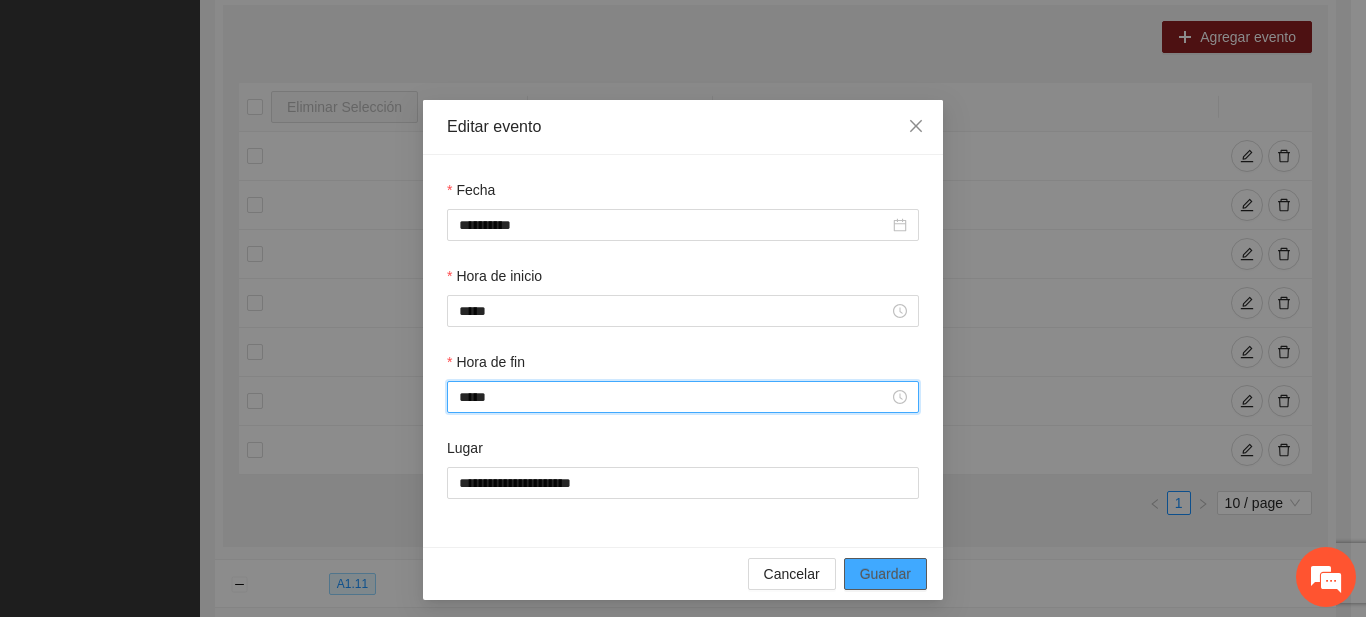 type on "*****" 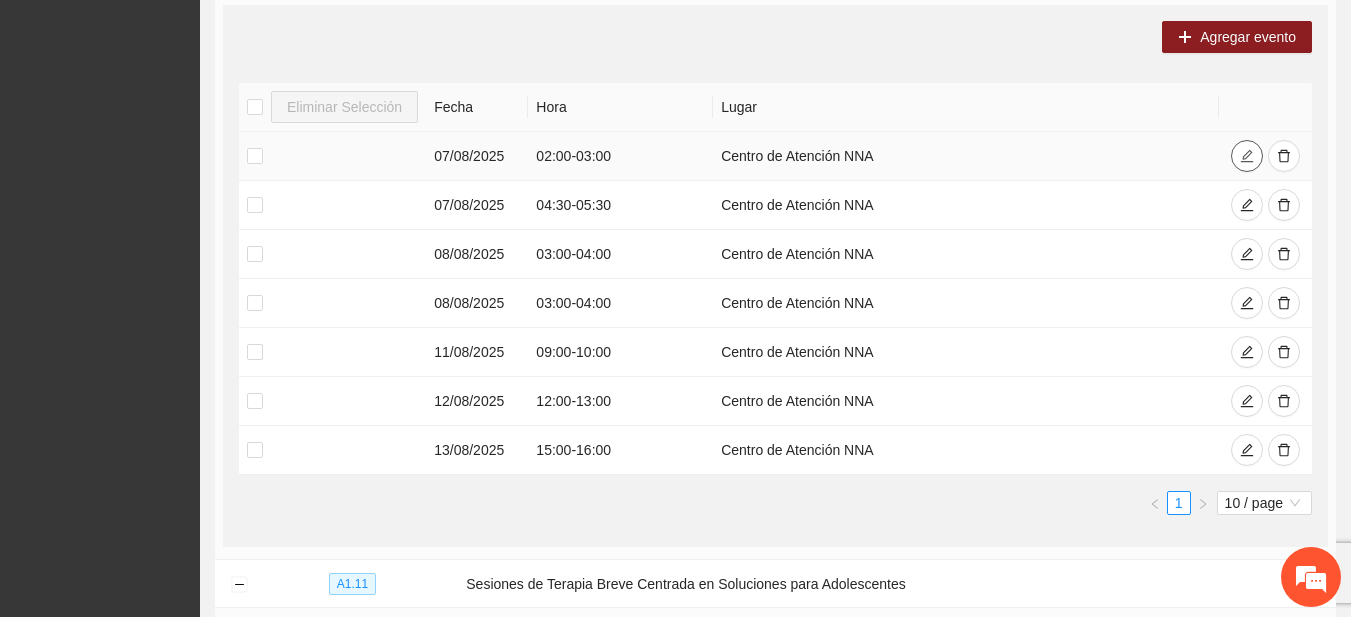 click at bounding box center [1247, 156] 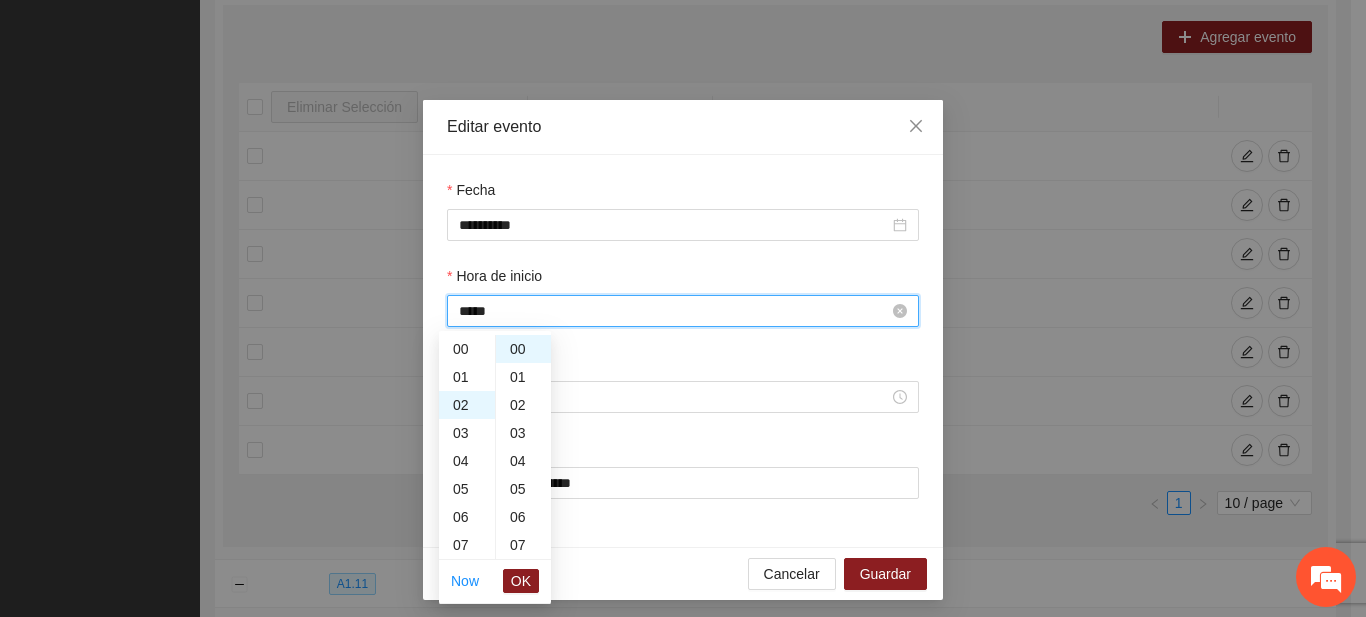 click on "*****" at bounding box center (674, 311) 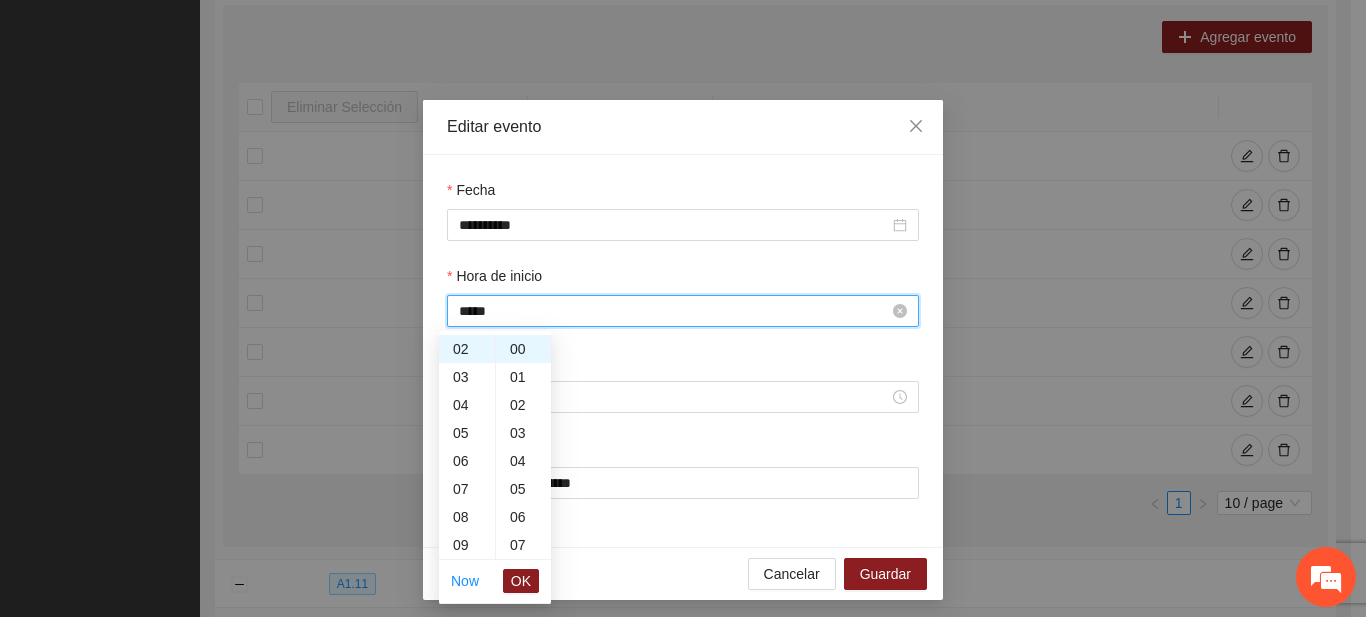 click on "*****" at bounding box center [674, 311] 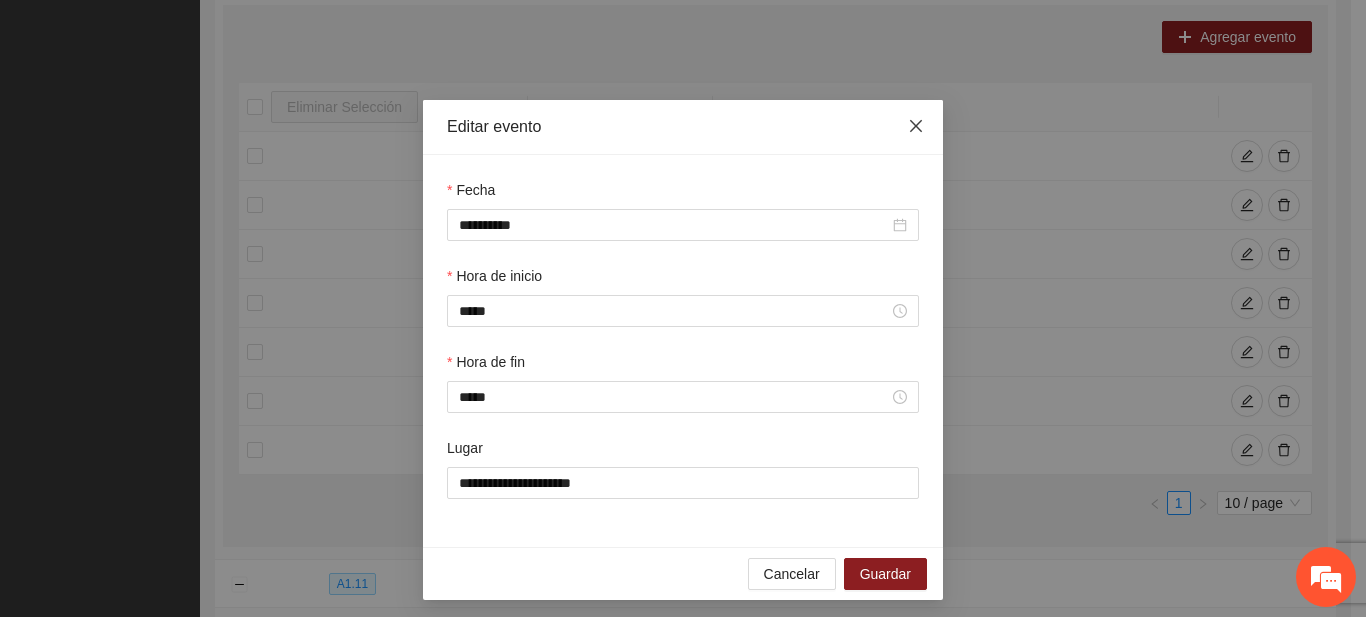 click 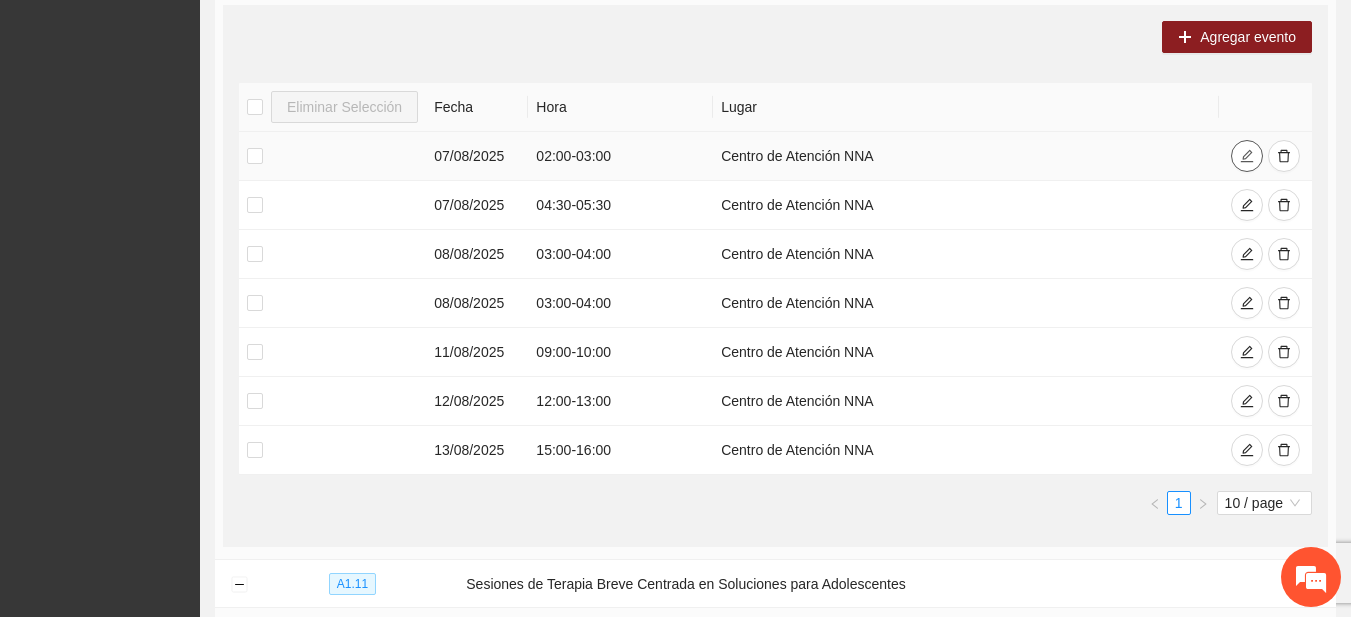 click 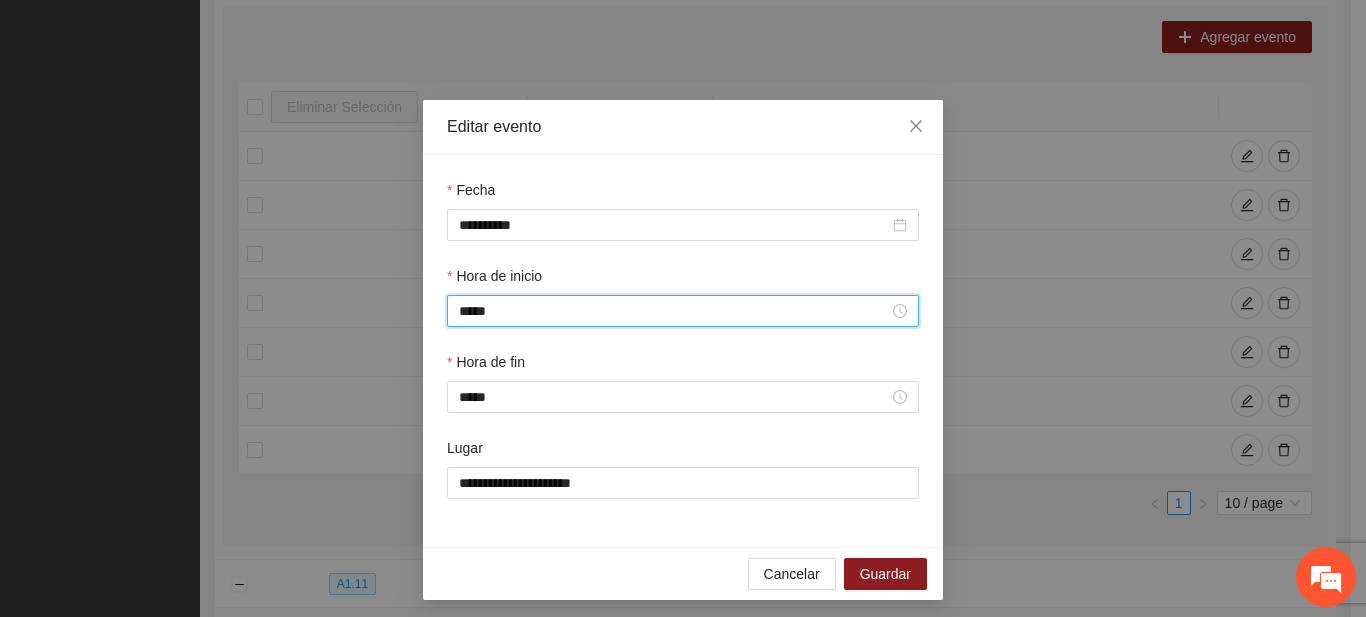 scroll, scrollTop: 56, scrollLeft: 0, axis: vertical 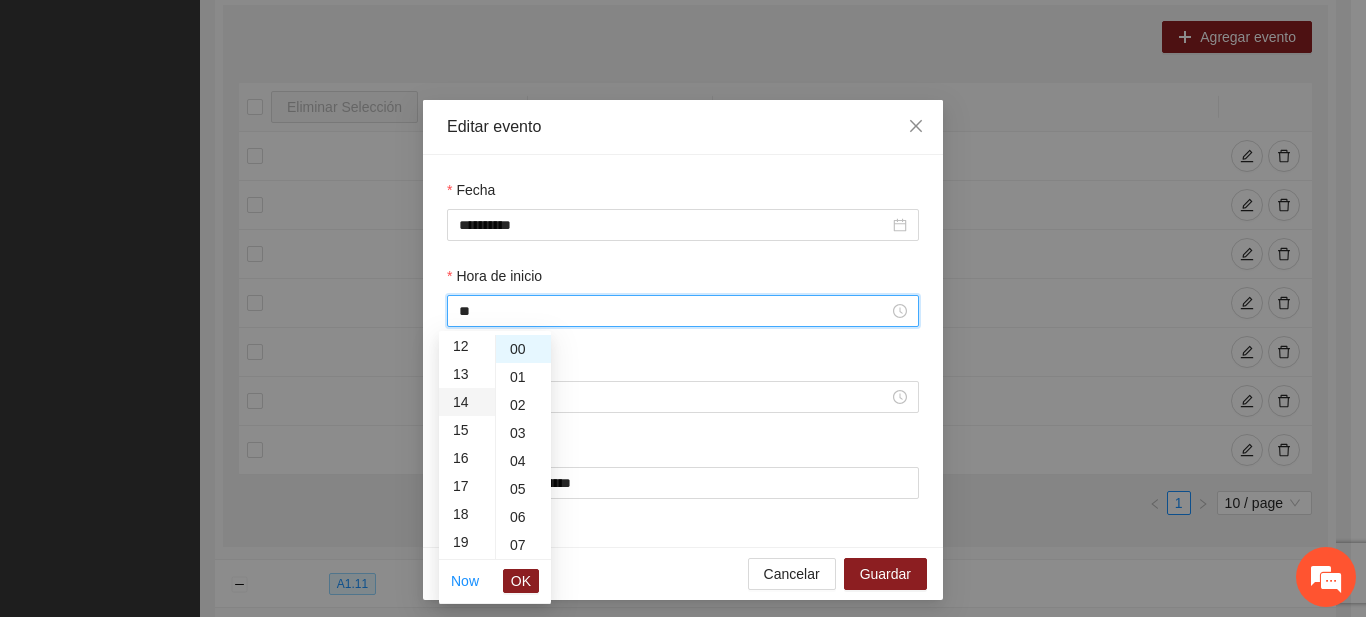click on "14" at bounding box center [467, 402] 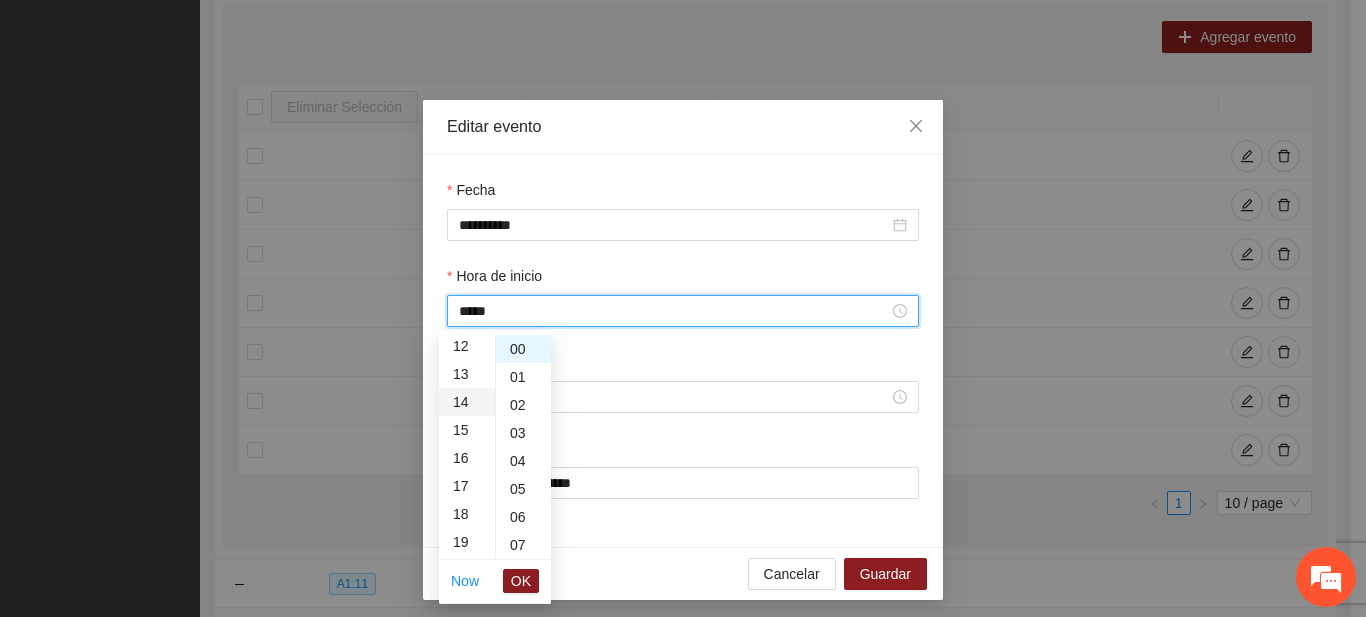 scroll, scrollTop: 392, scrollLeft: 0, axis: vertical 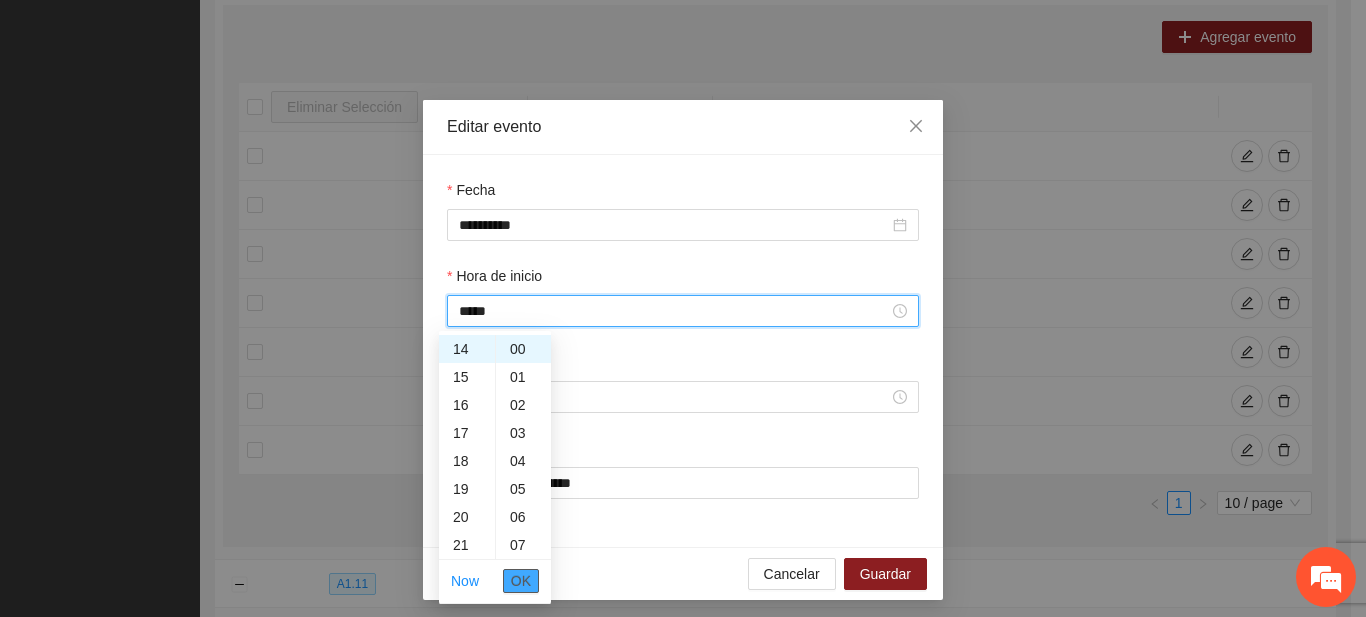 click on "OK" at bounding box center [521, 581] 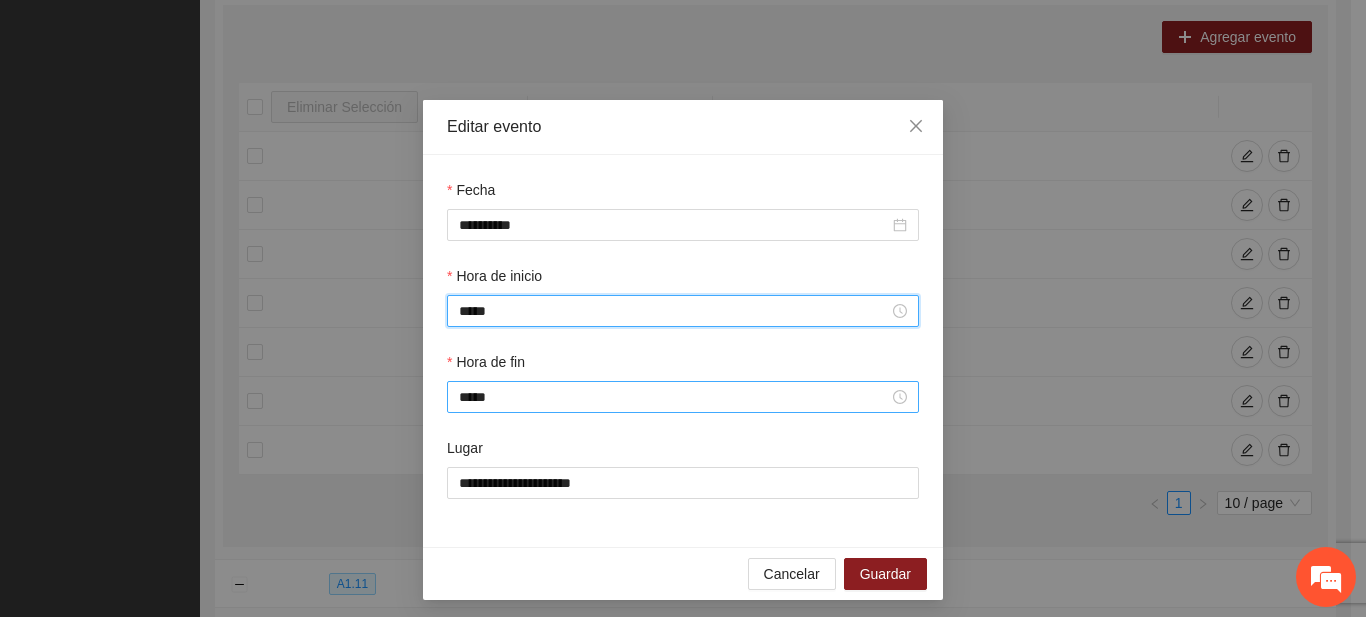 type on "*****" 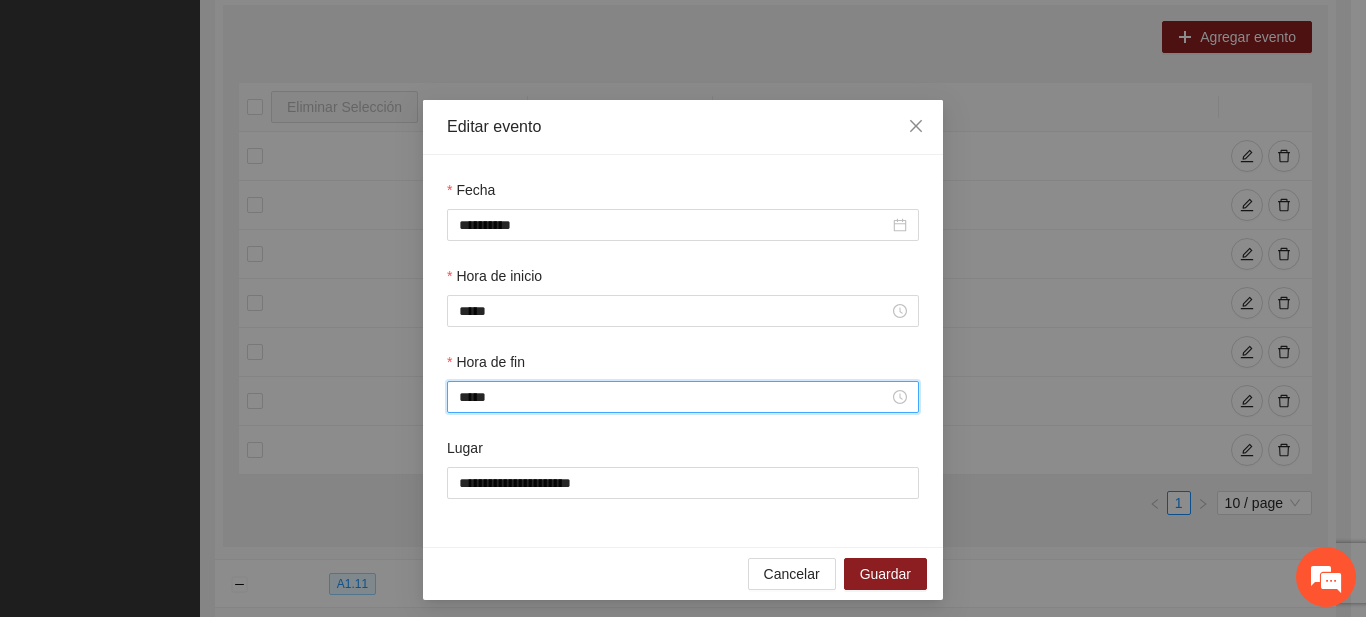 scroll, scrollTop: 84, scrollLeft: 0, axis: vertical 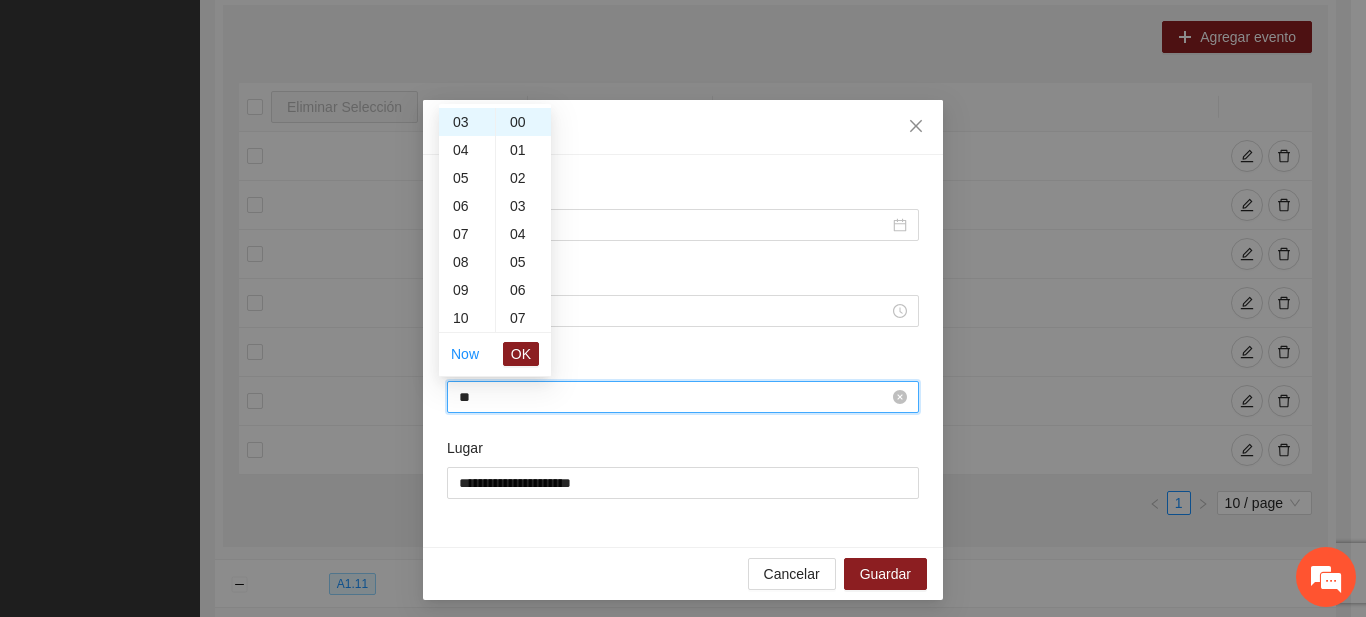 type on "*" 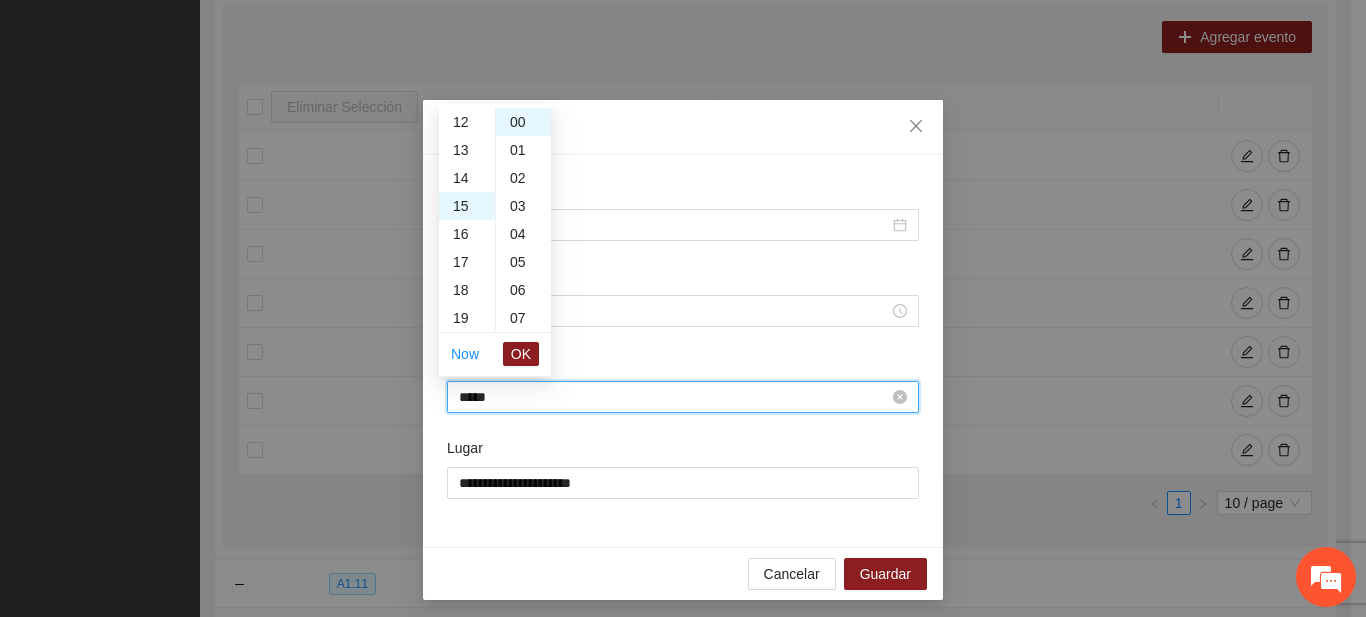 scroll, scrollTop: 420, scrollLeft: 0, axis: vertical 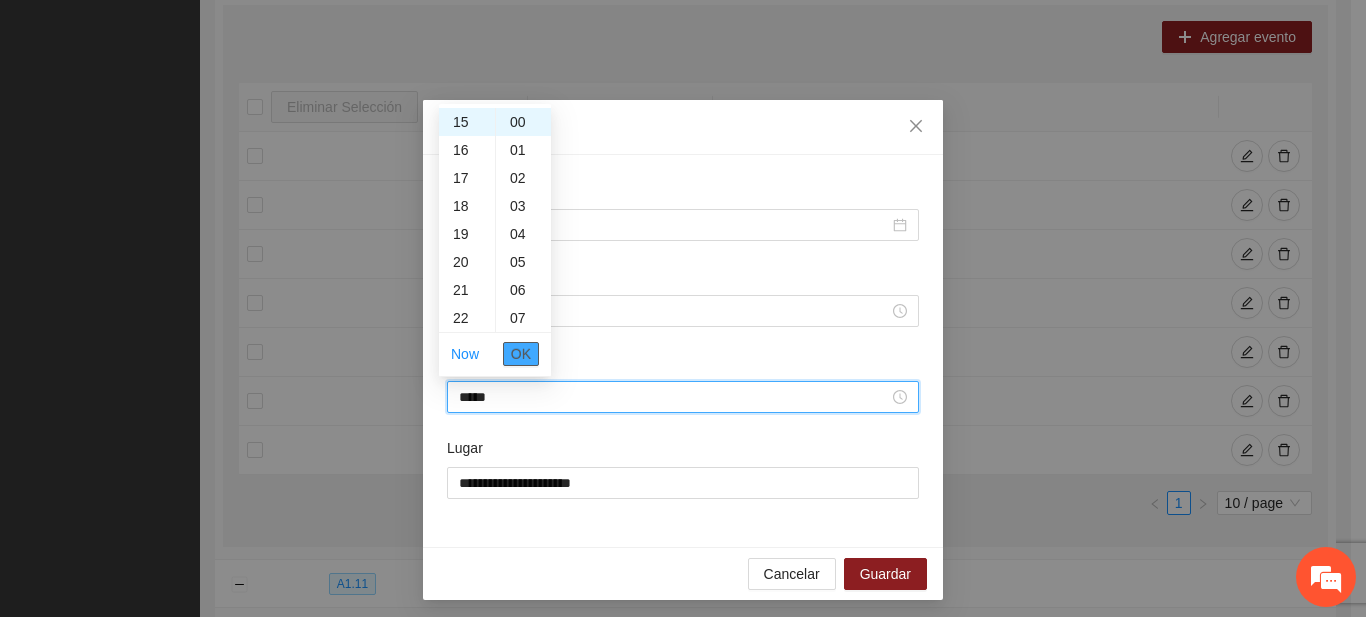 click on "OK" at bounding box center (521, 354) 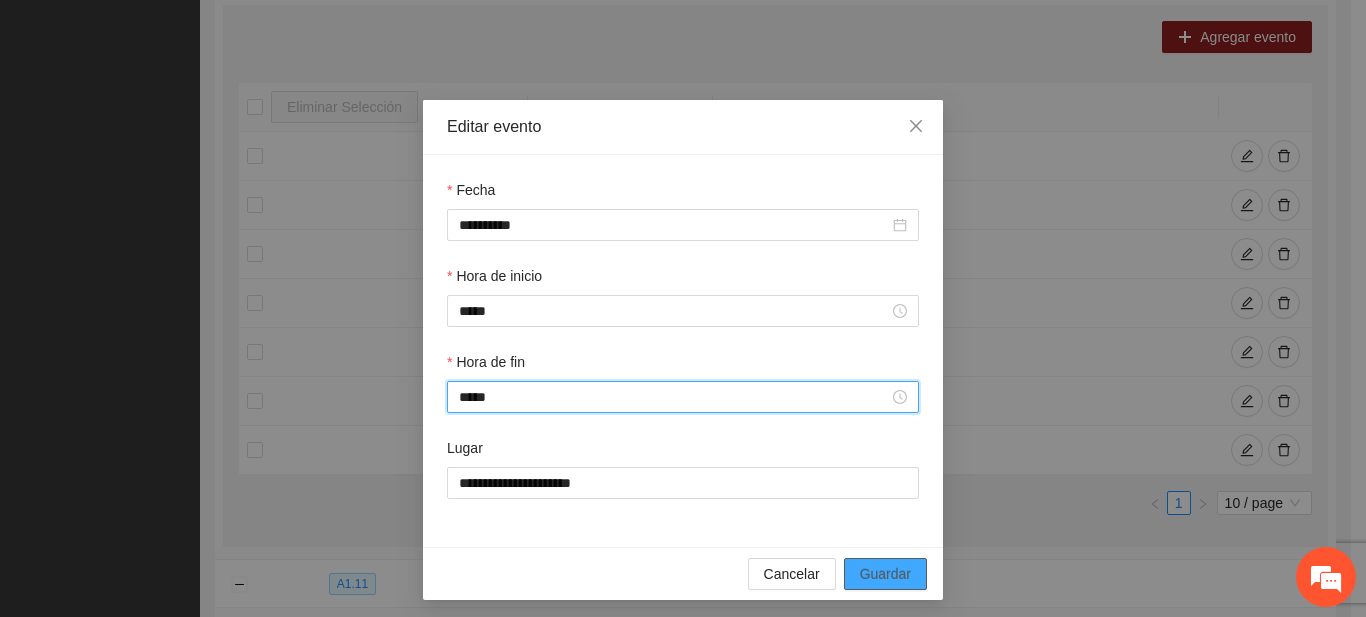 type on "*****" 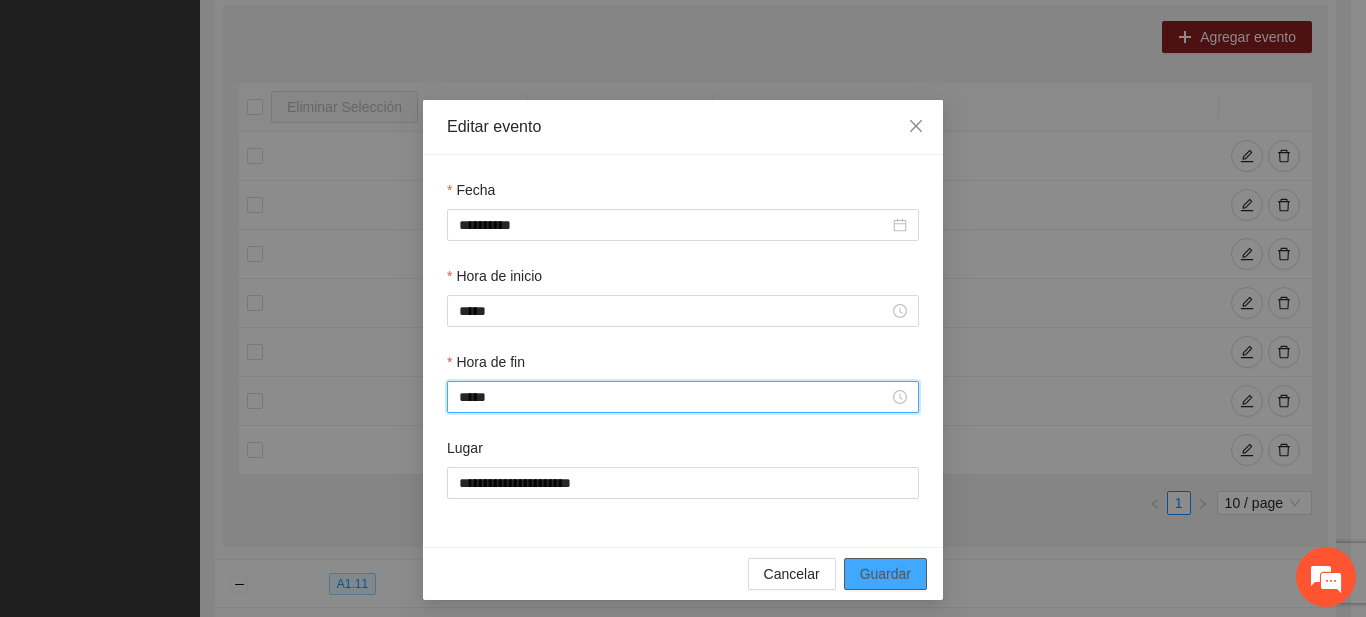 click on "Guardar" at bounding box center [885, 574] 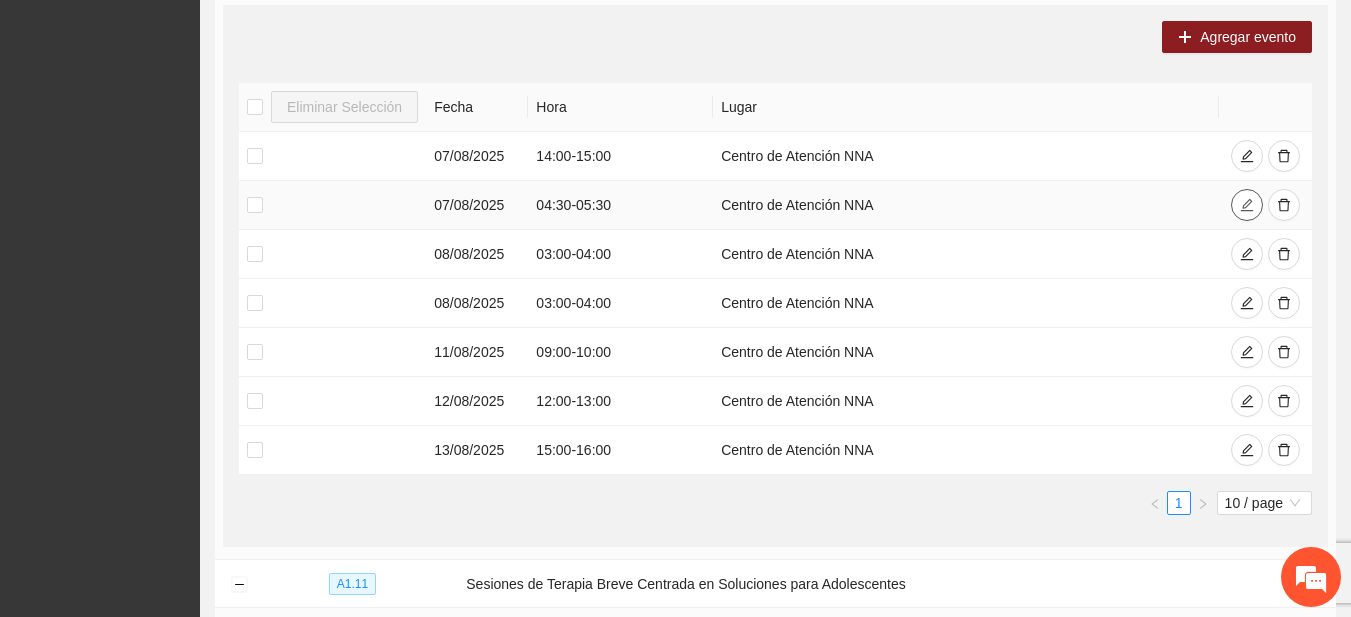 click 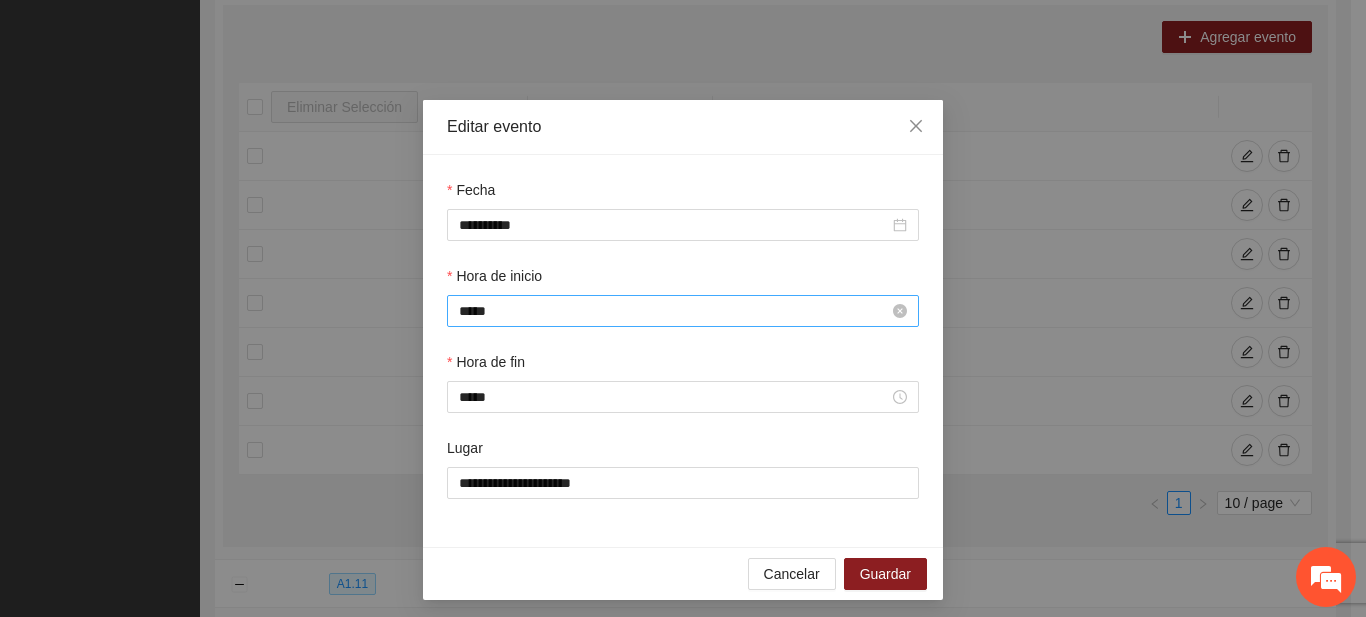 click on "*****" at bounding box center [674, 311] 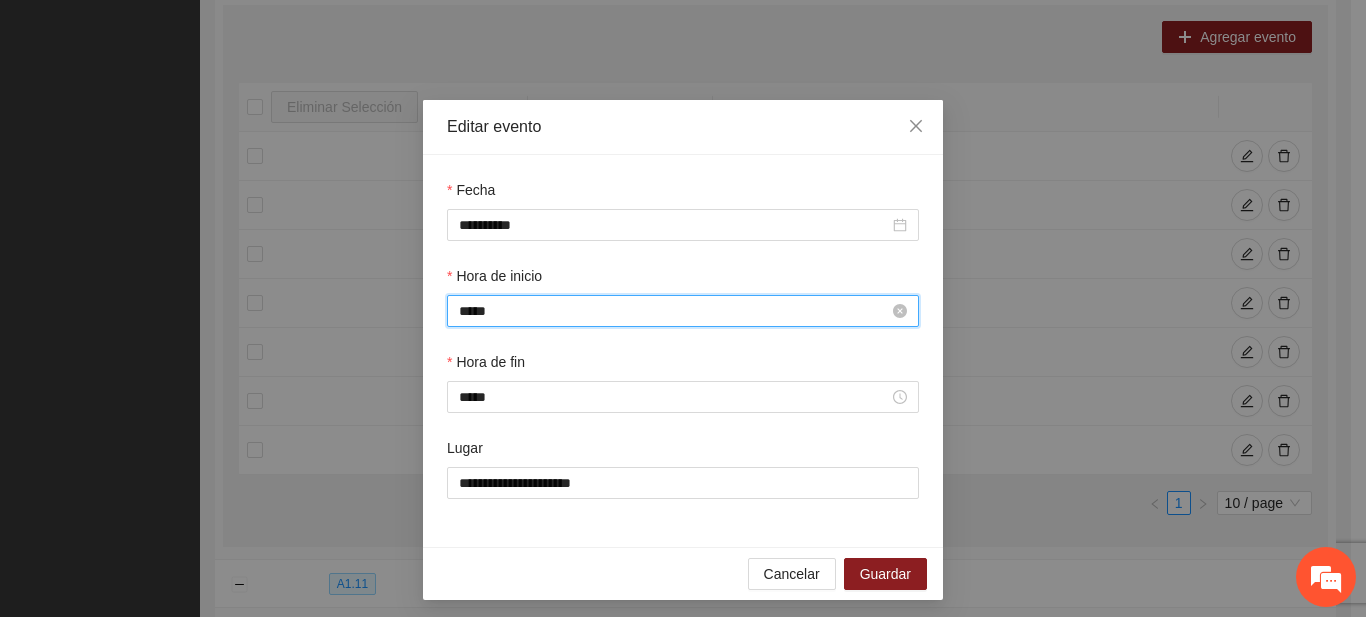 scroll, scrollTop: 112, scrollLeft: 0, axis: vertical 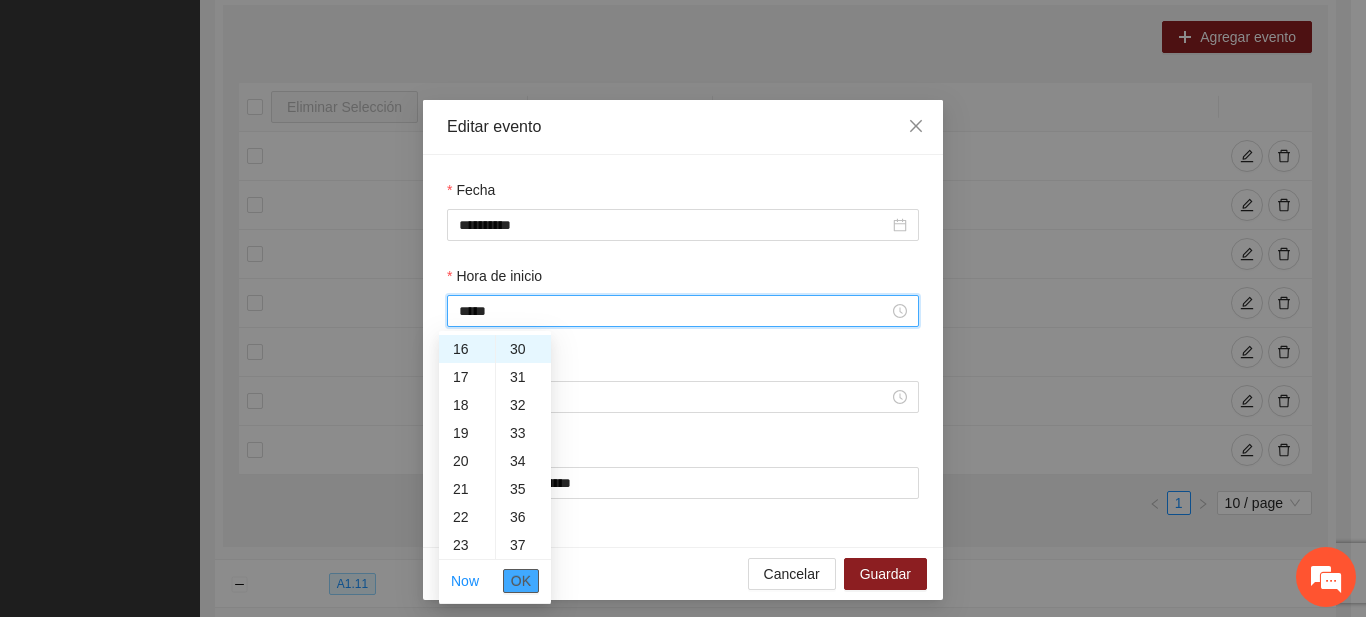 click on "OK" at bounding box center (521, 581) 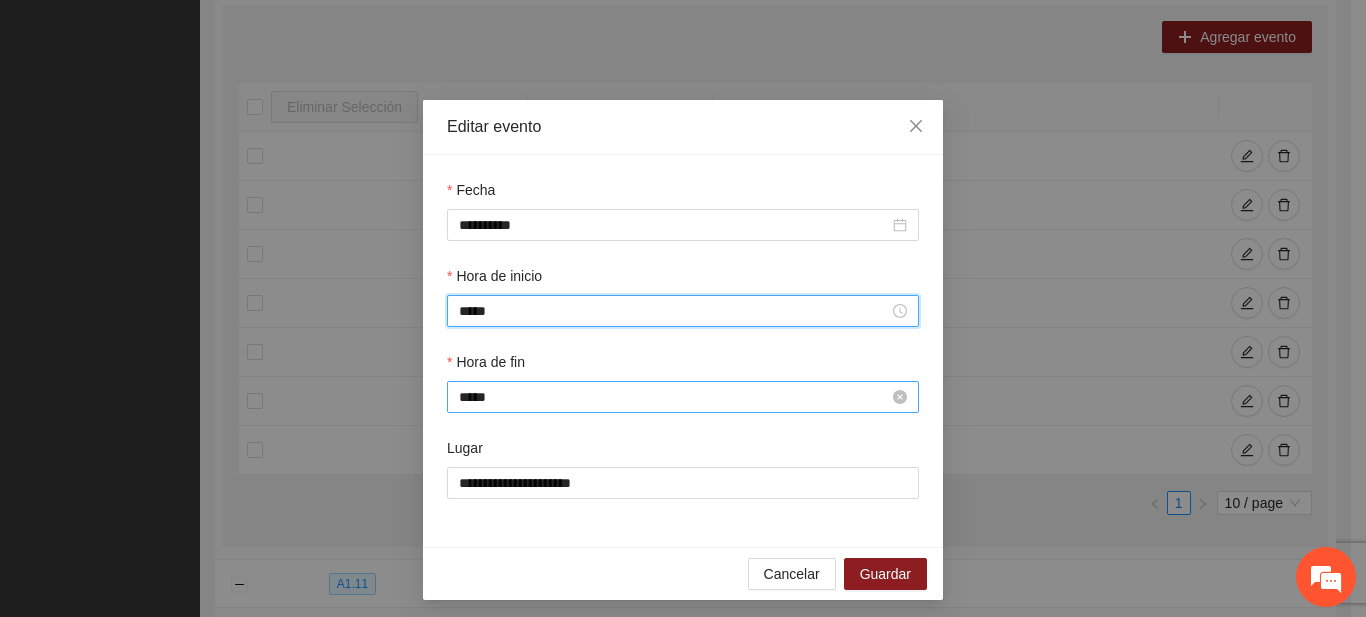 type on "*****" 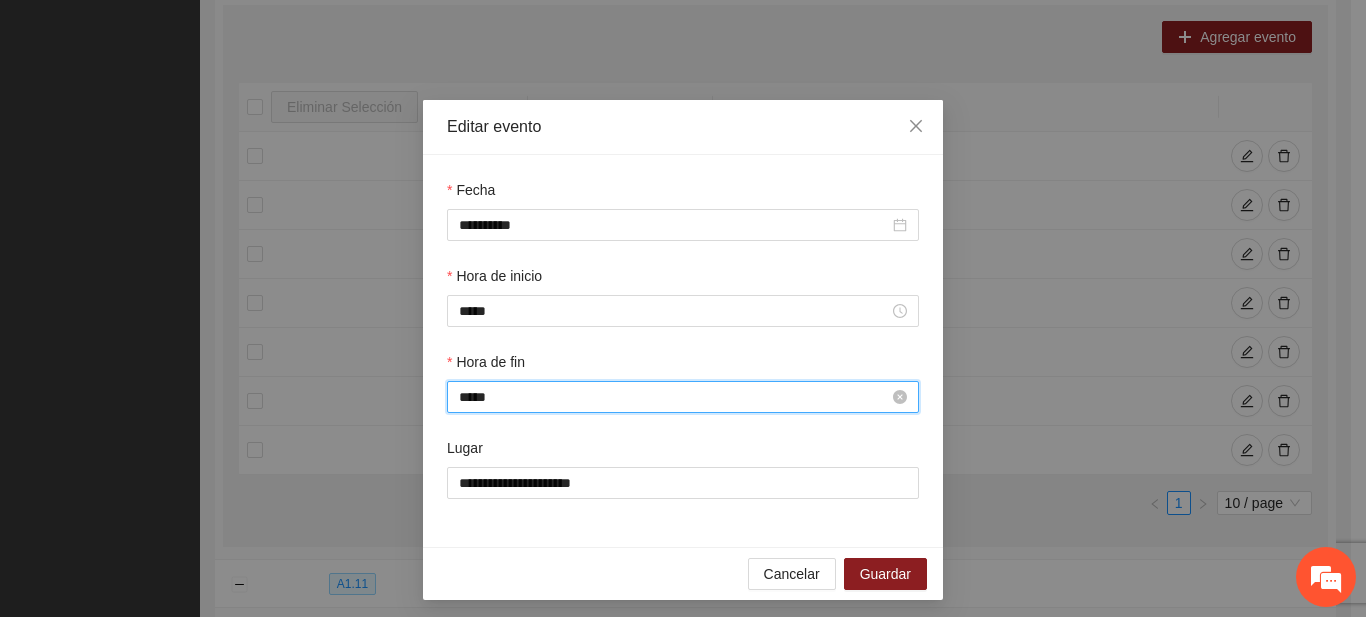 click on "*****" at bounding box center [674, 397] 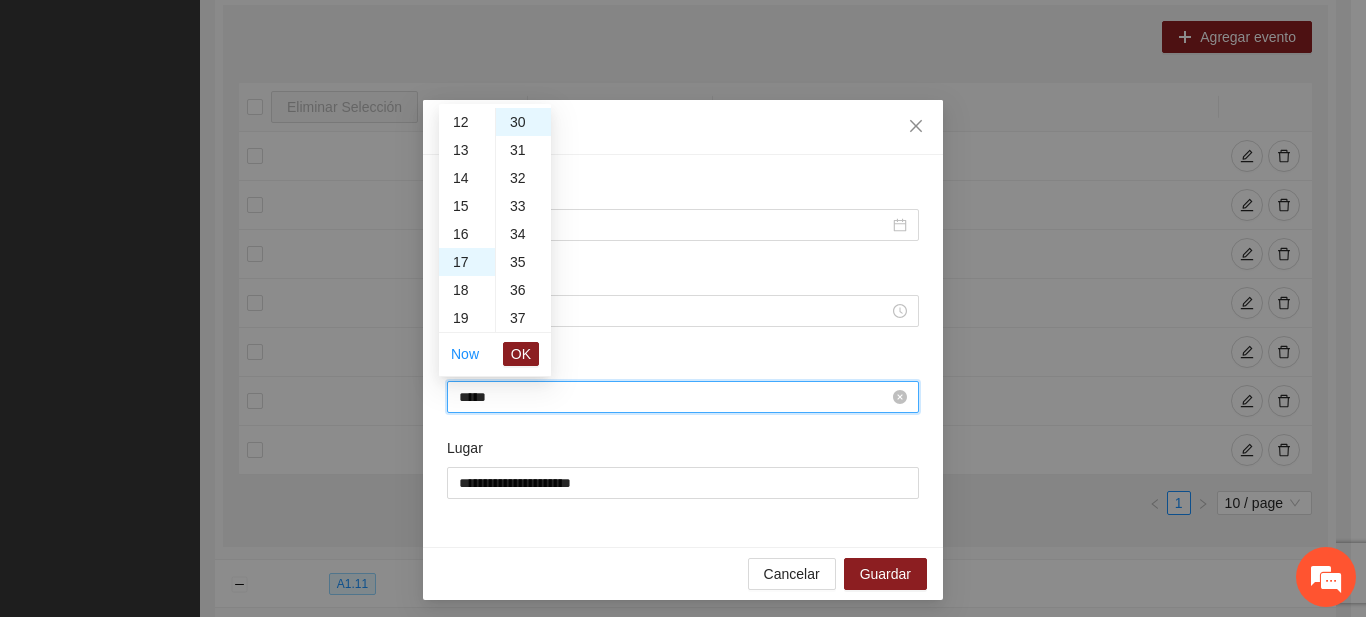 scroll, scrollTop: 476, scrollLeft: 0, axis: vertical 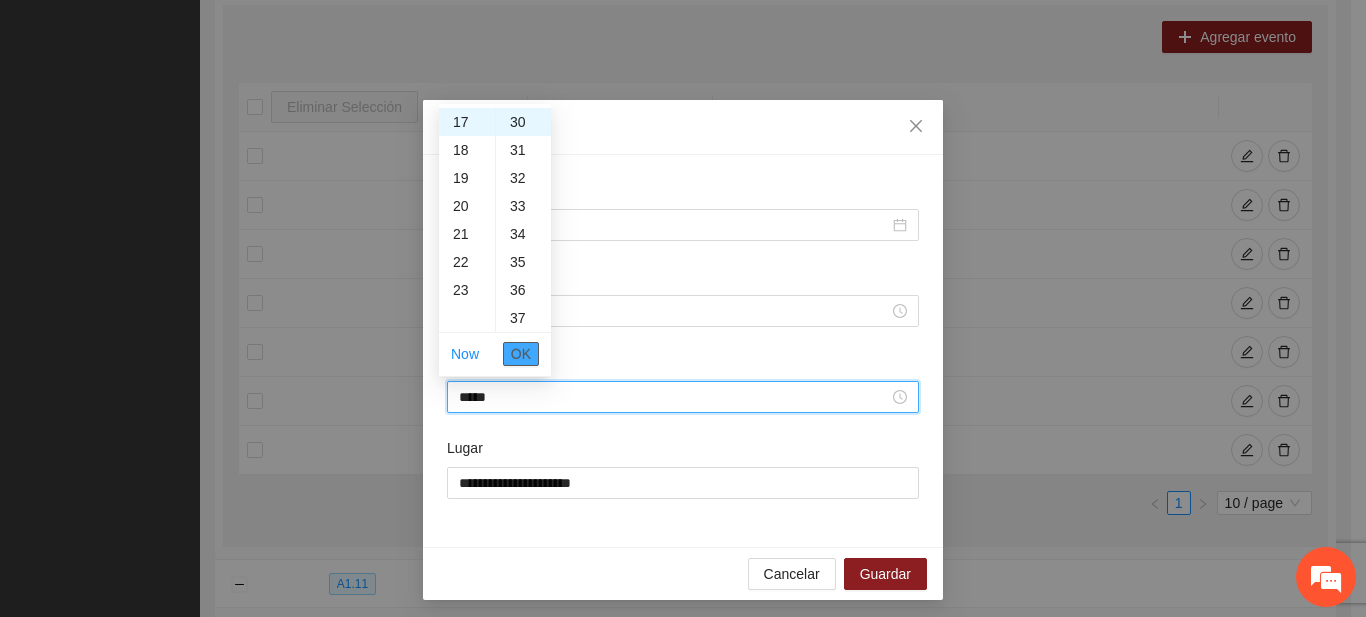 click on "OK" at bounding box center [521, 354] 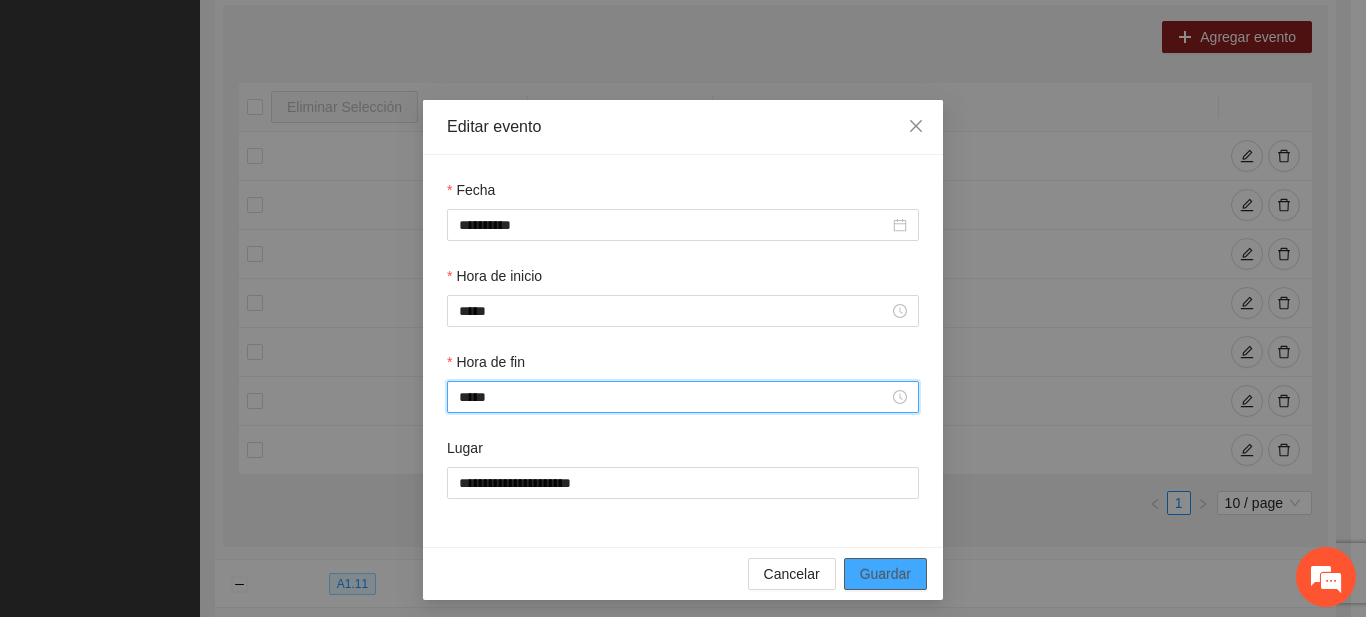 type on "*****" 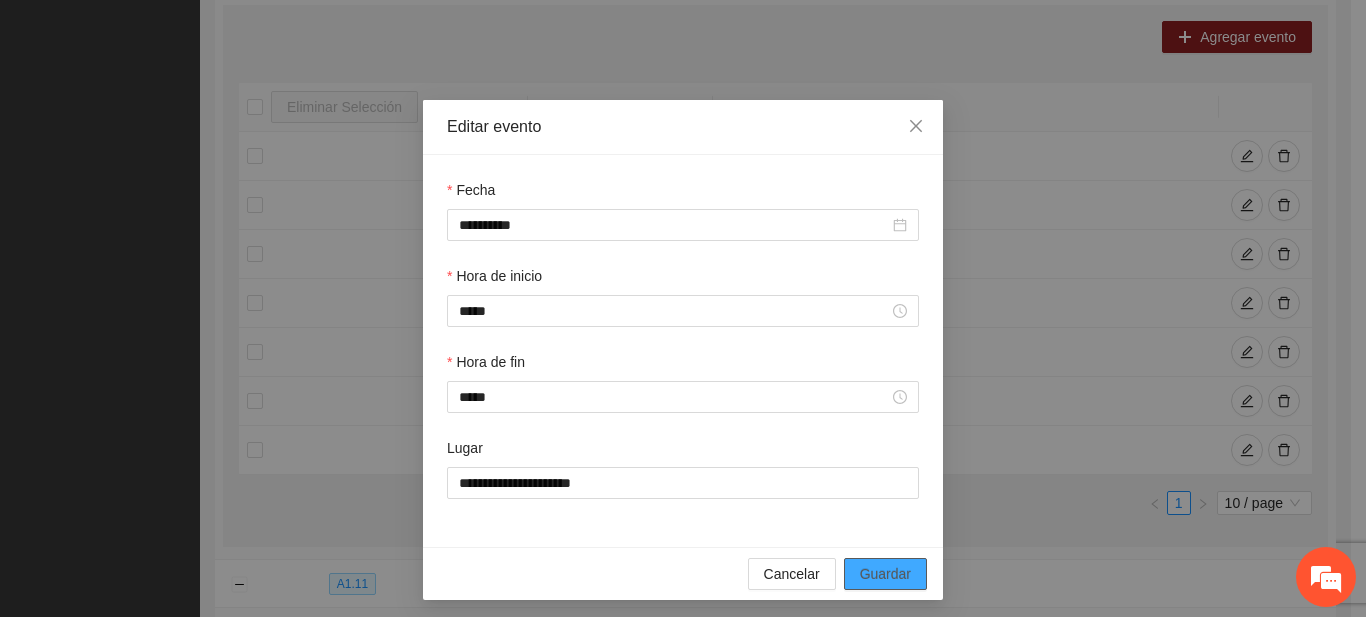 click on "Guardar" at bounding box center (885, 574) 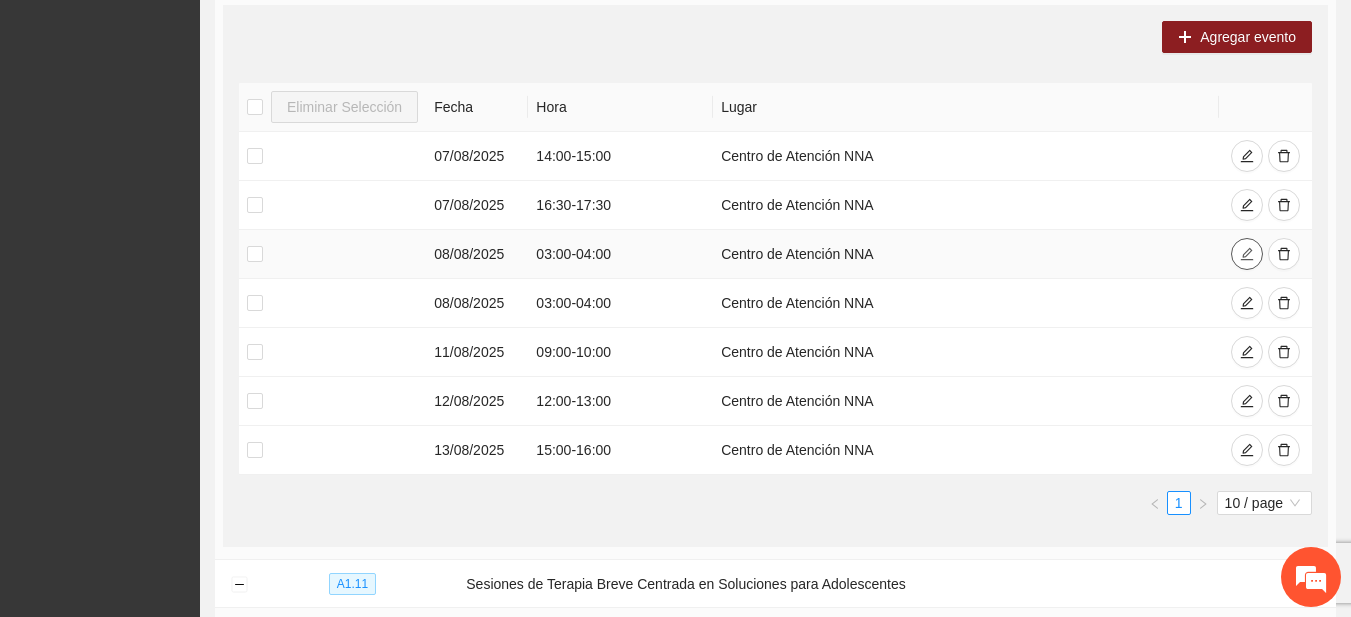 click 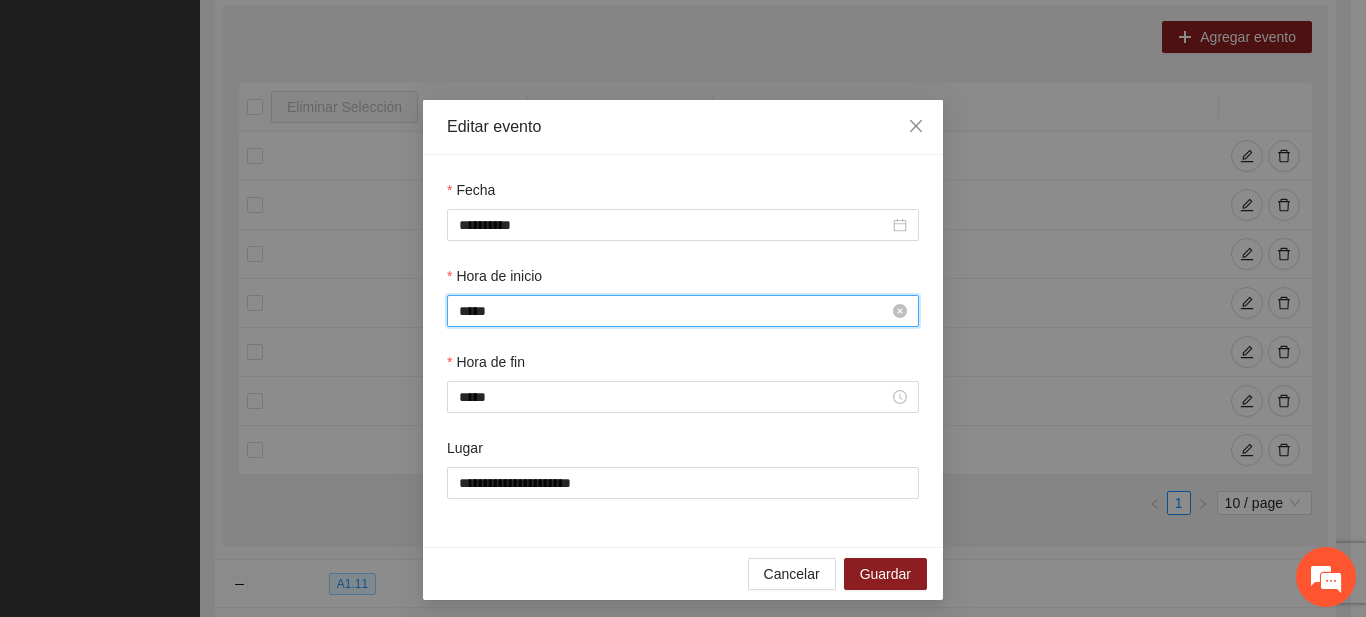 click on "*****" at bounding box center [674, 311] 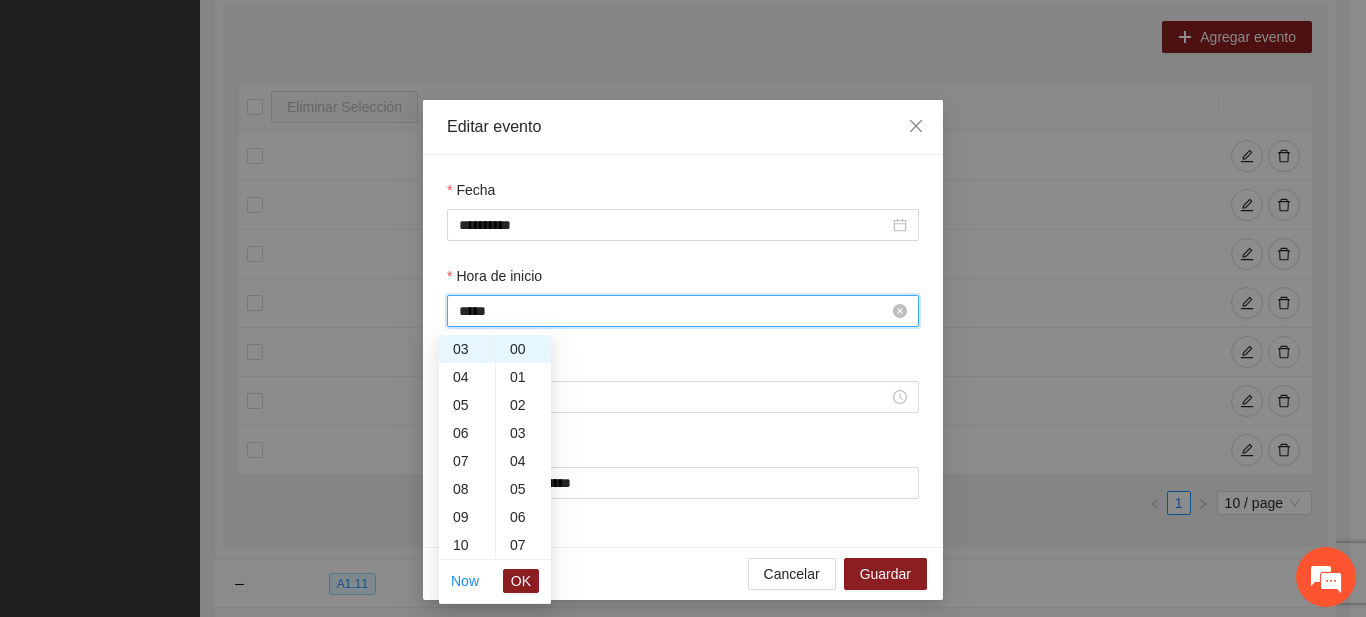 click on "*****" at bounding box center (674, 311) 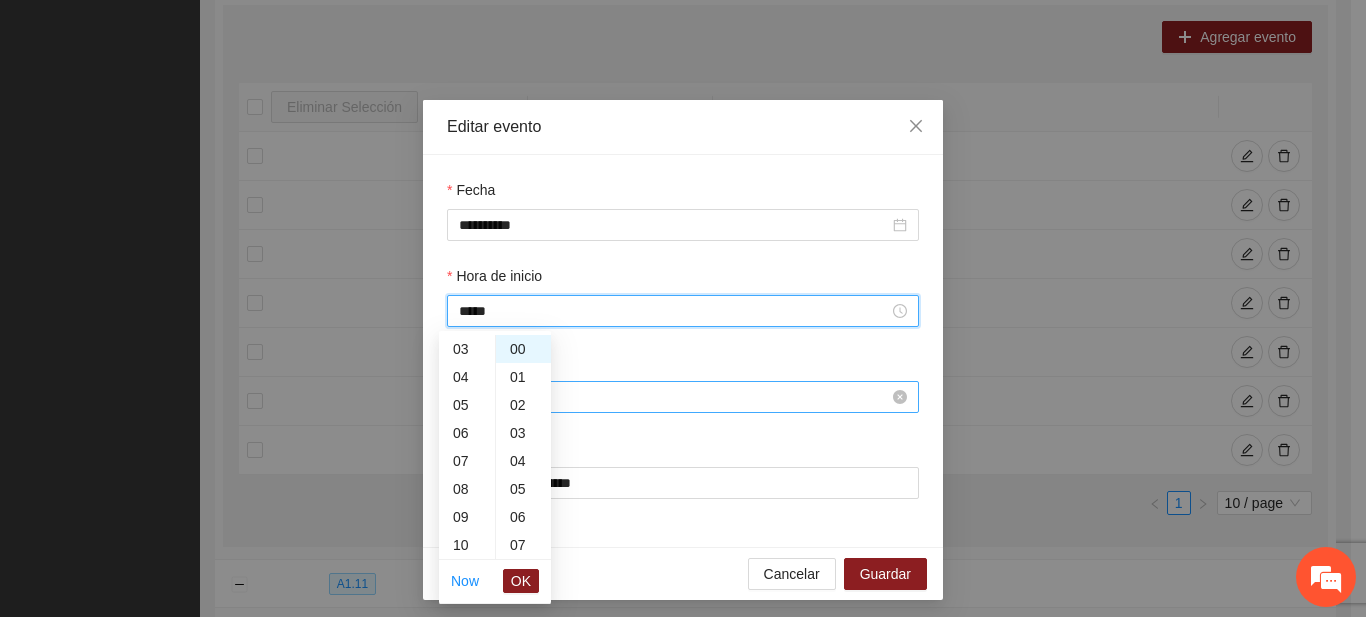 scroll, scrollTop: 420, scrollLeft: 0, axis: vertical 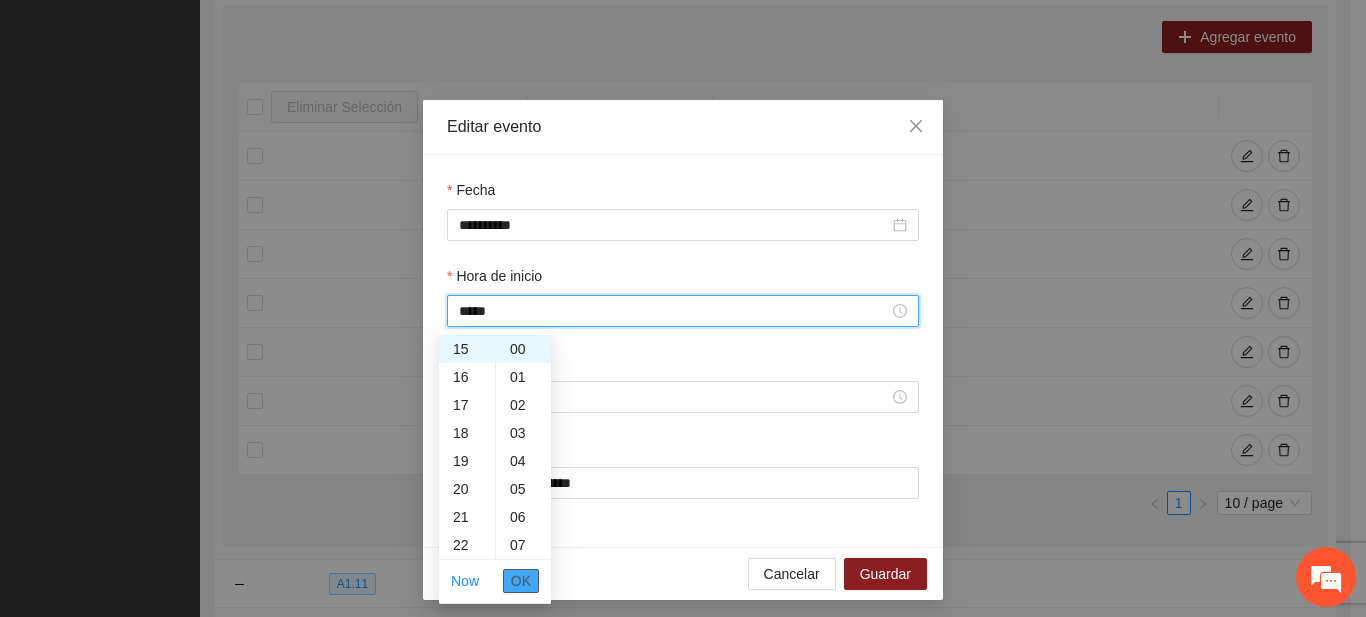 click on "OK" at bounding box center [521, 581] 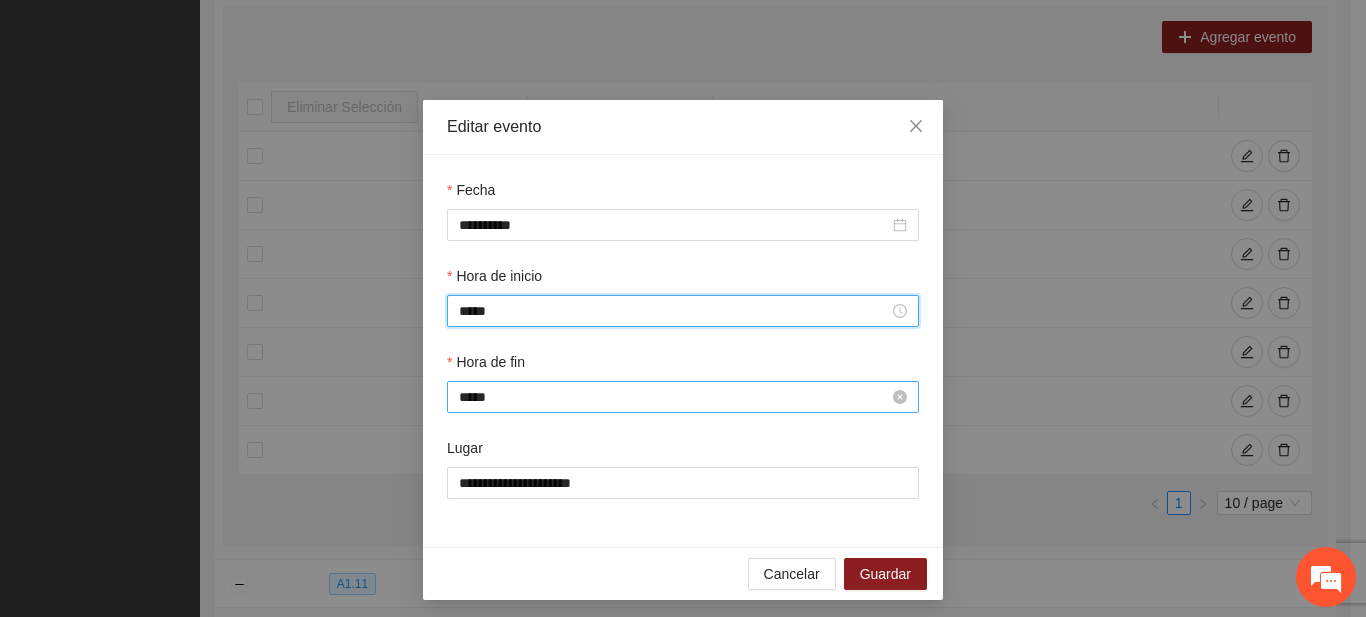 type on "*****" 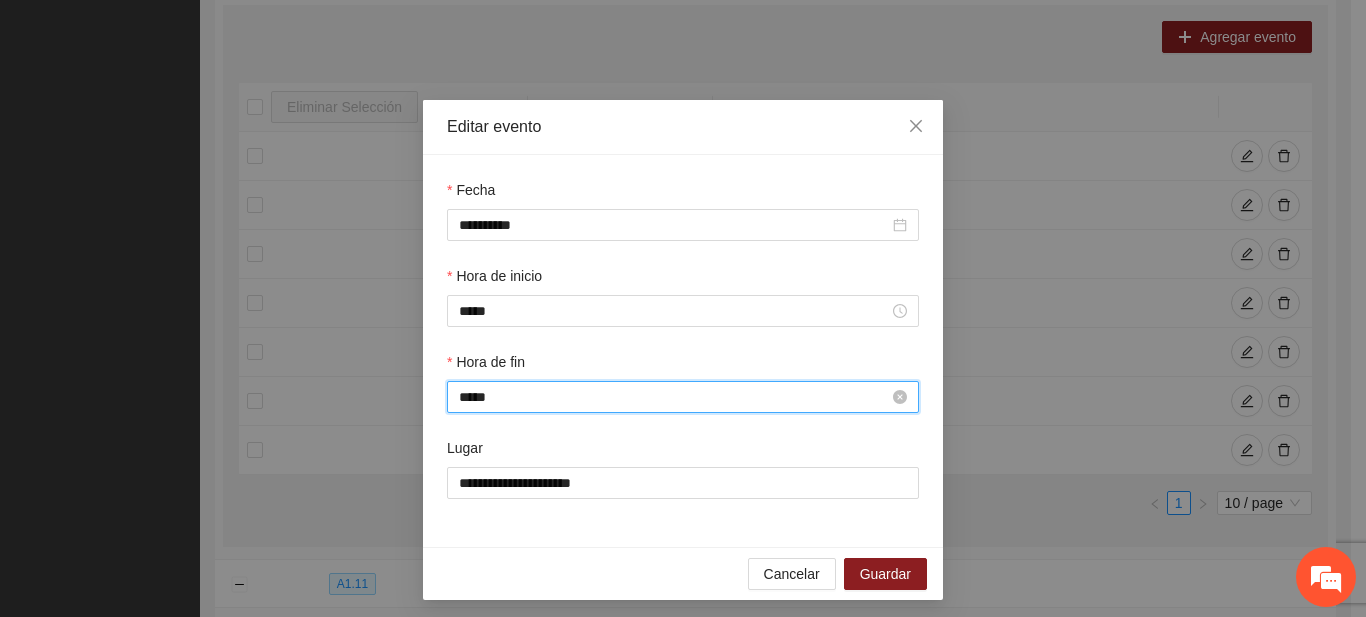 click on "*****" at bounding box center [674, 397] 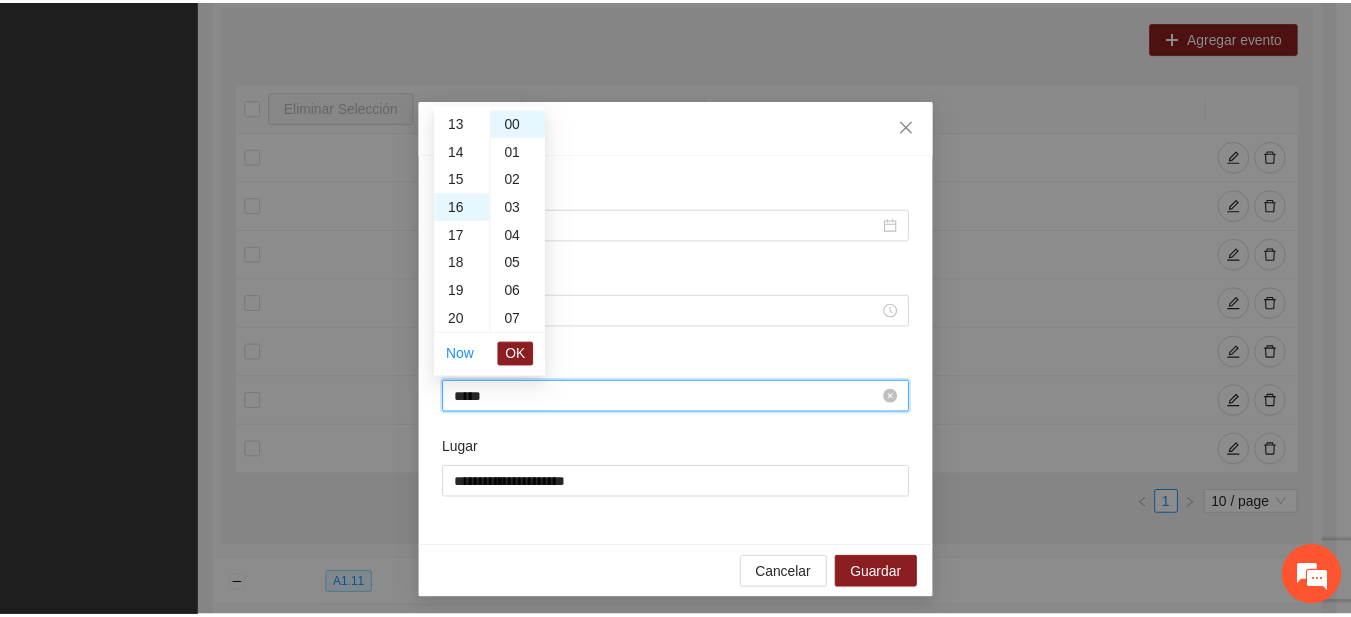 scroll, scrollTop: 448, scrollLeft: 0, axis: vertical 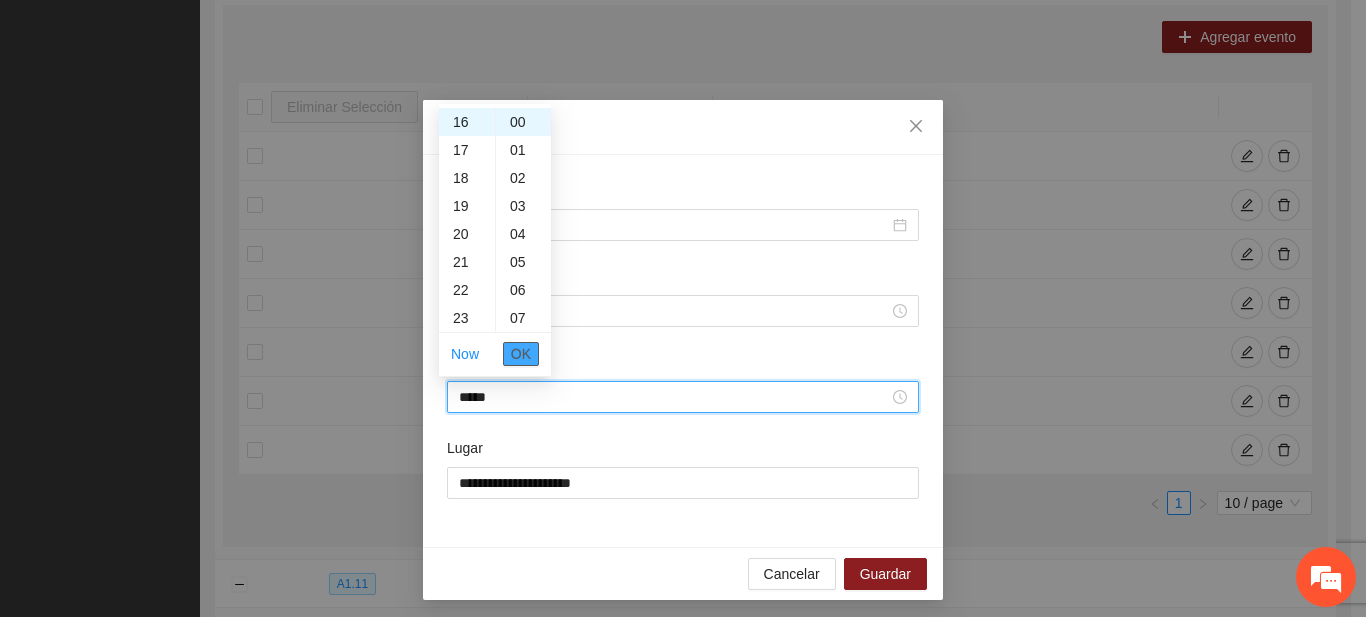 click on "OK" at bounding box center [521, 354] 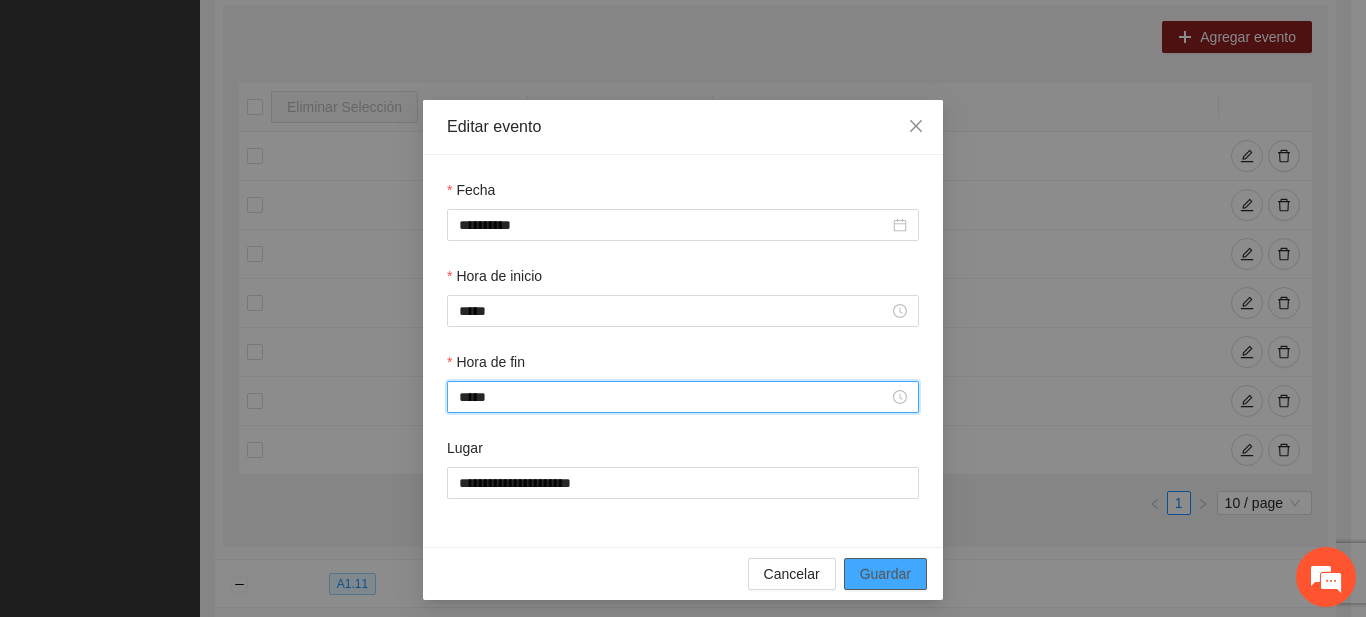 type on "*****" 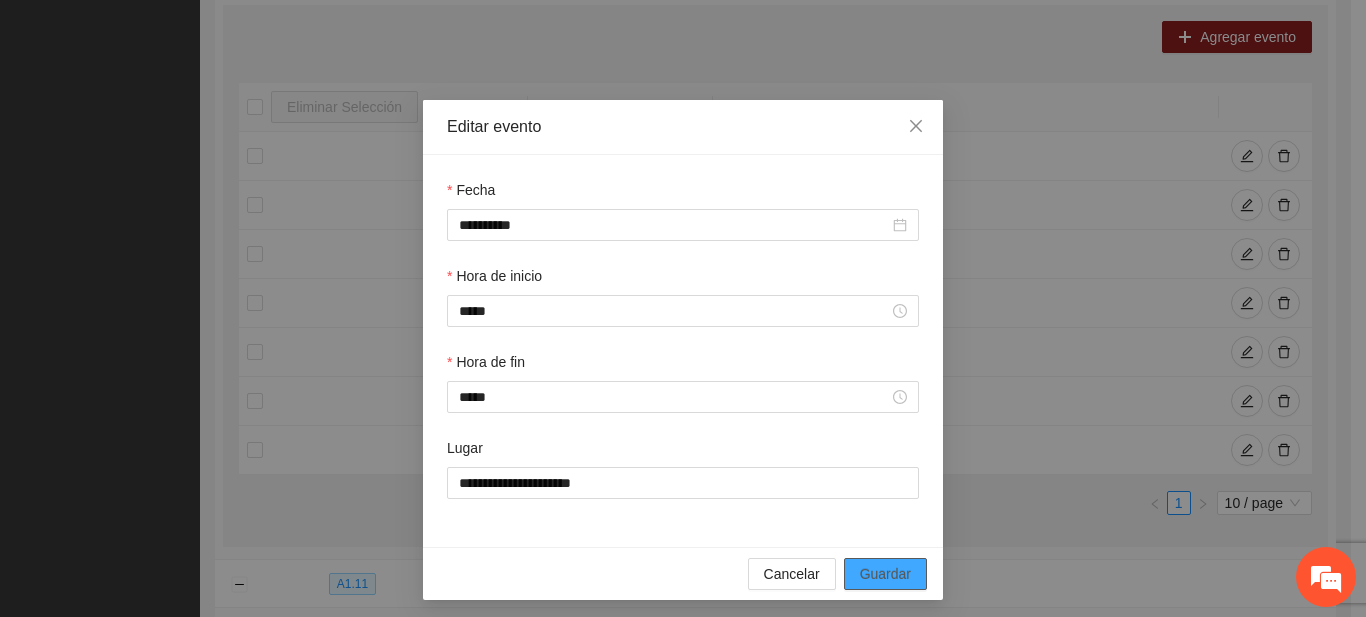click on "Guardar" at bounding box center [885, 574] 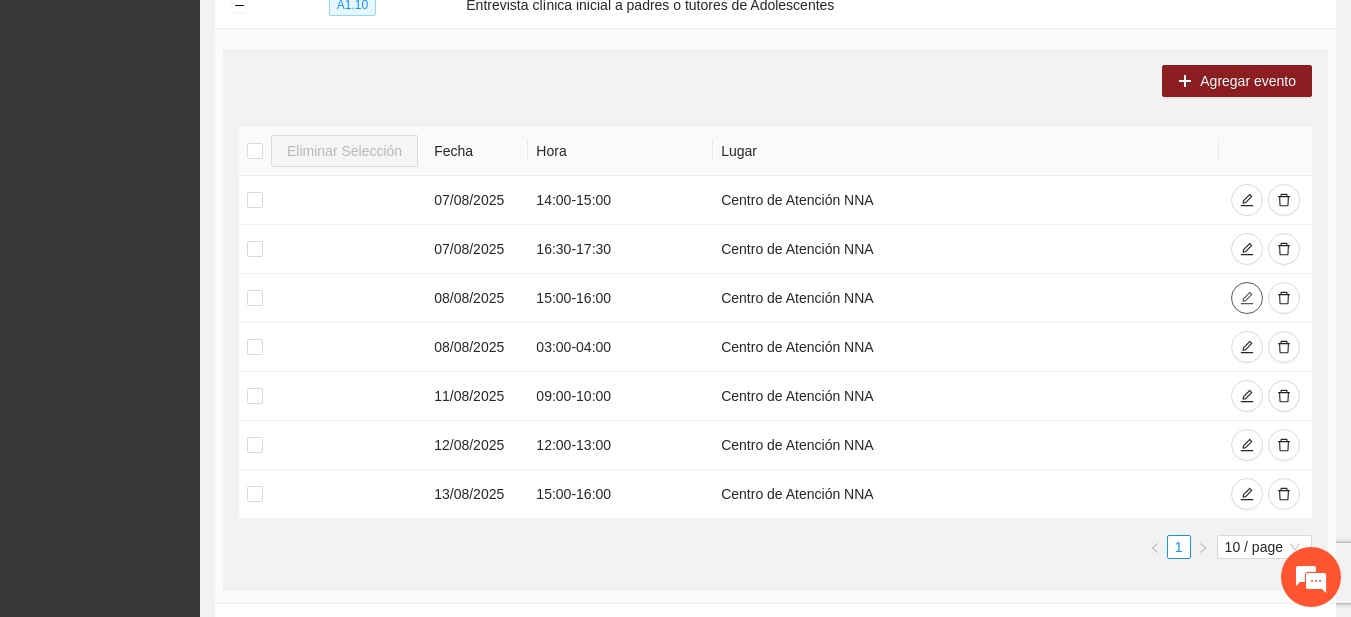 scroll, scrollTop: 473, scrollLeft: 0, axis: vertical 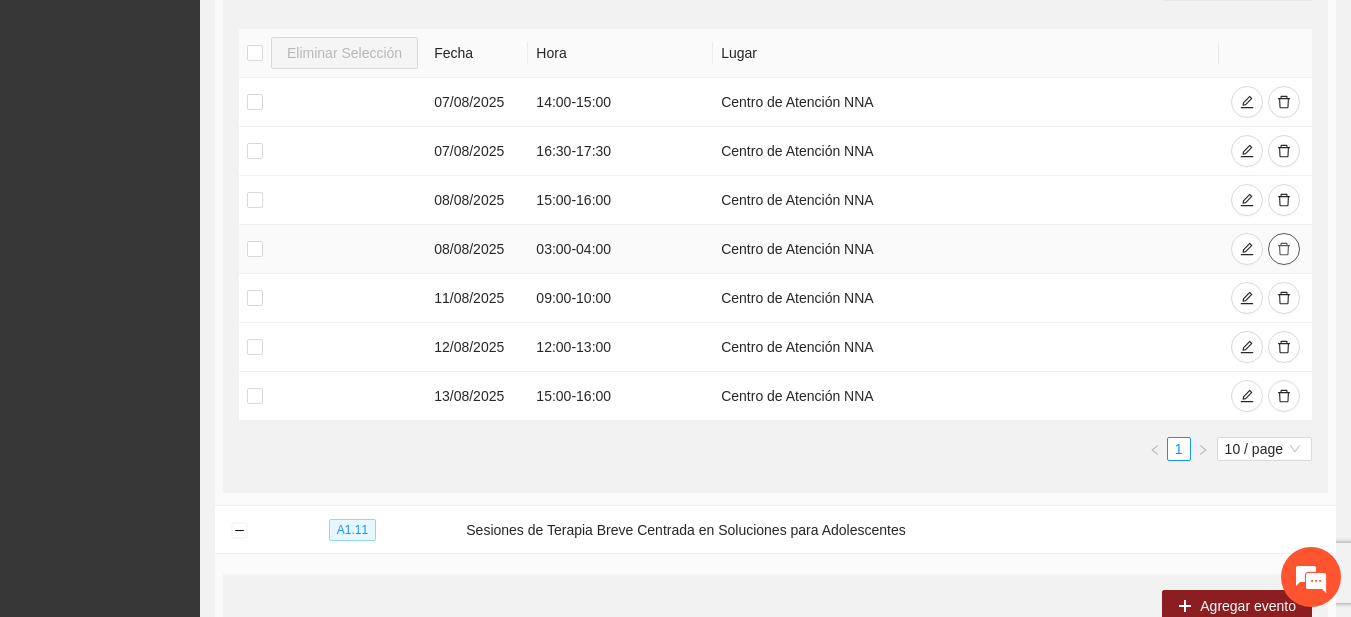 click 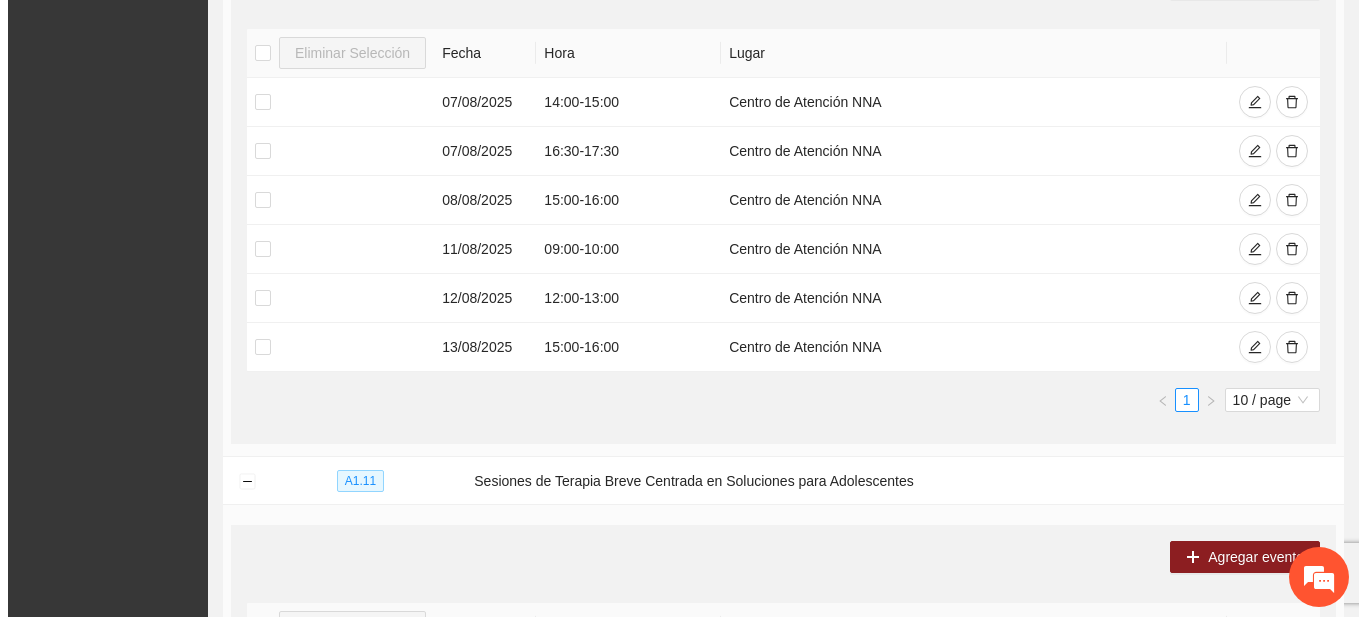 scroll, scrollTop: 407, scrollLeft: 0, axis: vertical 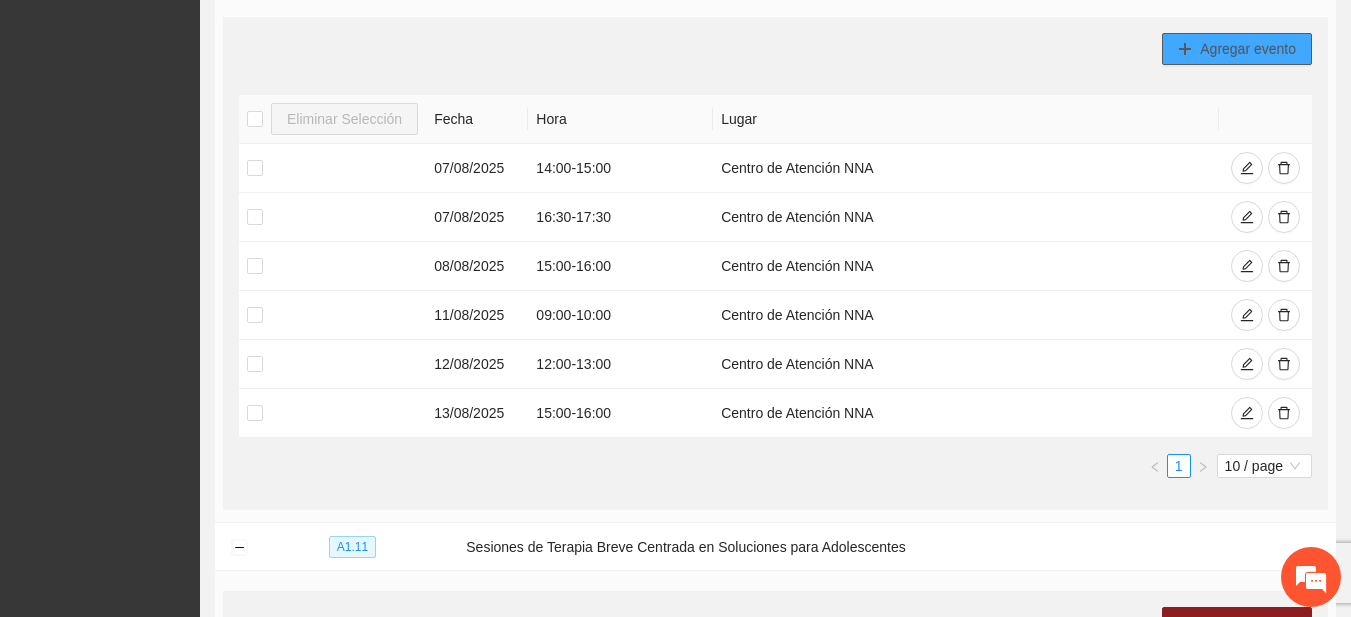 click on "Agregar evento" at bounding box center (1248, 49) 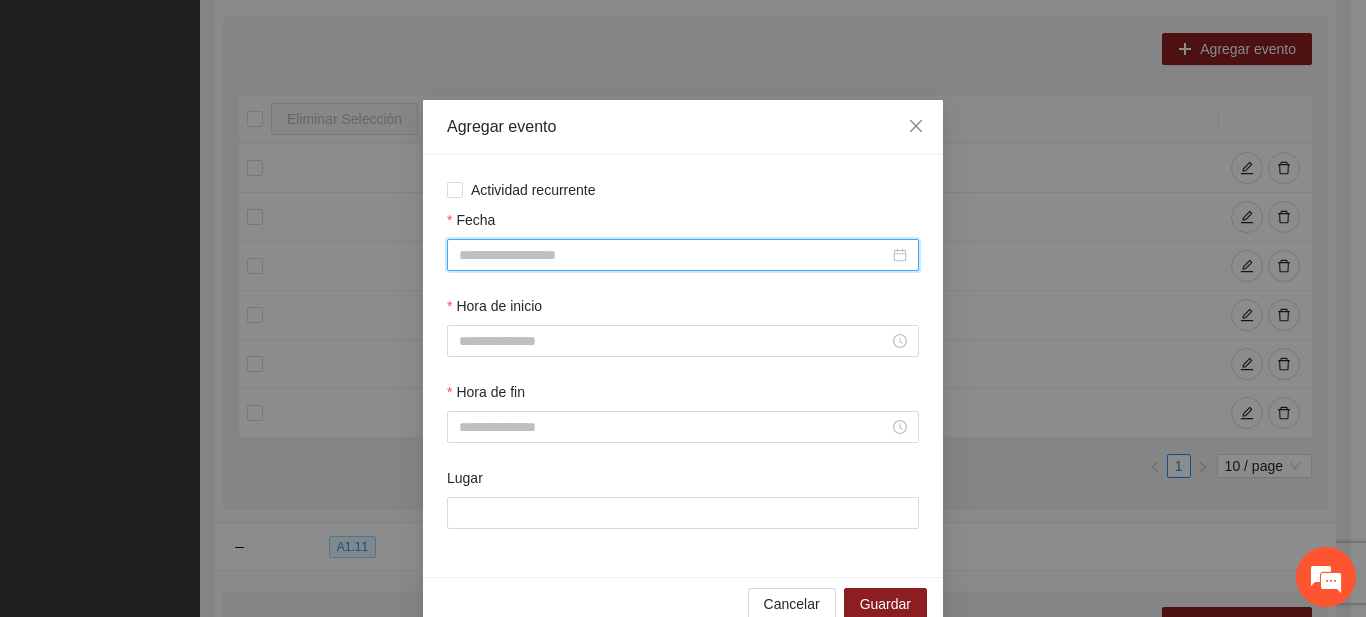 click on "Fecha" at bounding box center (674, 255) 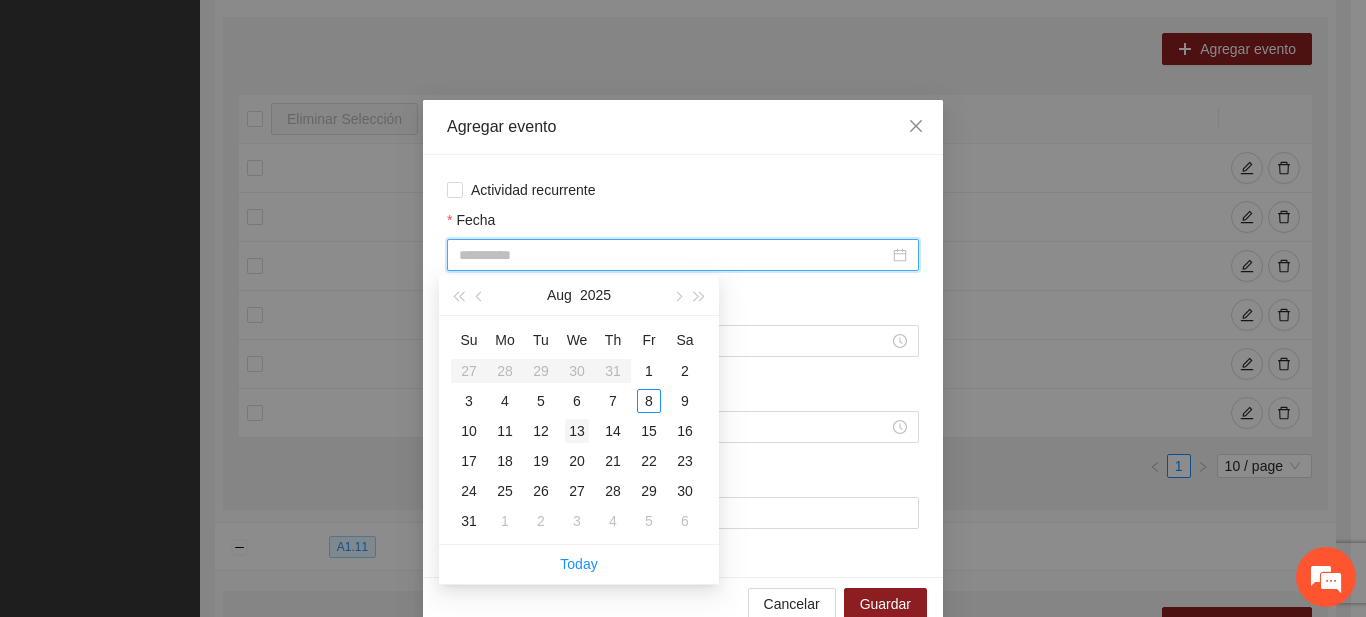 type on "**********" 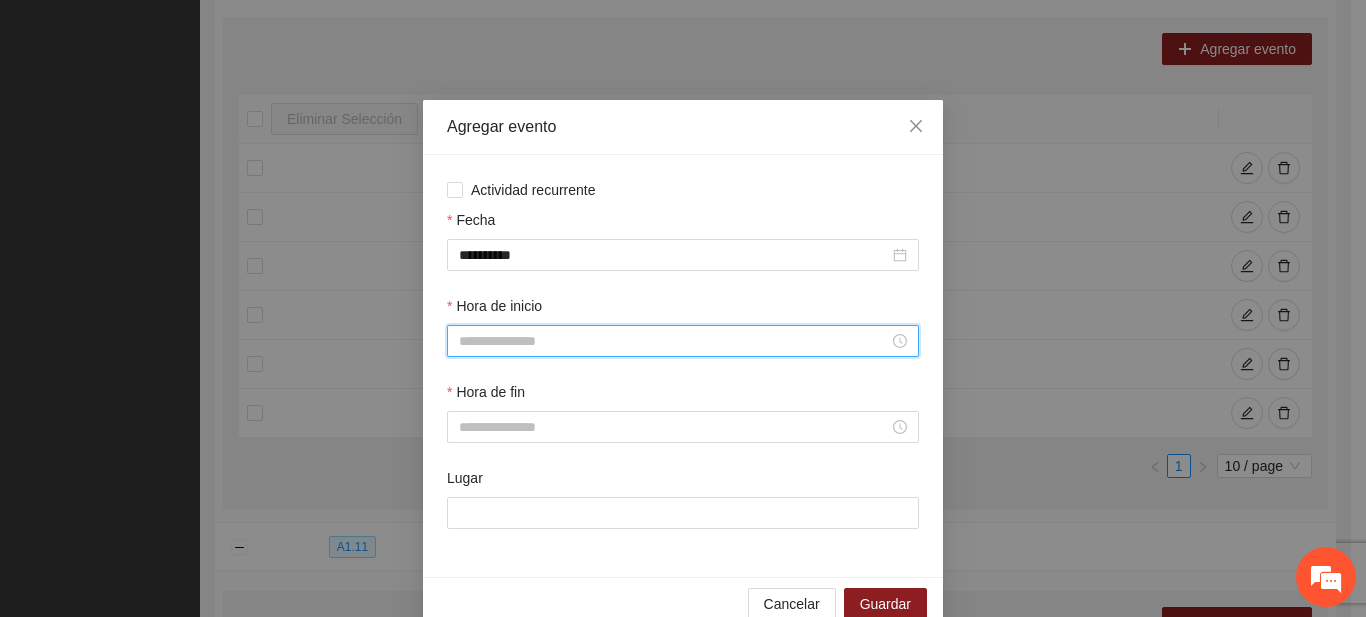 click on "Hora de inicio" at bounding box center [674, 341] 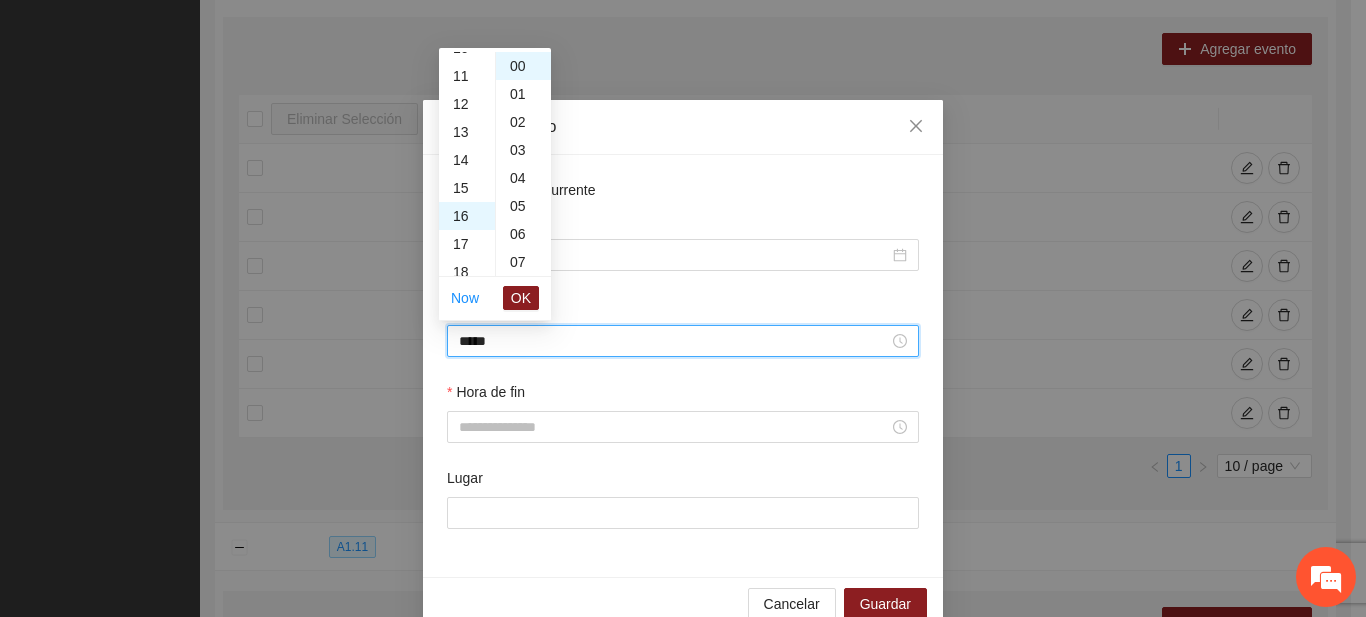 scroll, scrollTop: 448, scrollLeft: 0, axis: vertical 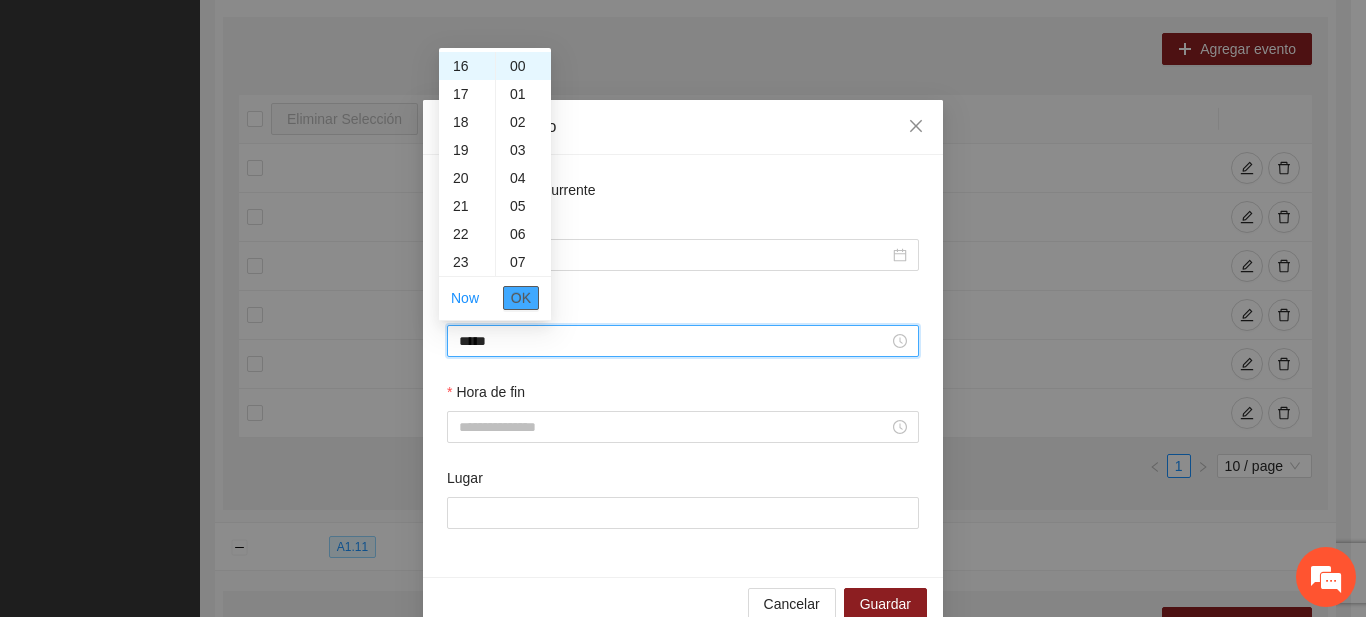 click on "OK" at bounding box center (521, 298) 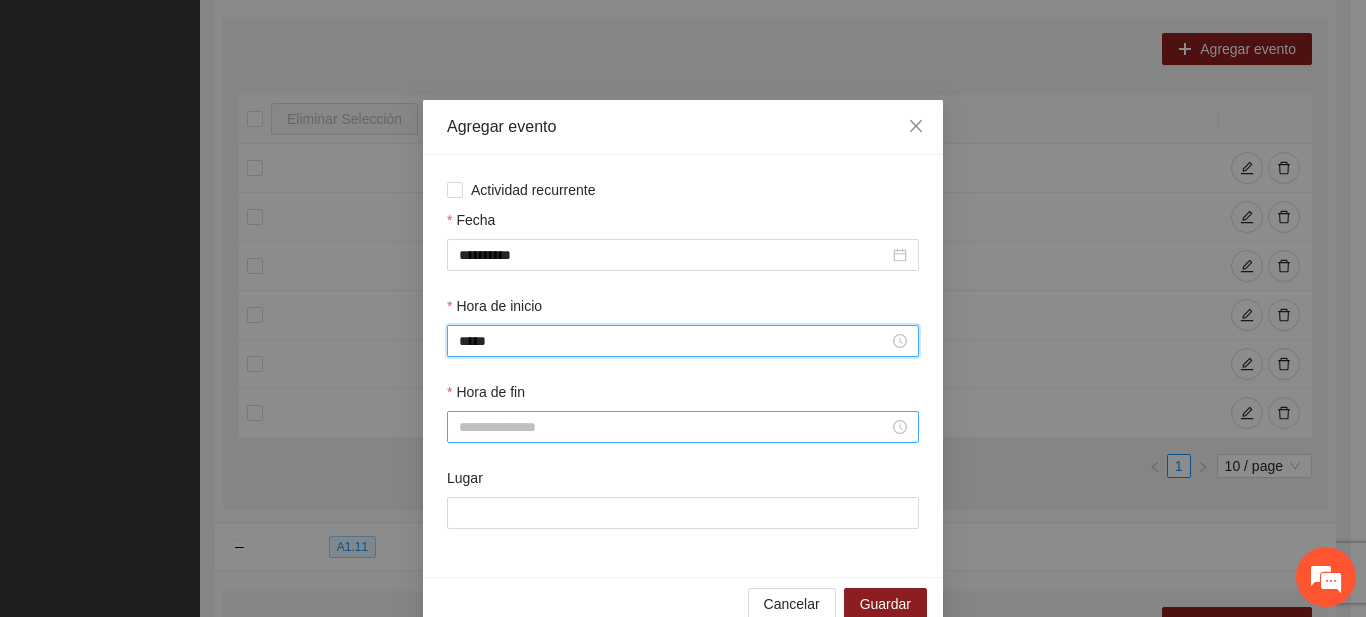type on "*****" 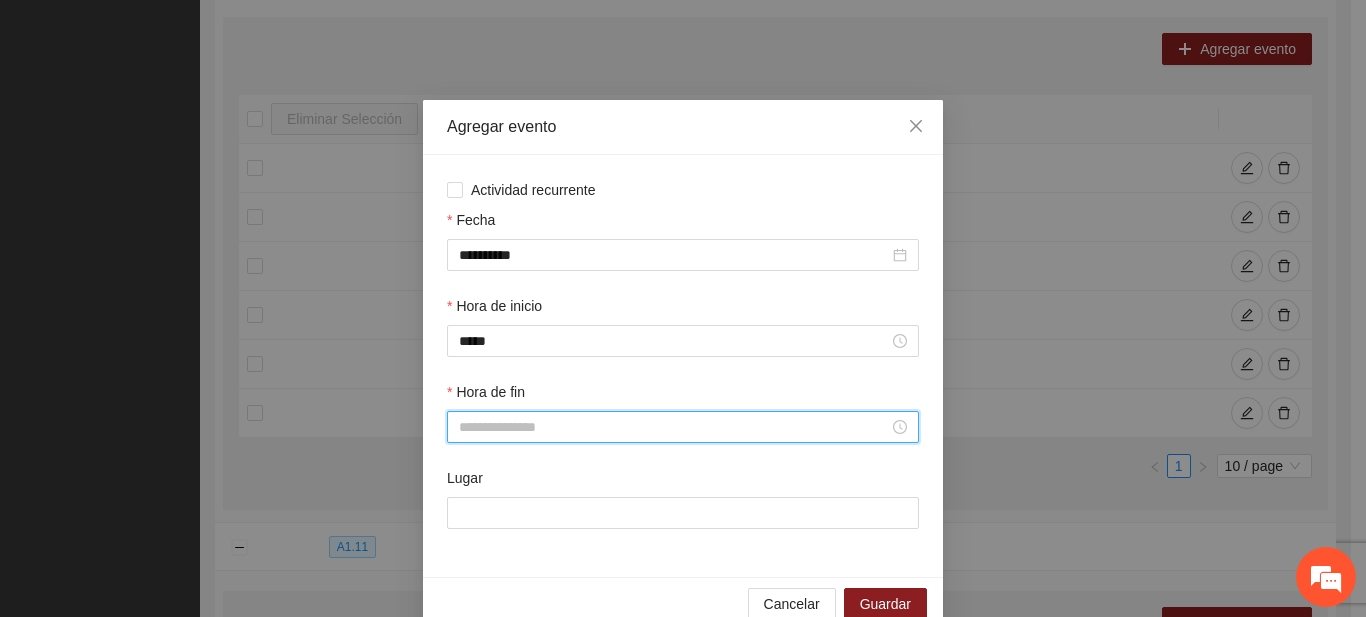 click on "Hora de fin" at bounding box center (674, 427) 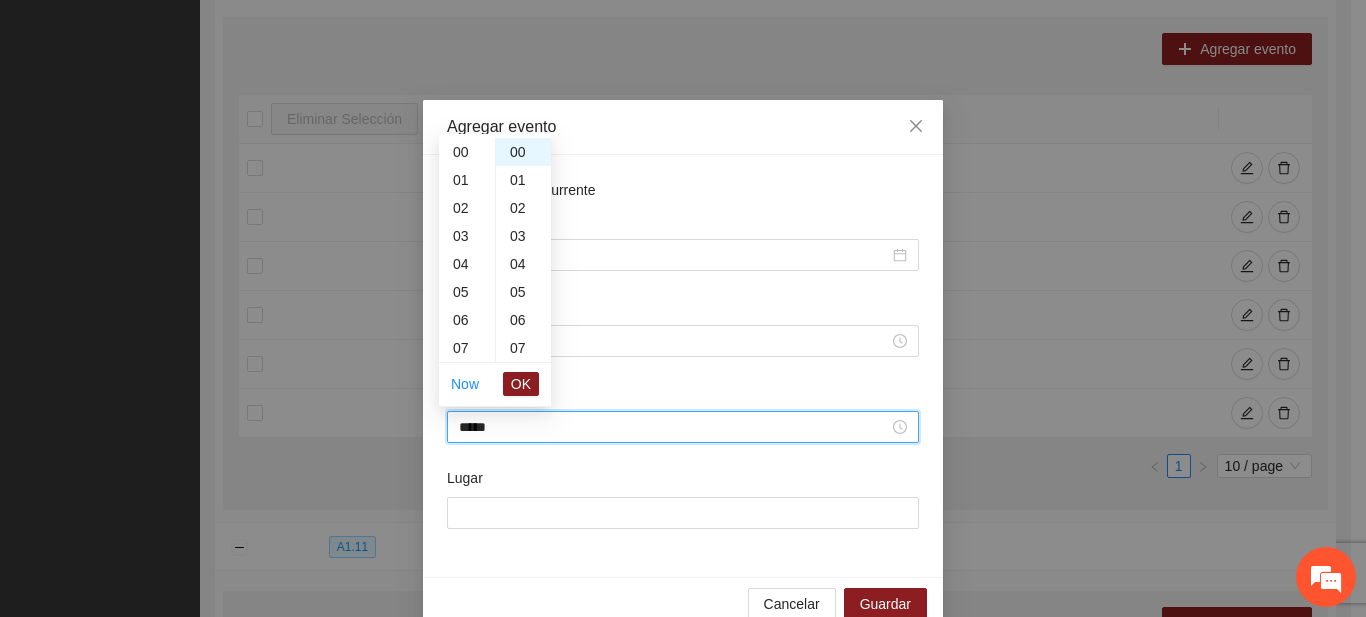 scroll, scrollTop: 476, scrollLeft: 0, axis: vertical 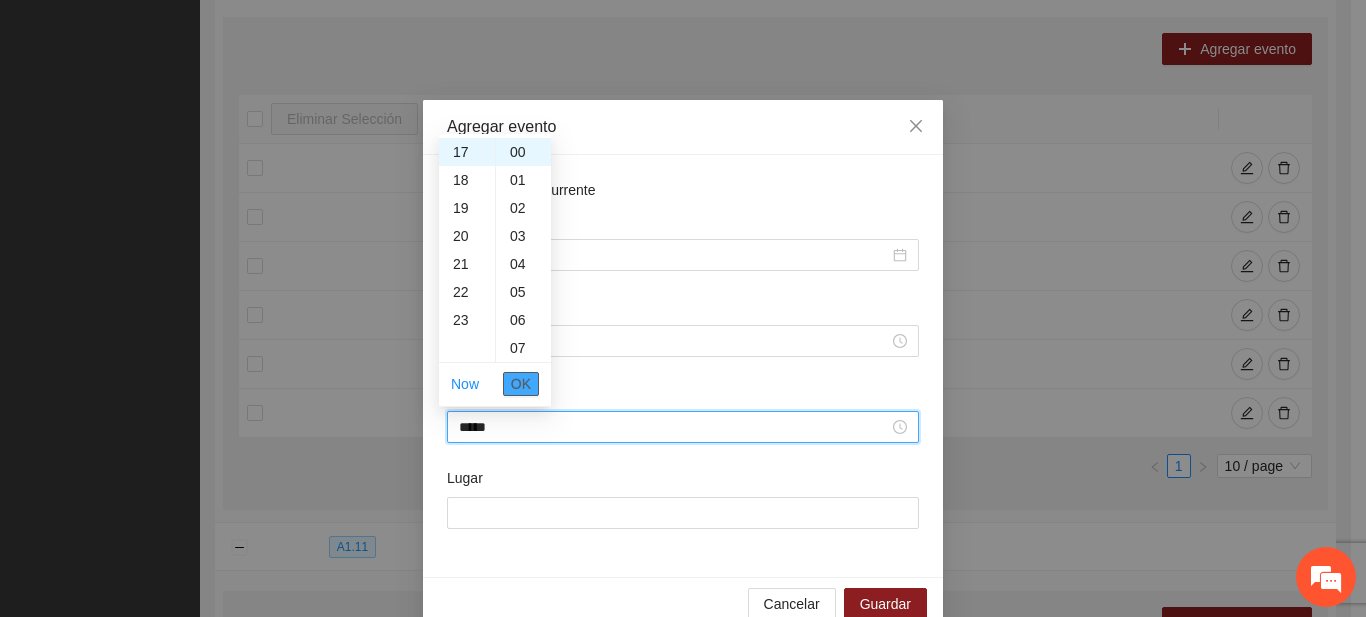 click on "OK" at bounding box center [521, 384] 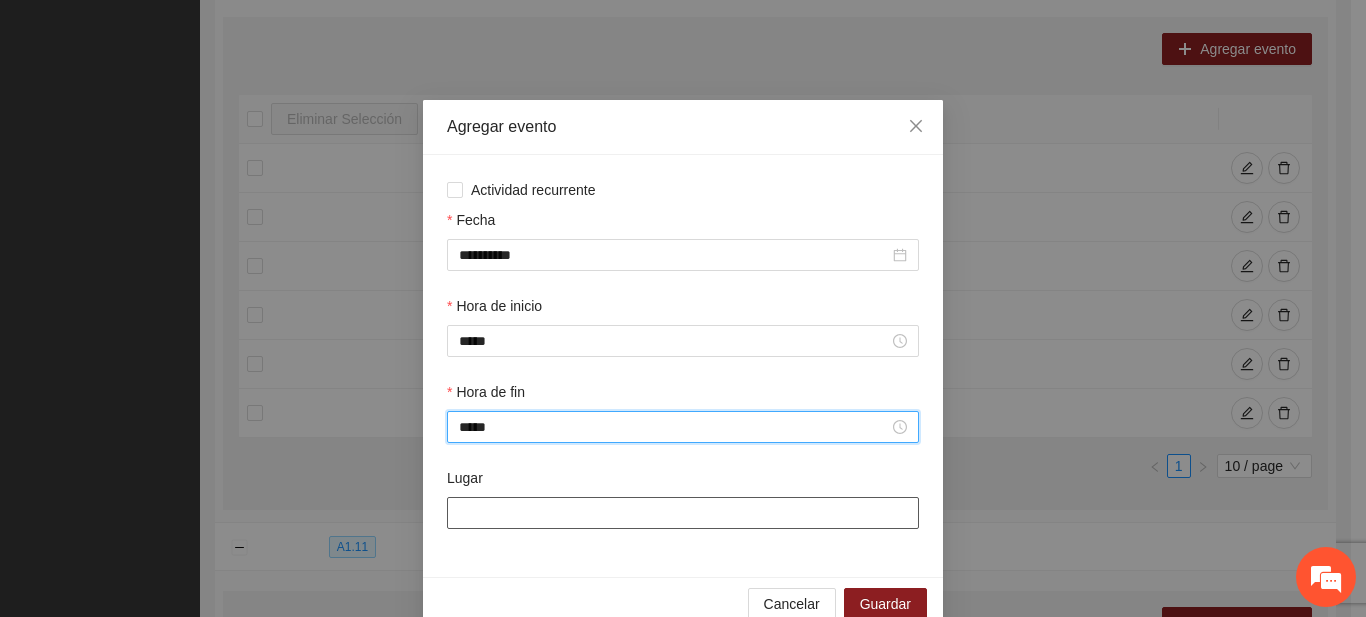 type on "*****" 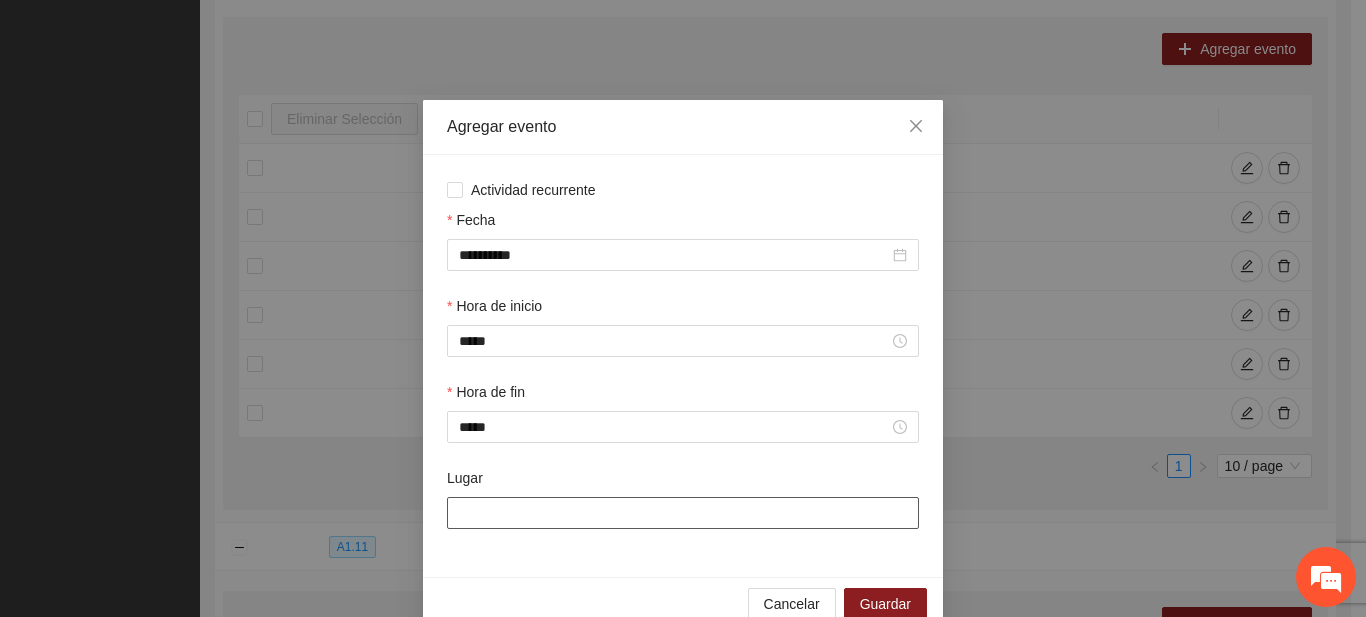 click on "Lugar" at bounding box center (683, 513) 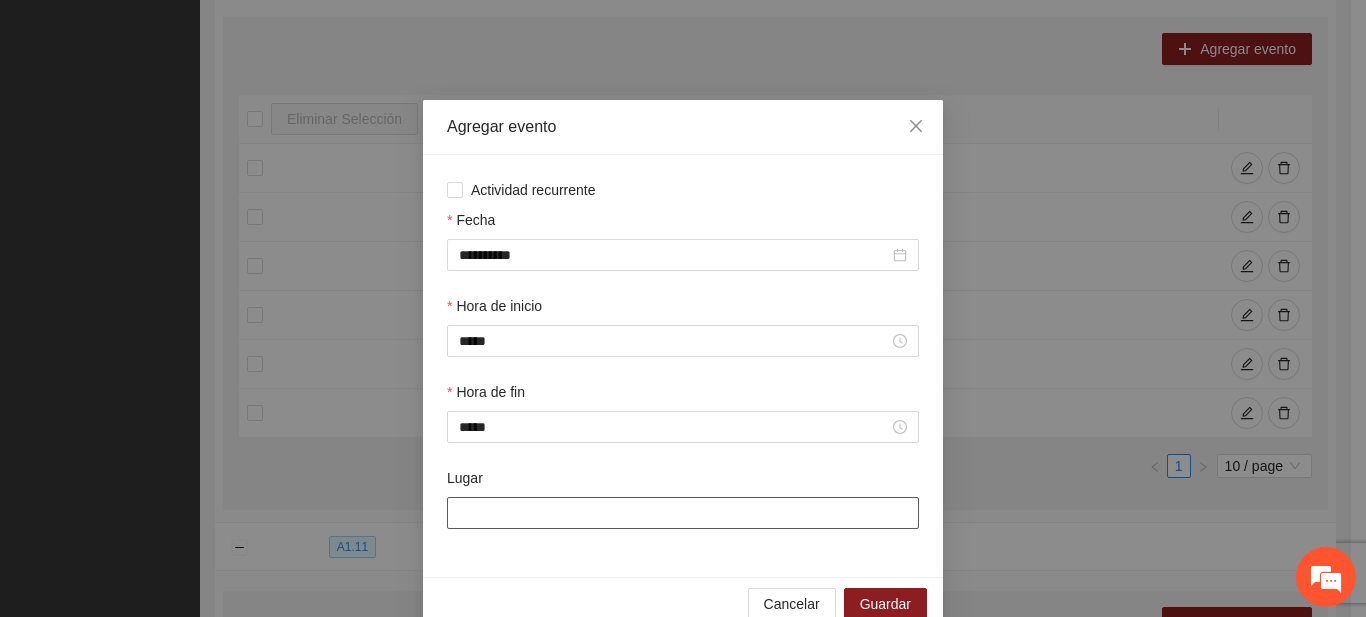 type on "**********" 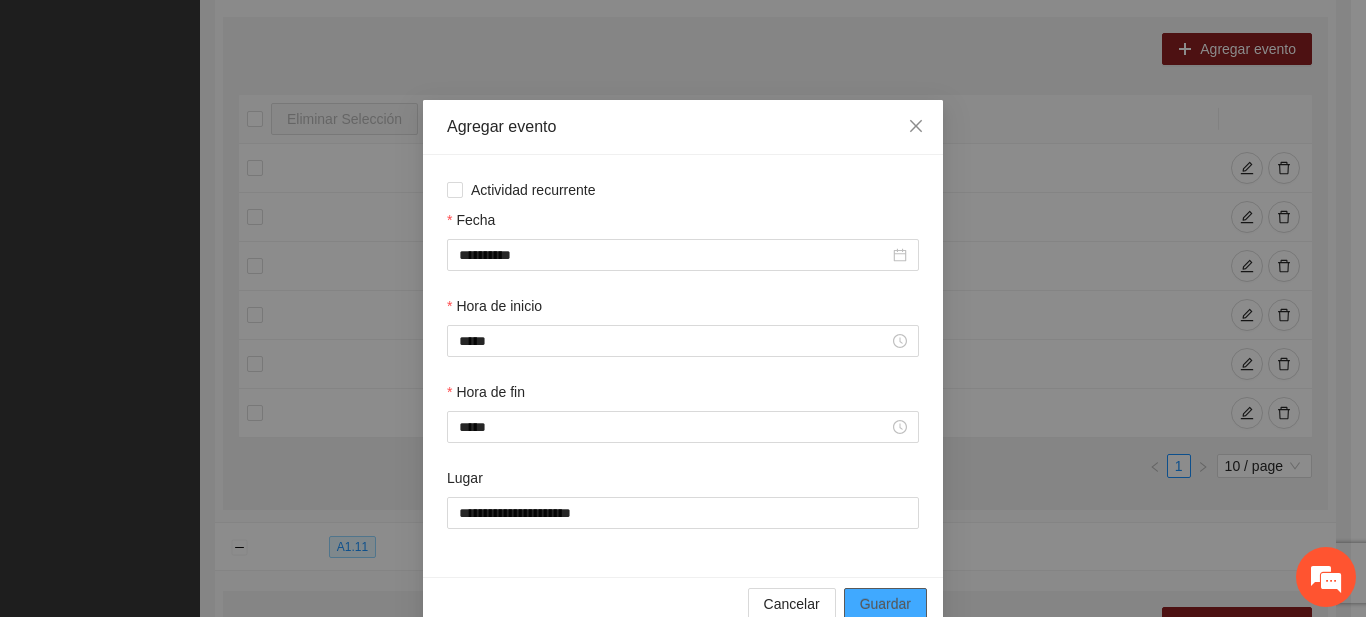 click on "Guardar" at bounding box center [885, 604] 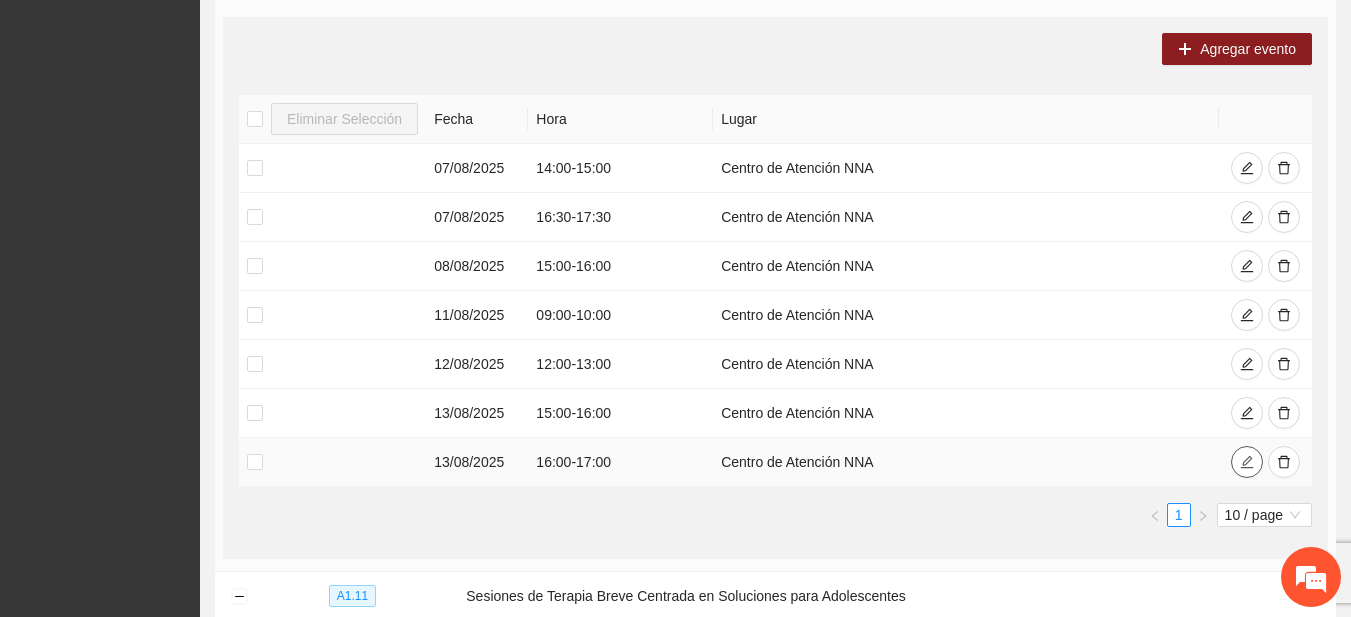 click at bounding box center (1247, 462) 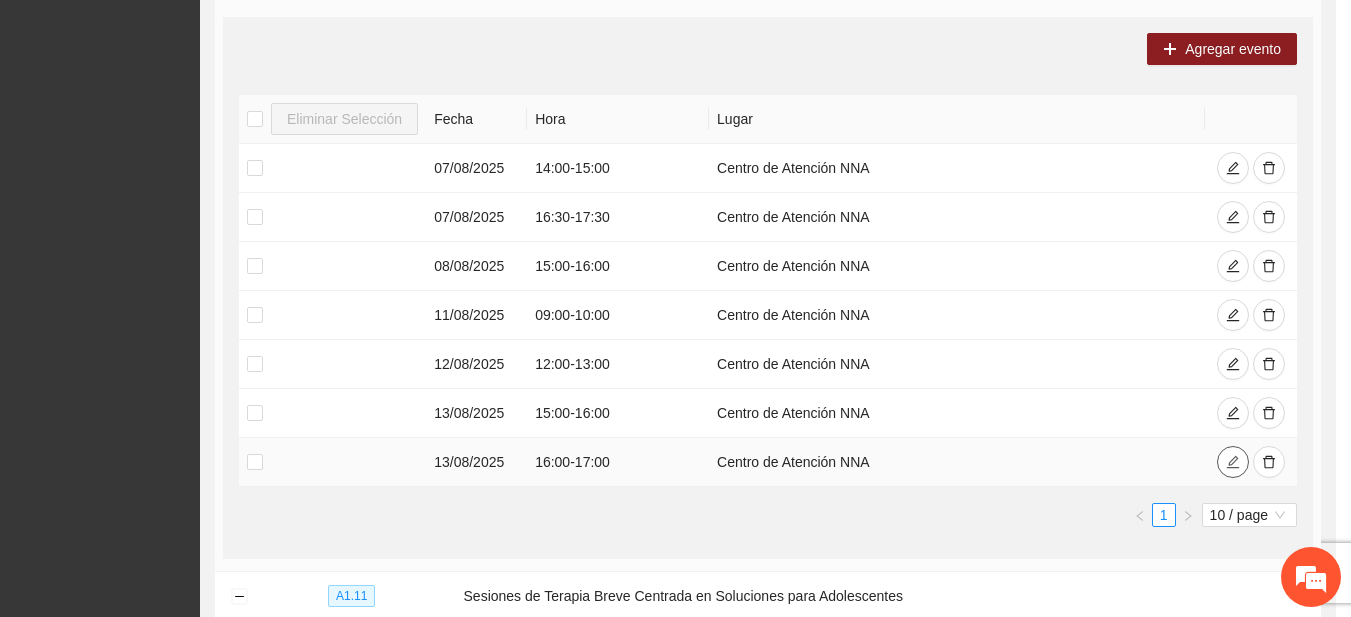 type on "**********" 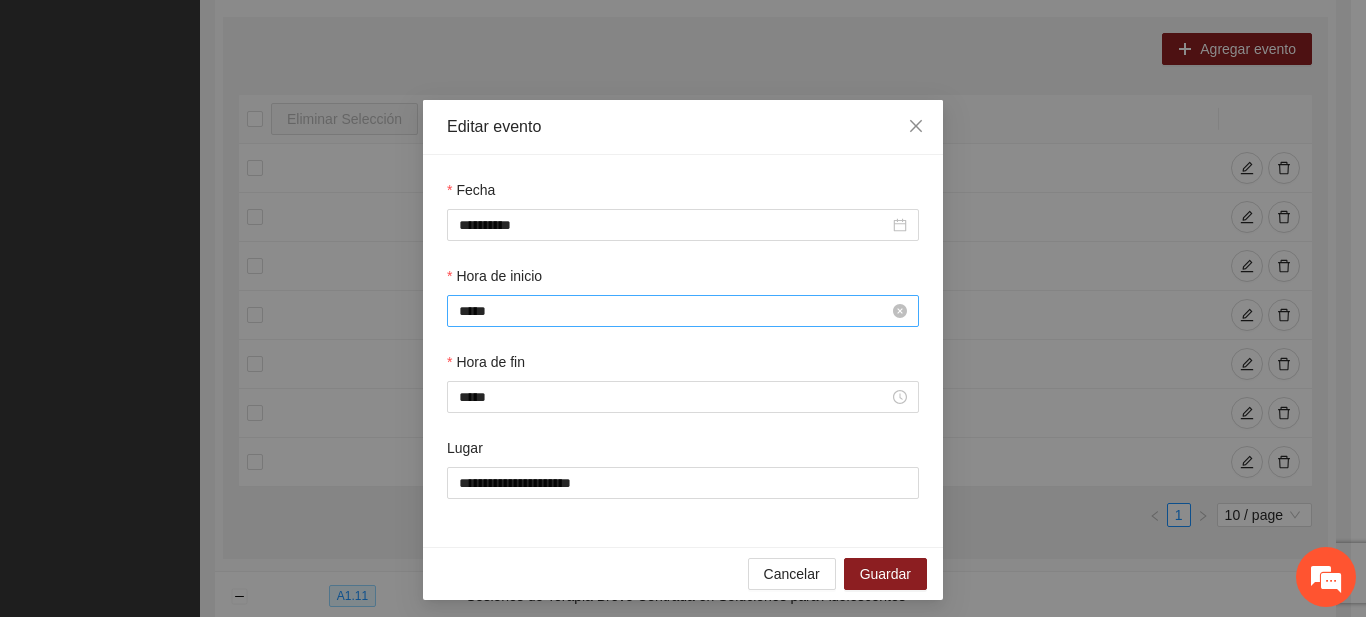 click on "*****" at bounding box center [674, 311] 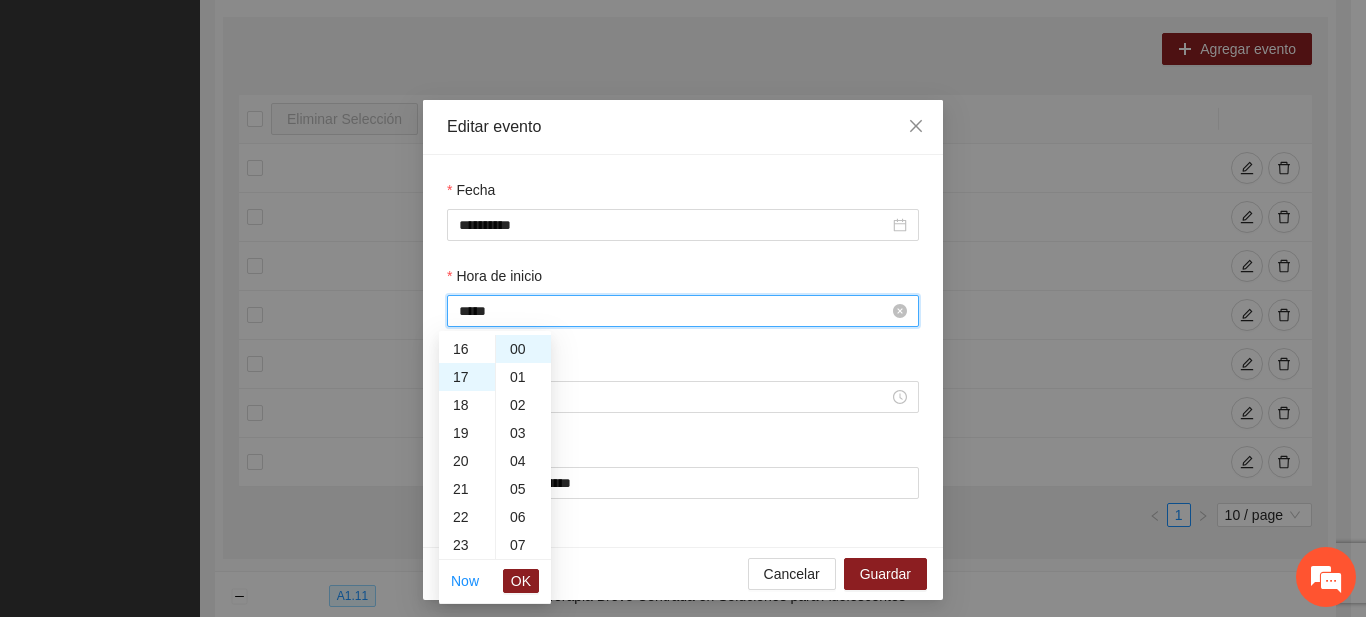 scroll, scrollTop: 476, scrollLeft: 0, axis: vertical 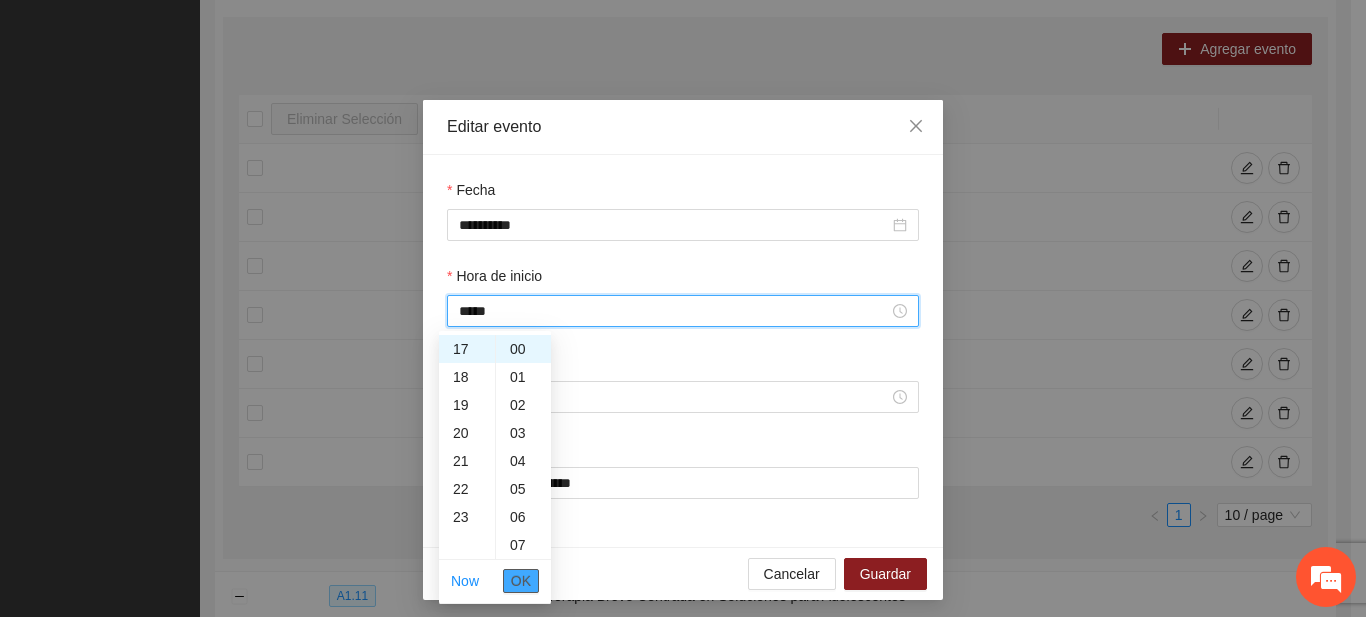 click on "OK" at bounding box center (521, 581) 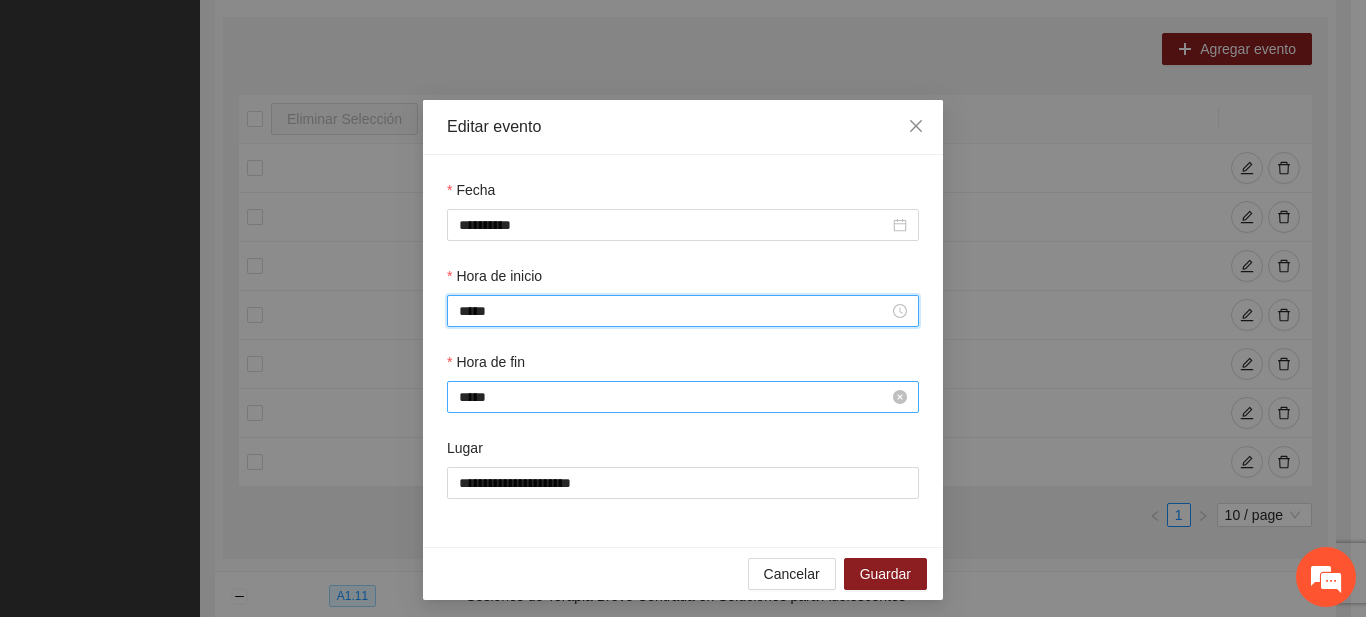 type on "*****" 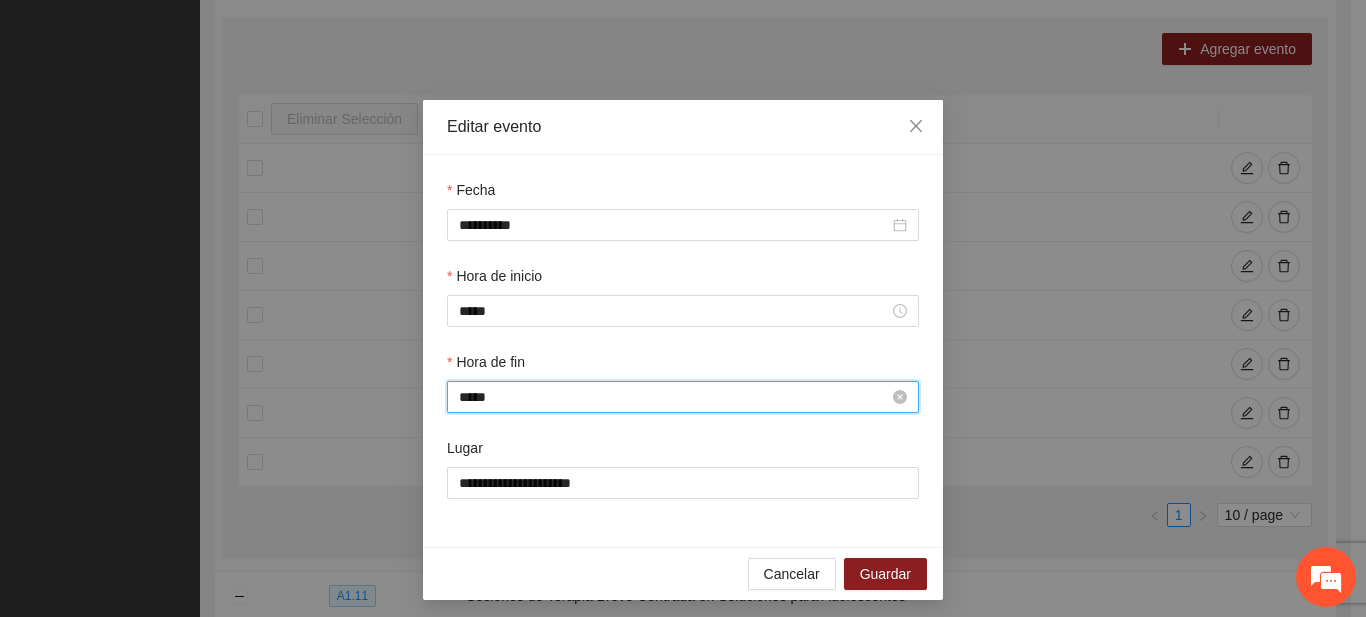 click on "*****" at bounding box center (674, 397) 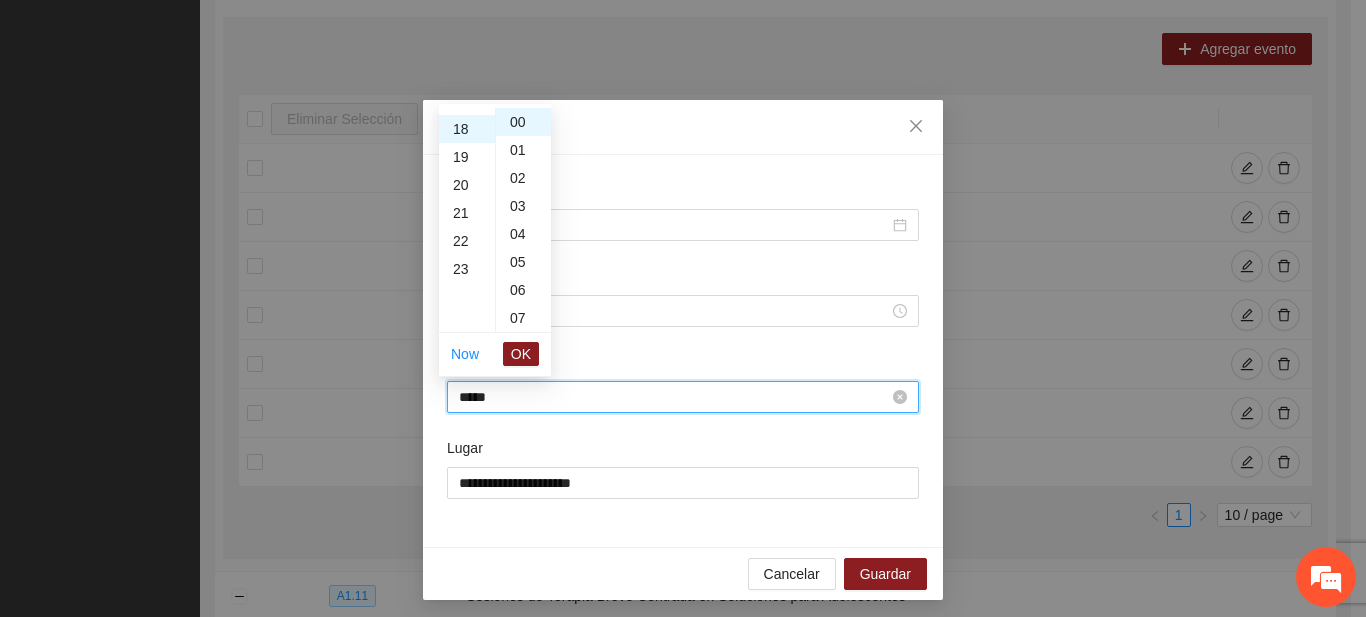 scroll, scrollTop: 504, scrollLeft: 0, axis: vertical 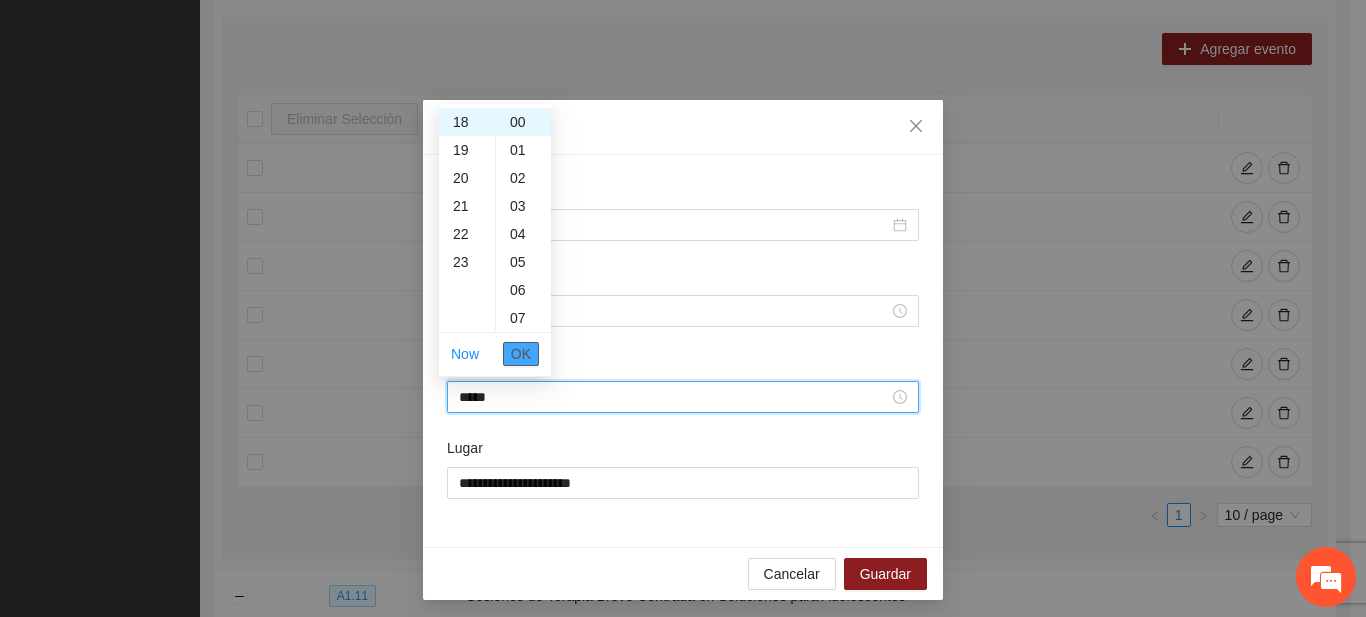 click on "OK" at bounding box center [521, 354] 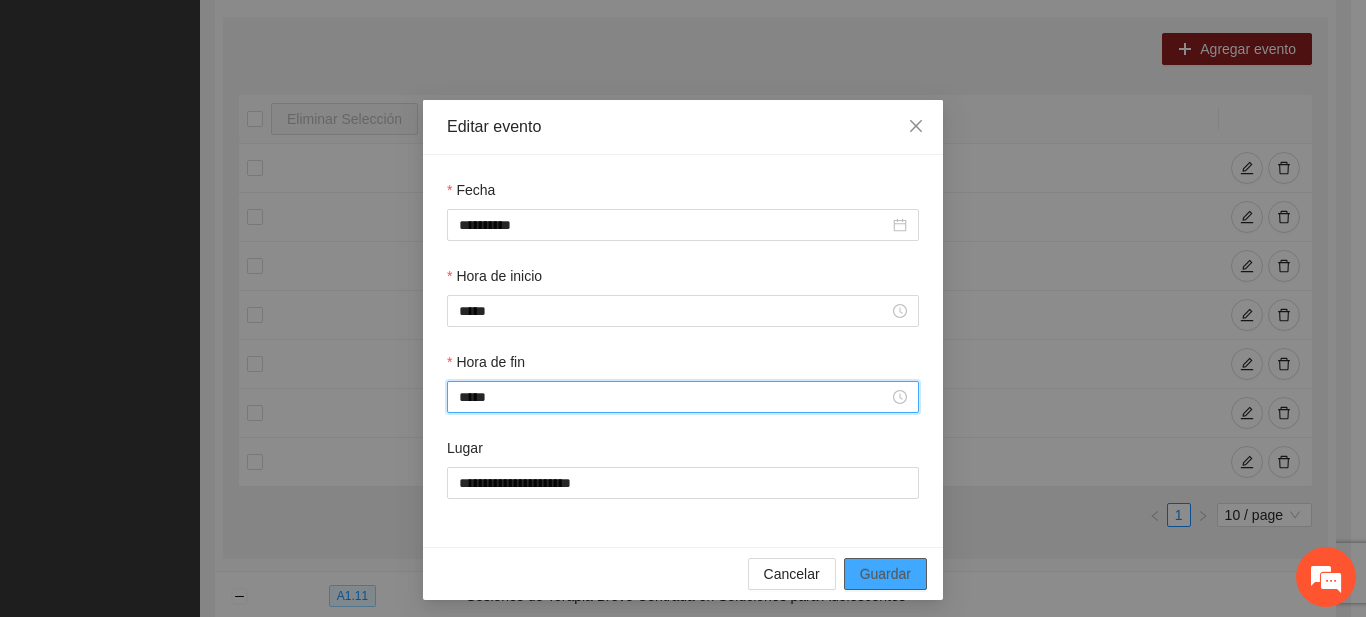 type on "*****" 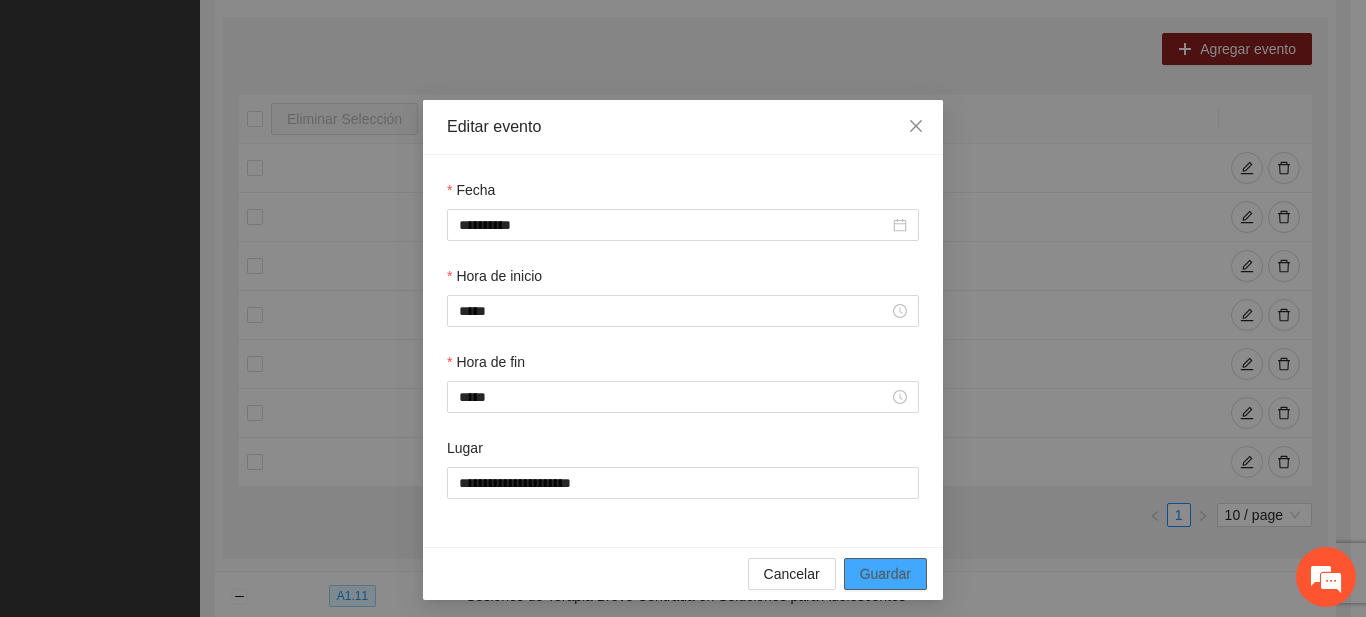 click on "Guardar" at bounding box center (885, 574) 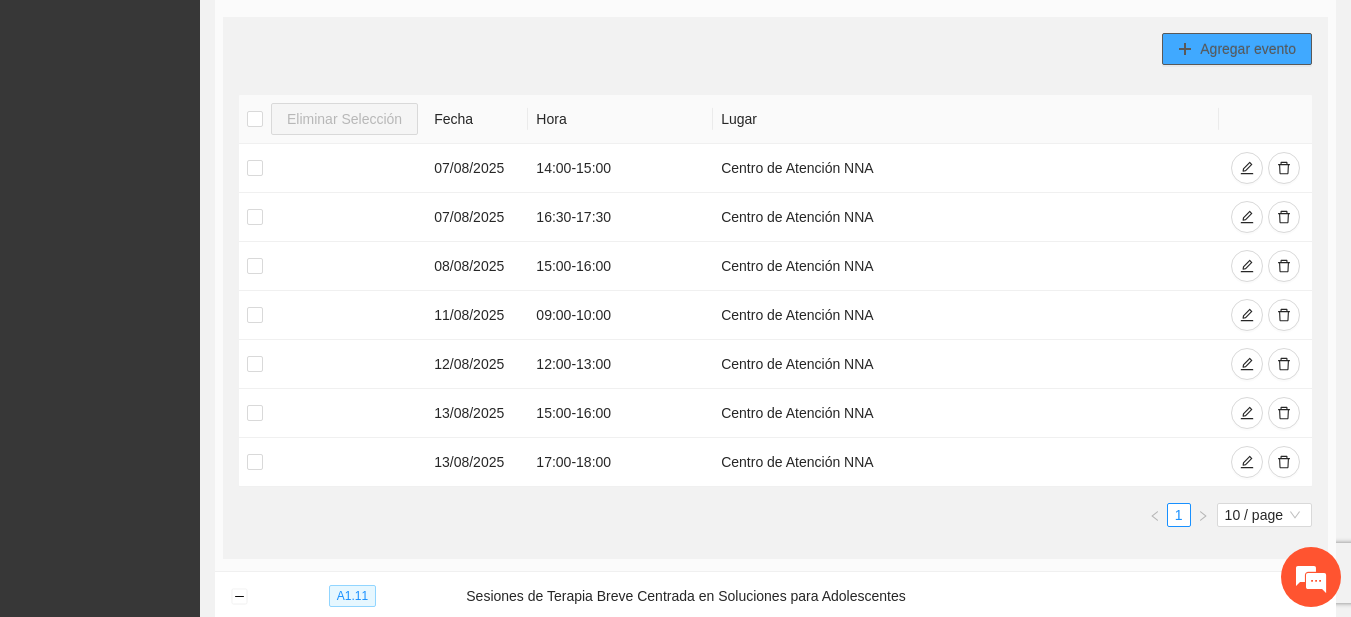 click on "Agregar evento" at bounding box center [1237, 49] 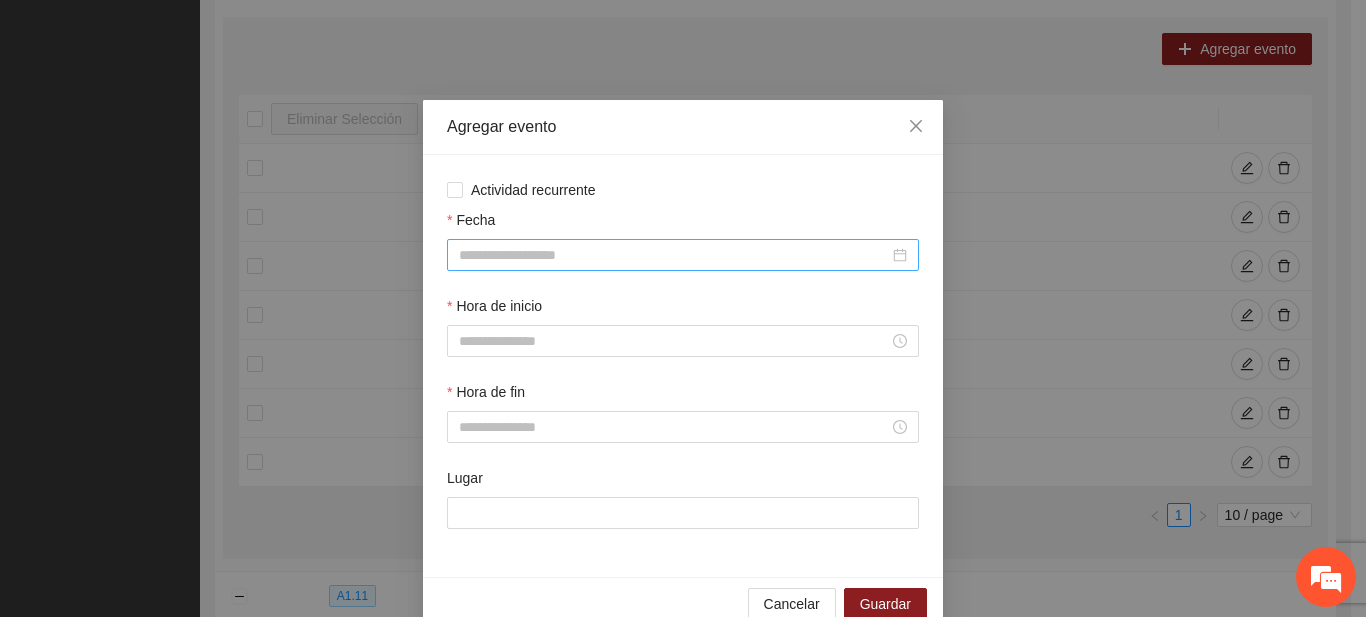 click on "Fecha" at bounding box center [674, 255] 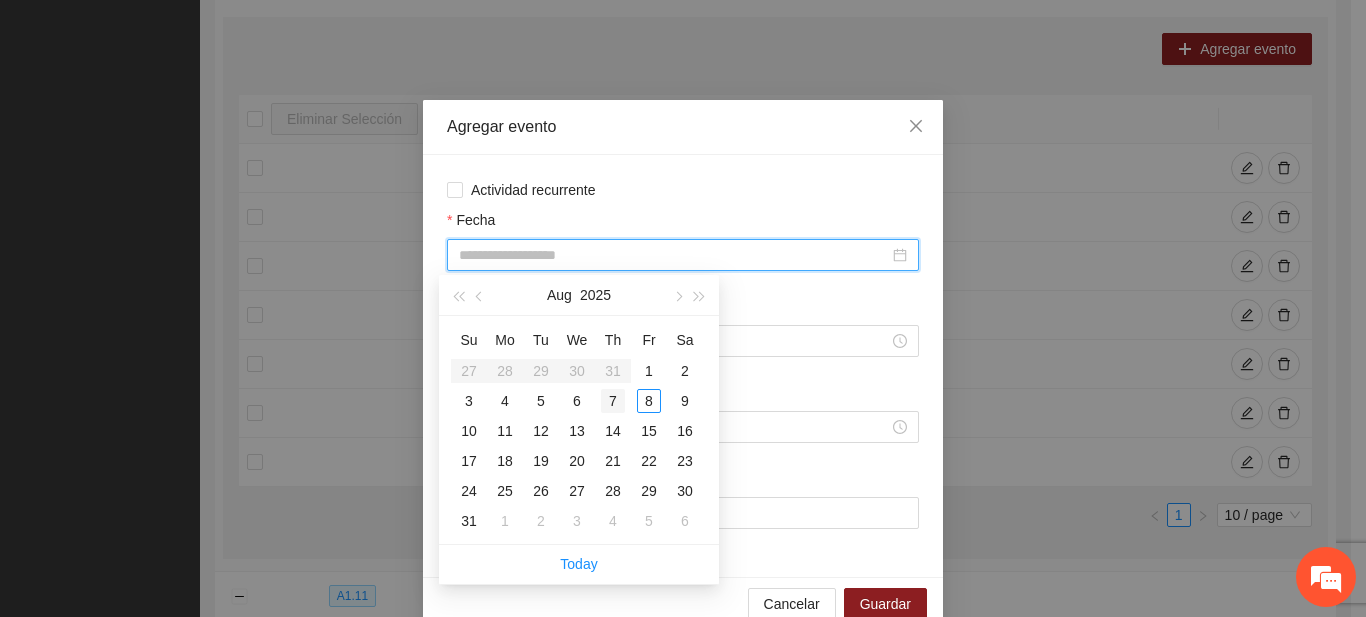 type on "**********" 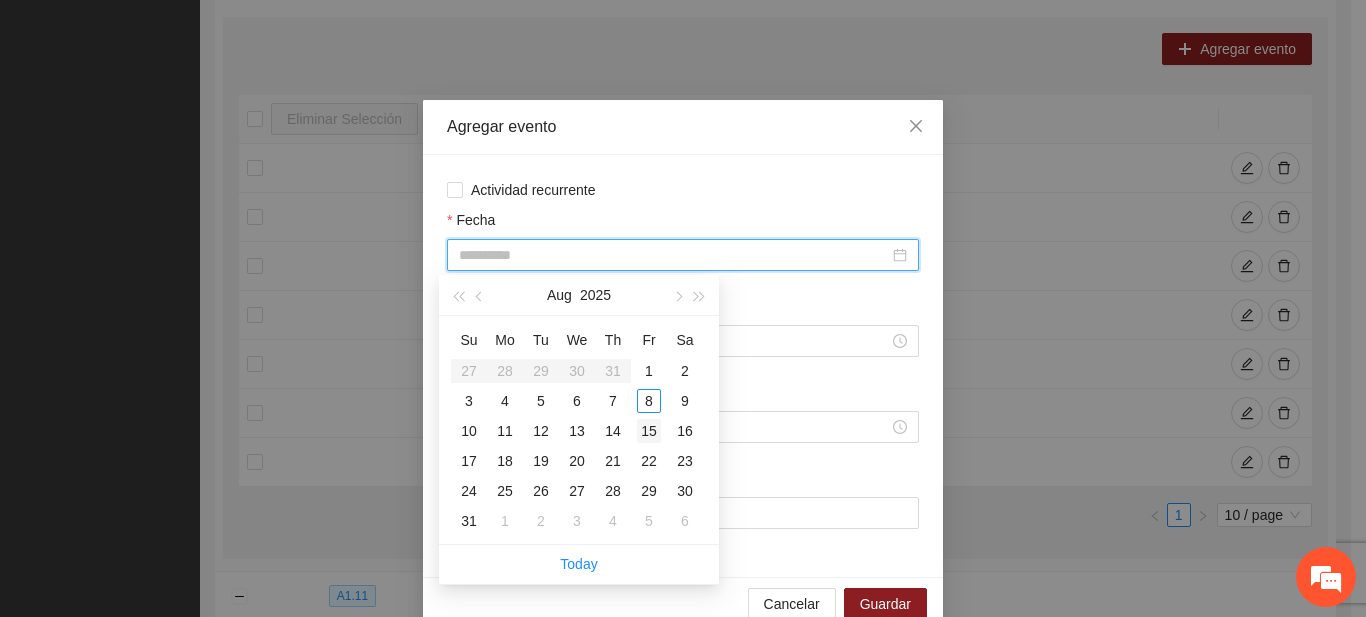 type on "**********" 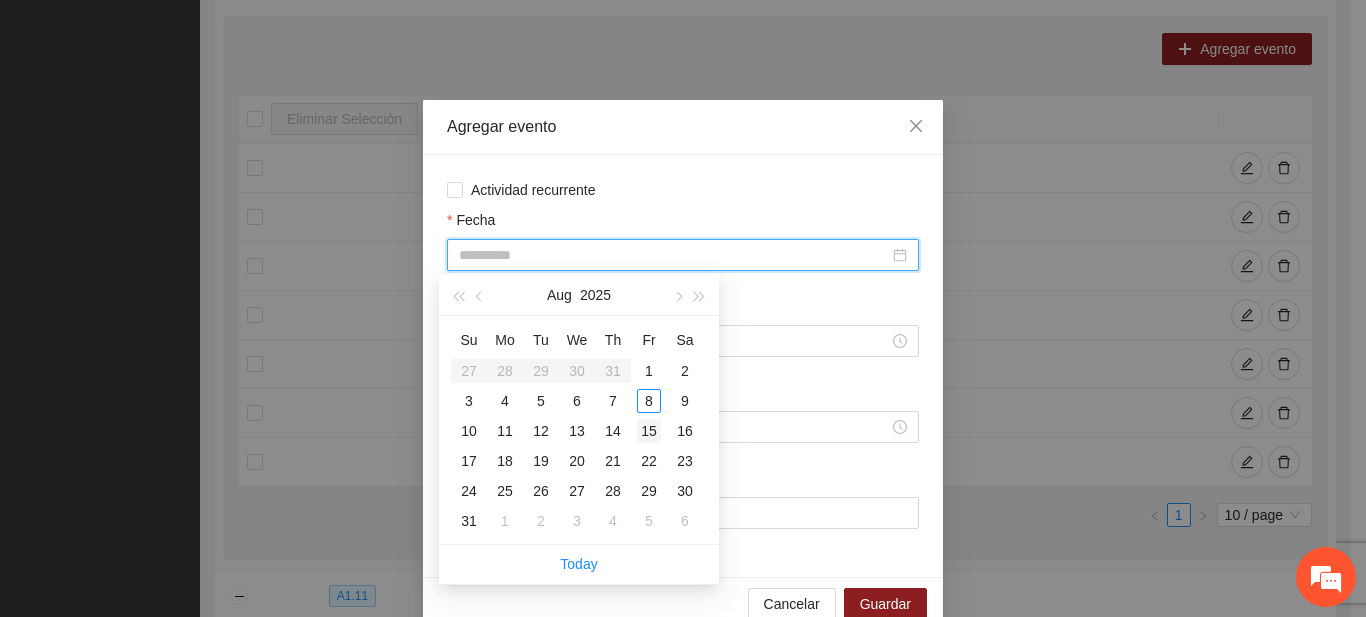 click on "15" at bounding box center (649, 431) 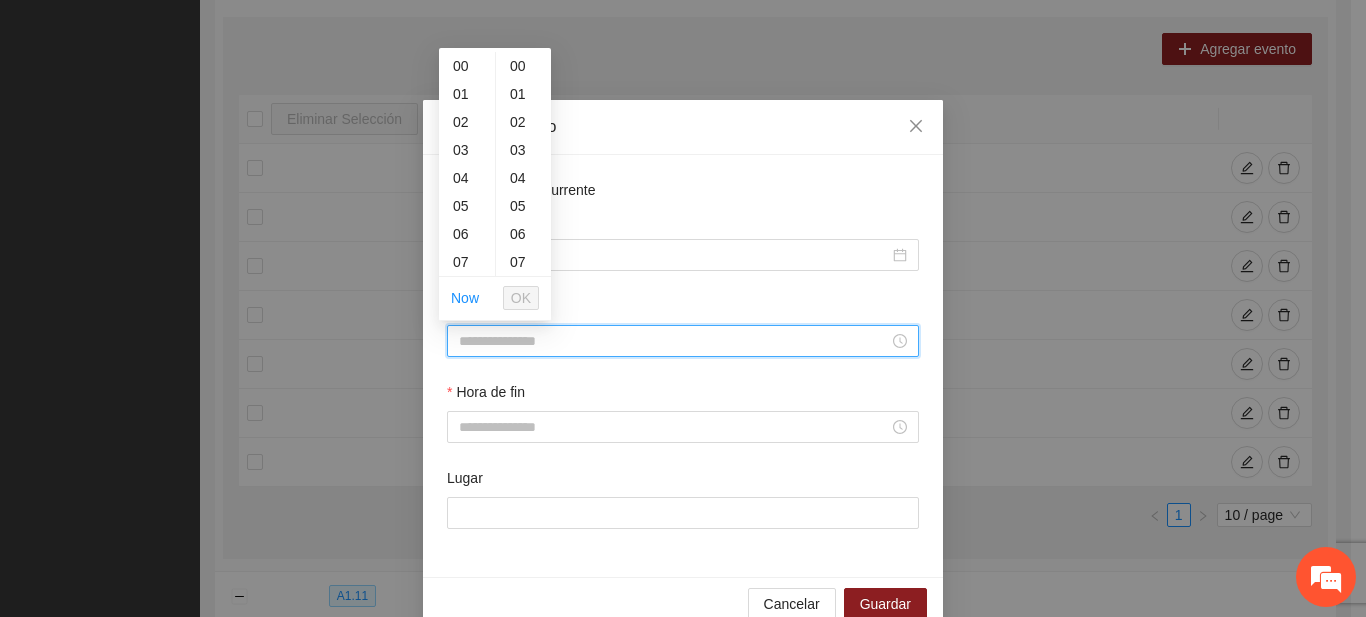 click on "Hora de inicio" at bounding box center [674, 341] 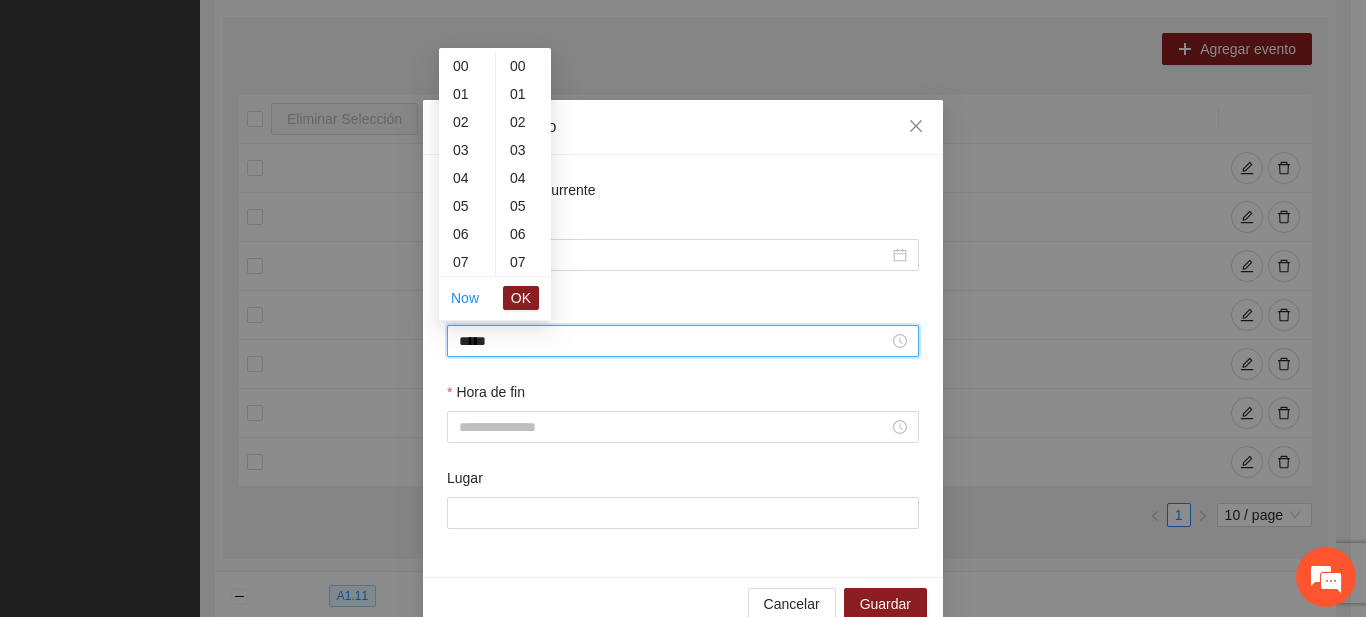 scroll, scrollTop: 448, scrollLeft: 0, axis: vertical 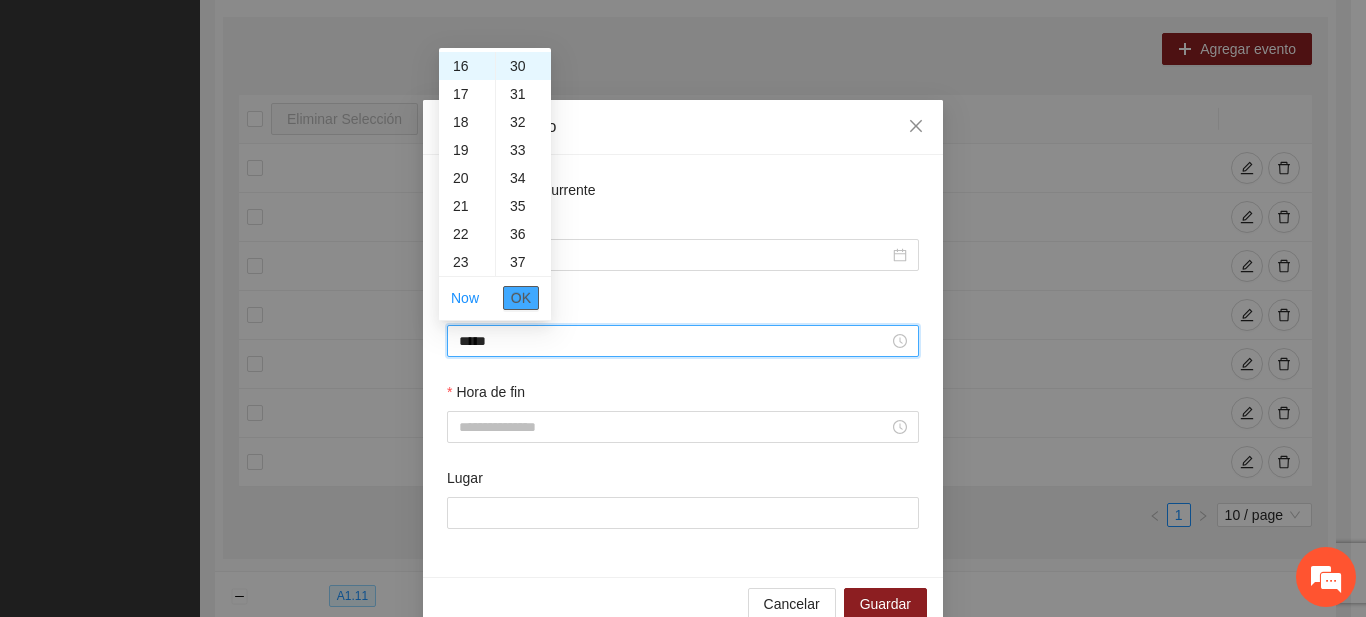 click on "OK" at bounding box center [521, 298] 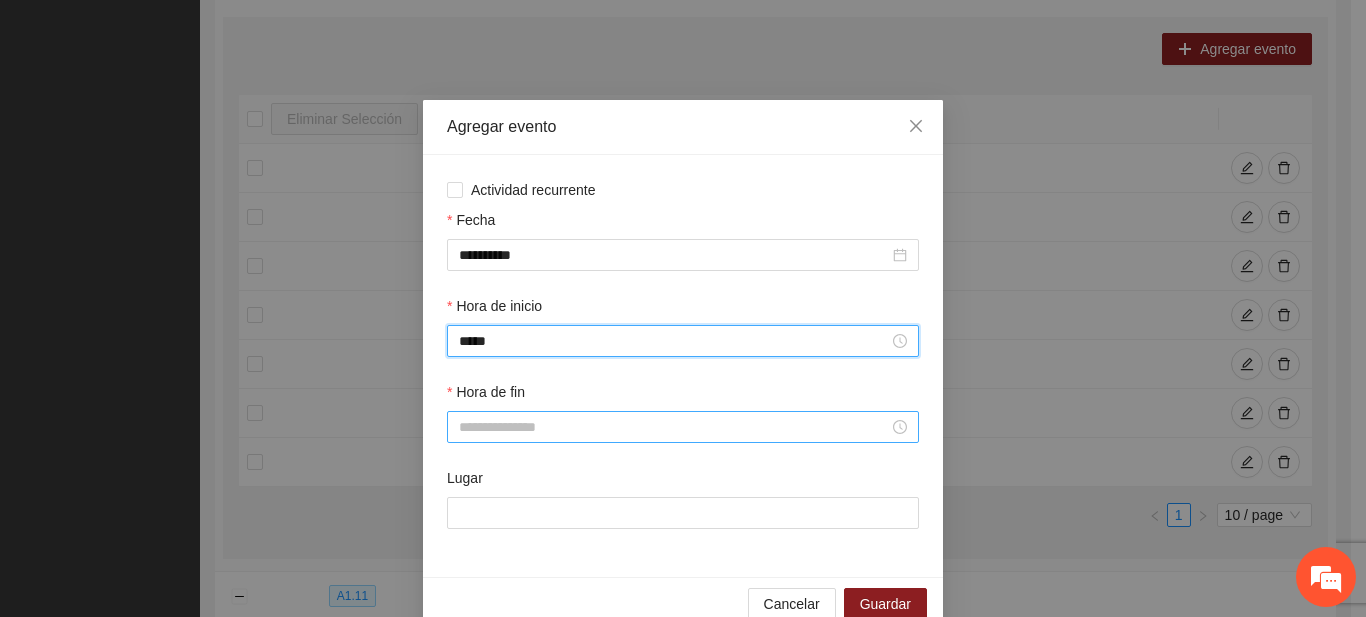 type on "*****" 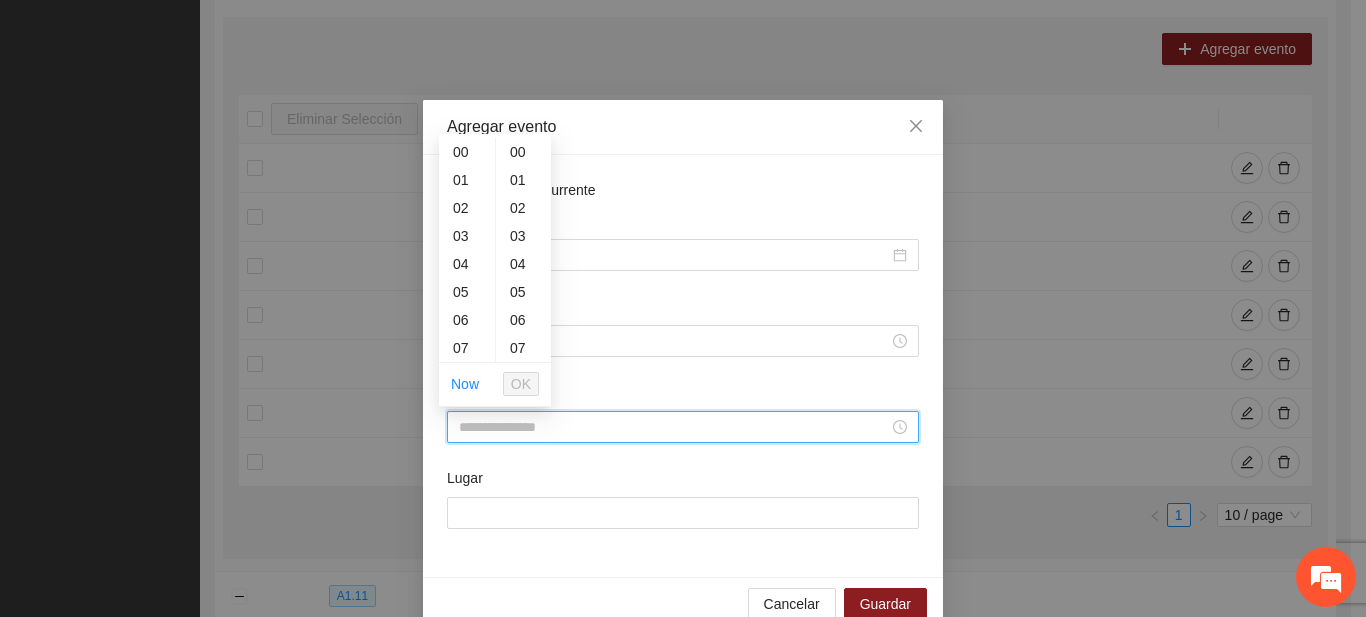 click on "Hora de fin" at bounding box center (674, 427) 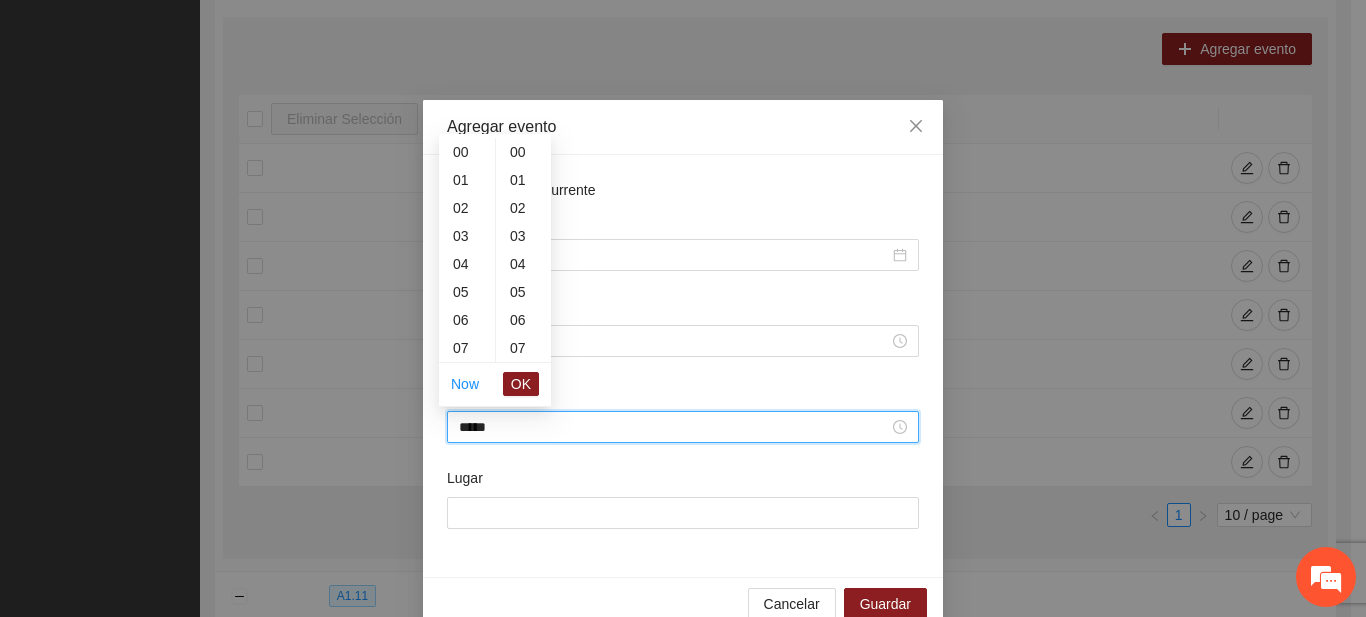 scroll, scrollTop: 476, scrollLeft: 0, axis: vertical 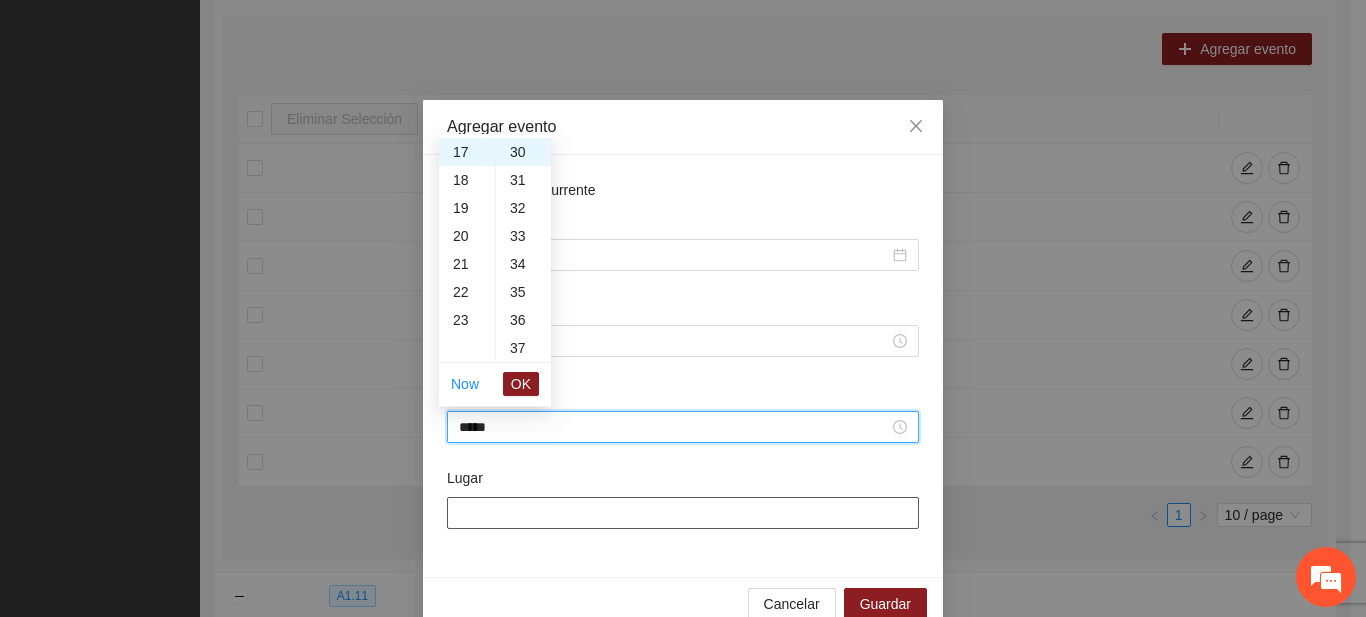 type on "*****" 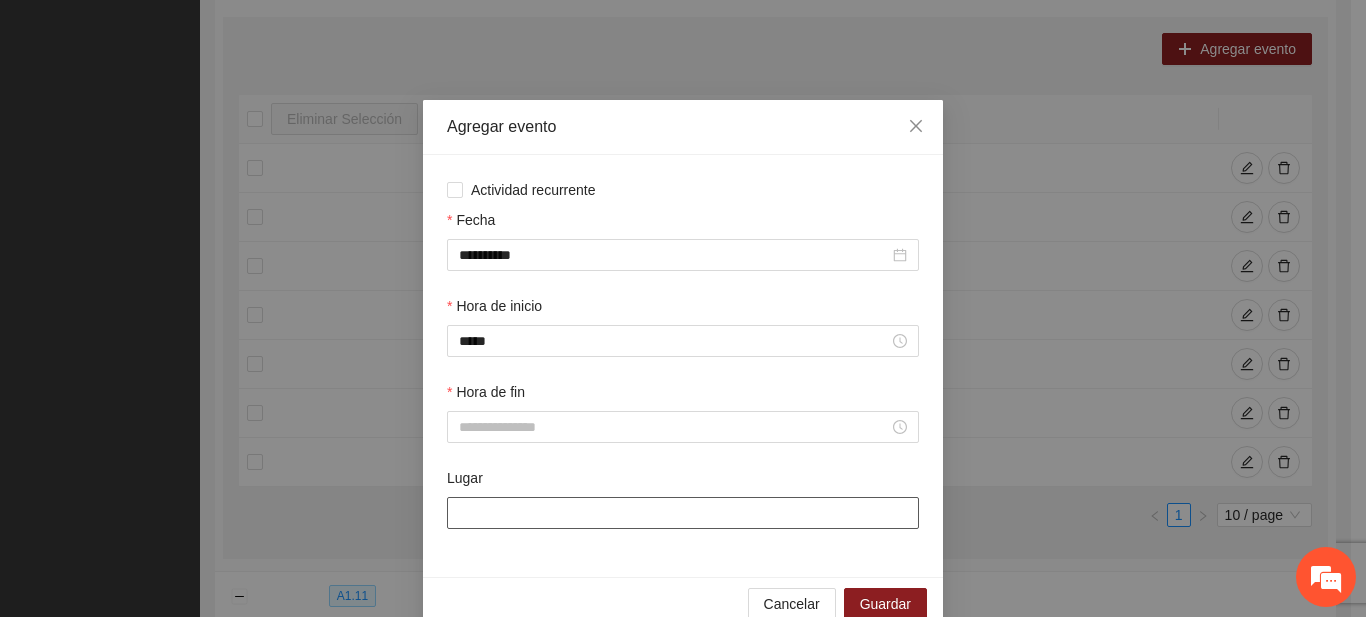 click on "Lugar" at bounding box center (683, 513) 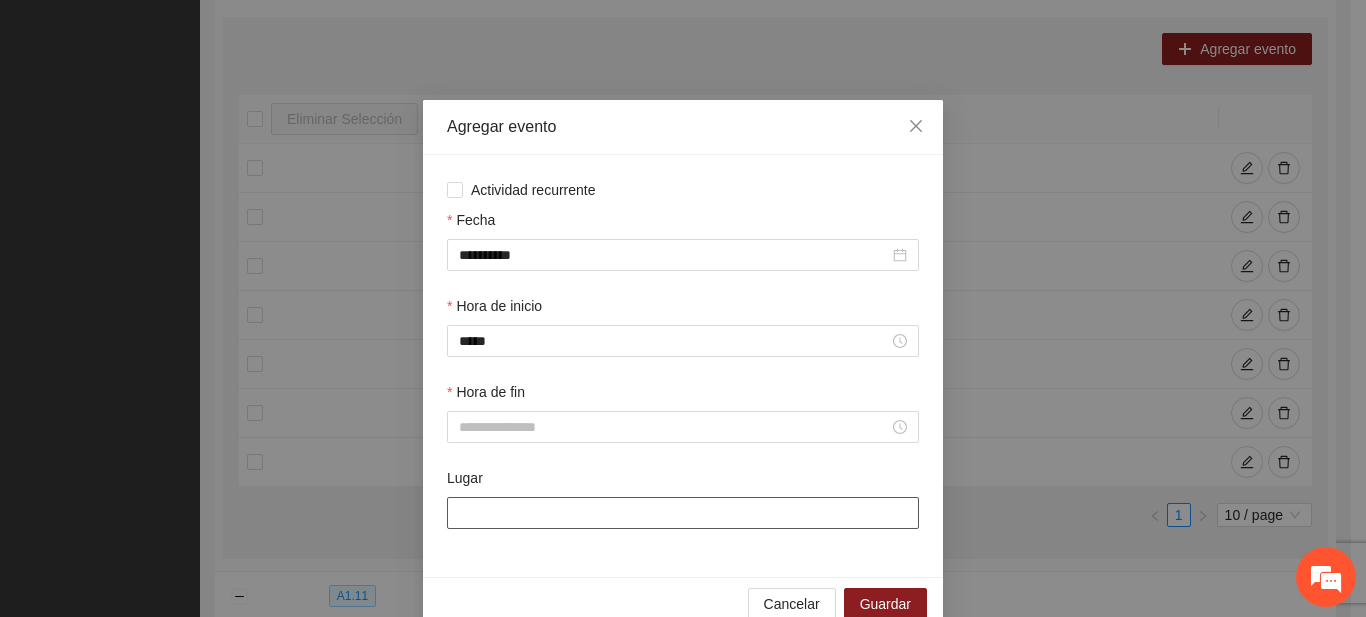 type on "**********" 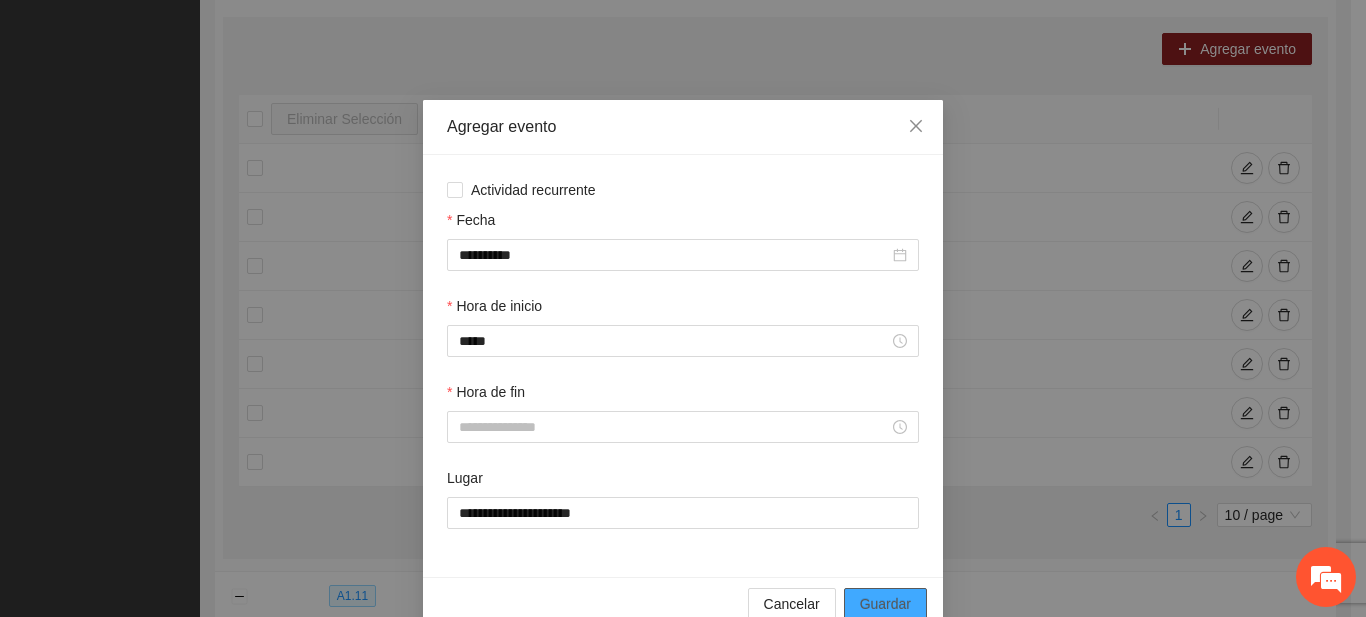 click on "Guardar" at bounding box center [885, 604] 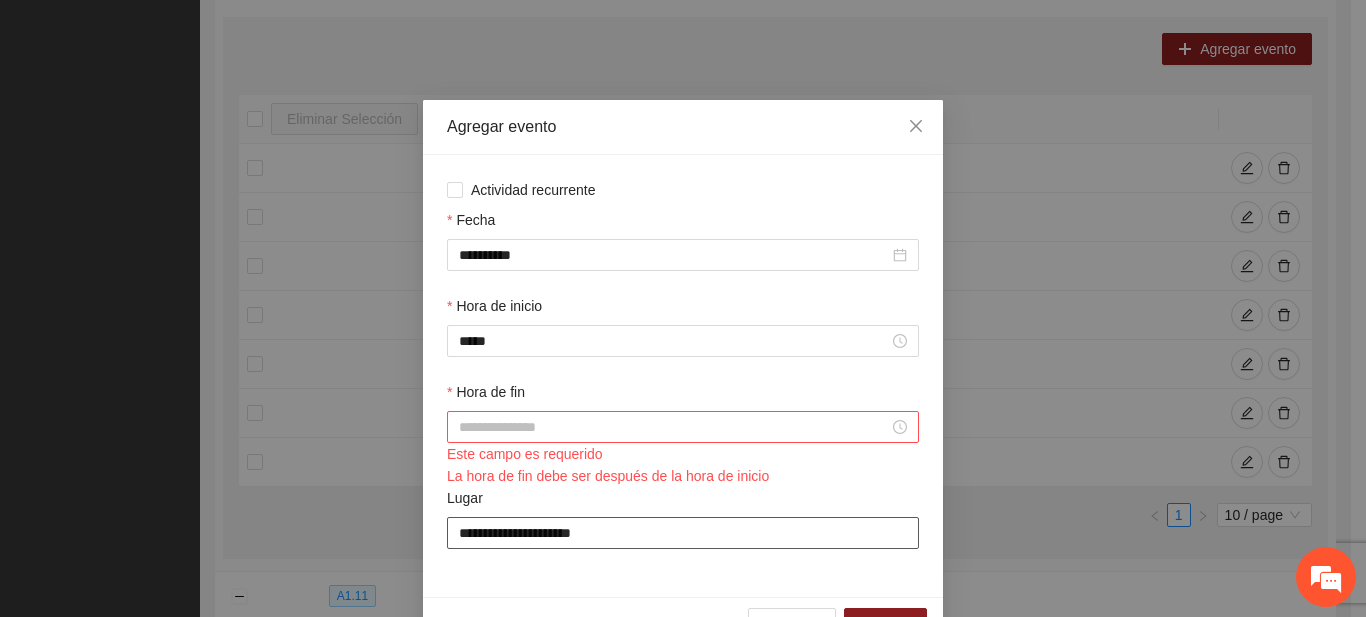 click on "**********" at bounding box center [683, 533] 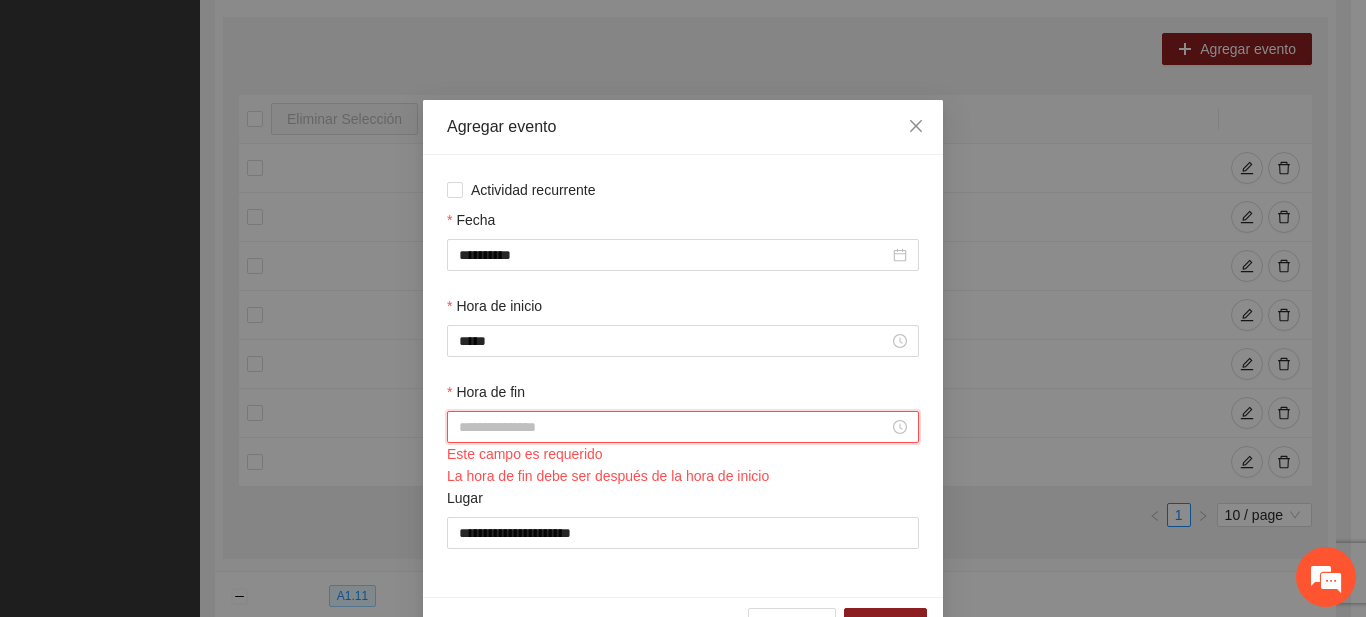 click on "Hora de fin" at bounding box center (674, 427) 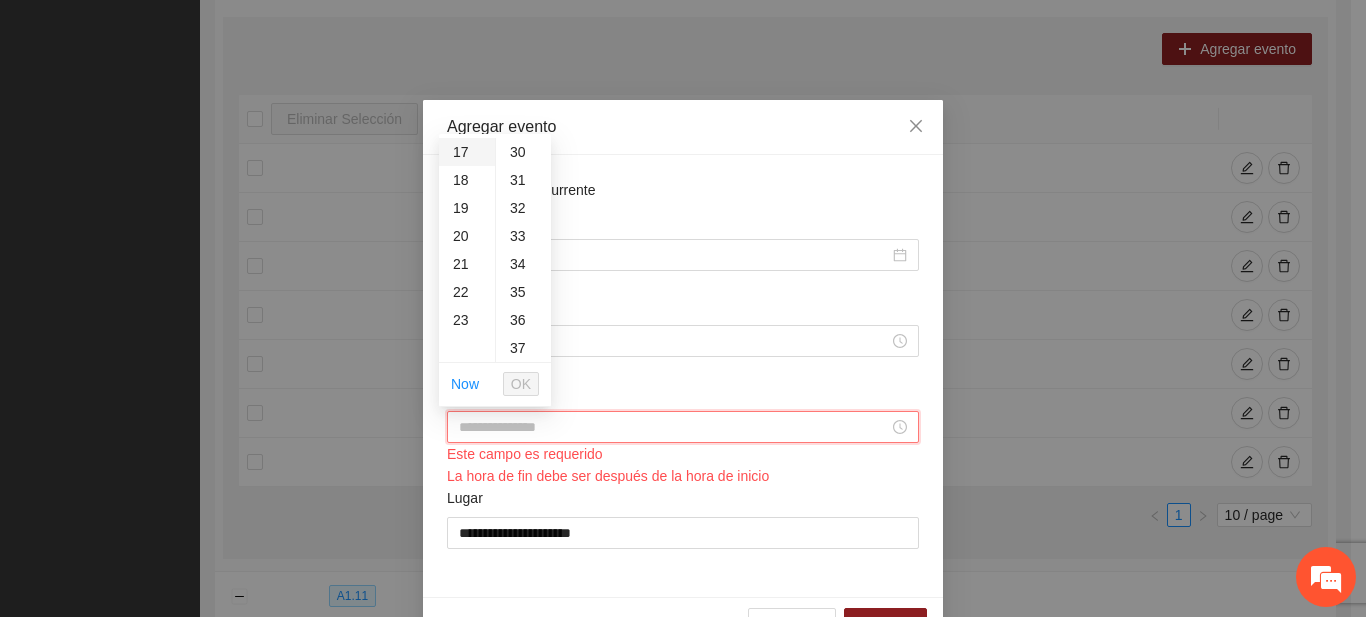 click on "17" at bounding box center (467, 152) 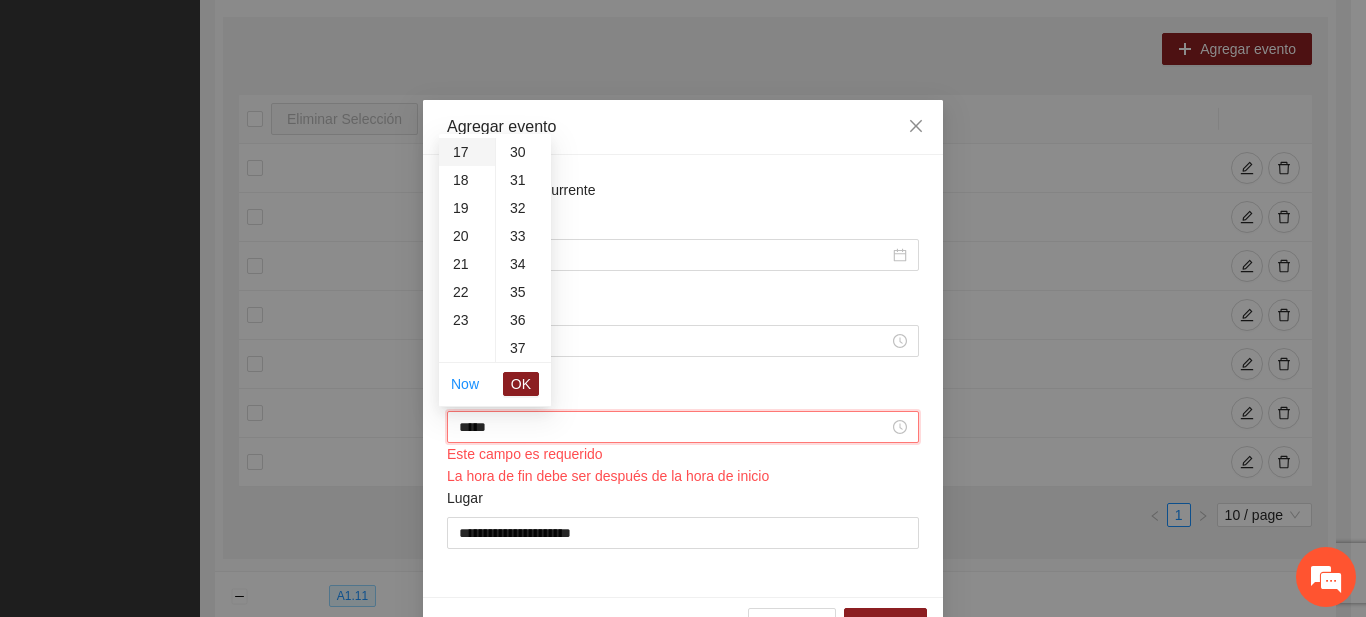 scroll, scrollTop: 0, scrollLeft: 0, axis: both 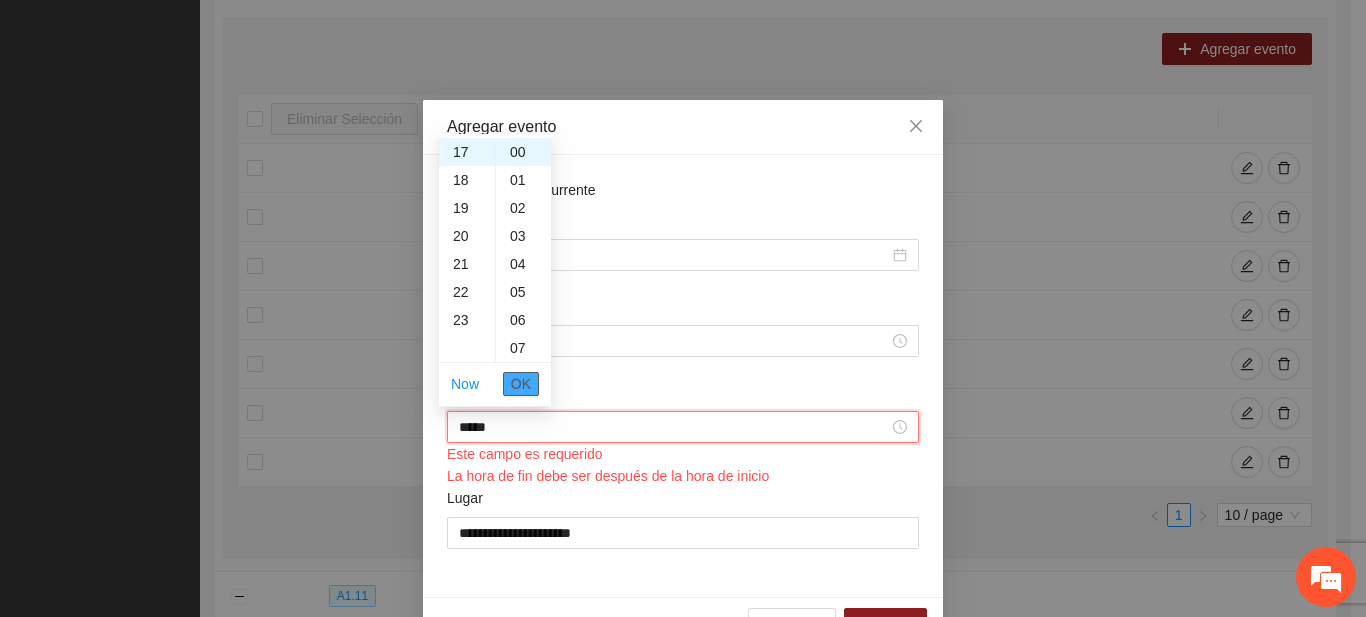 click on "OK" at bounding box center [521, 384] 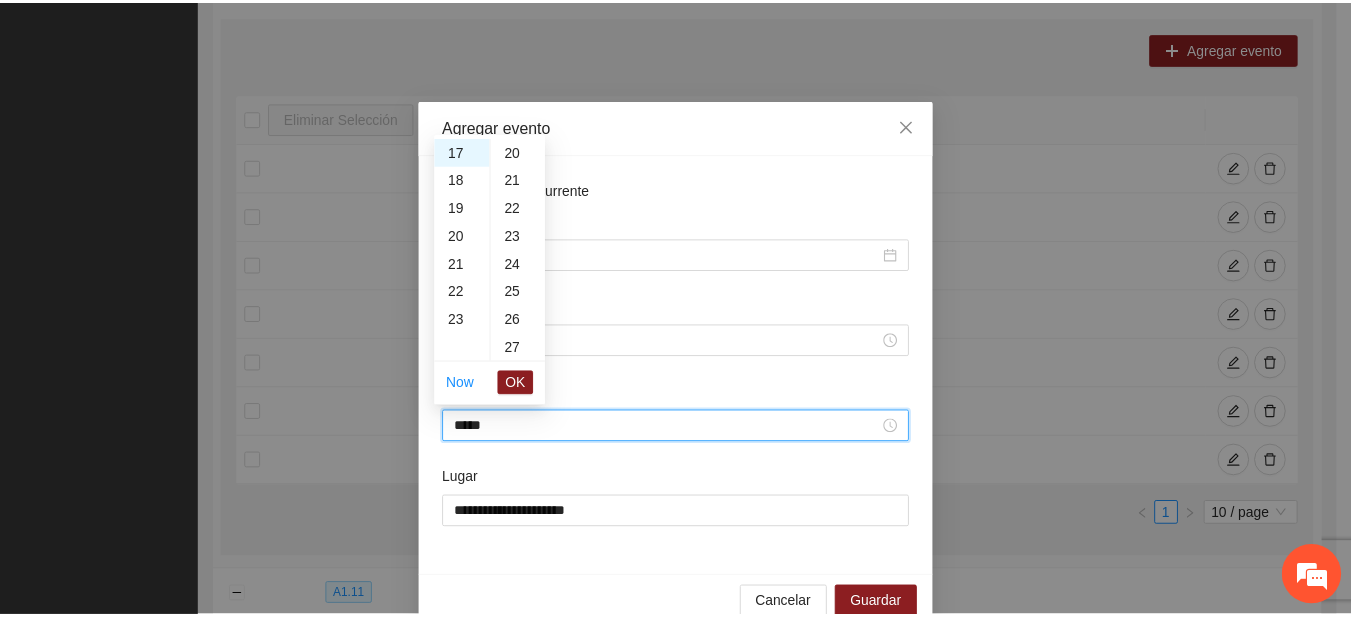 scroll, scrollTop: 840, scrollLeft: 0, axis: vertical 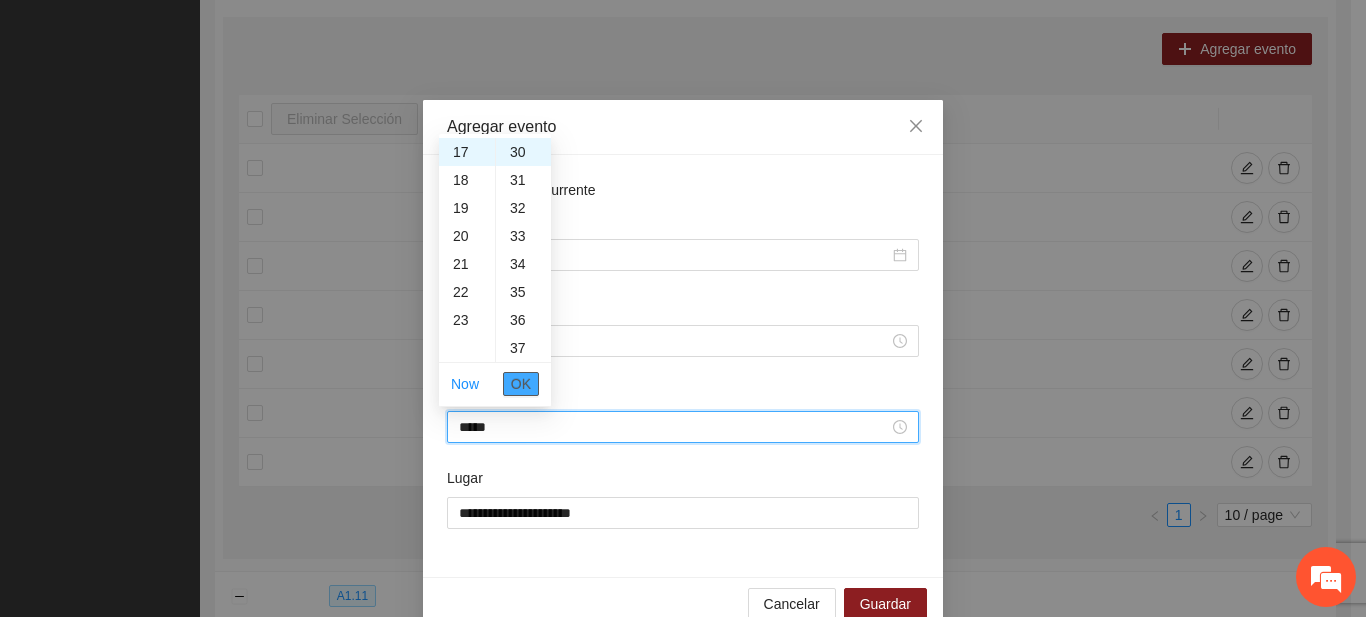 click on "OK" at bounding box center [521, 384] 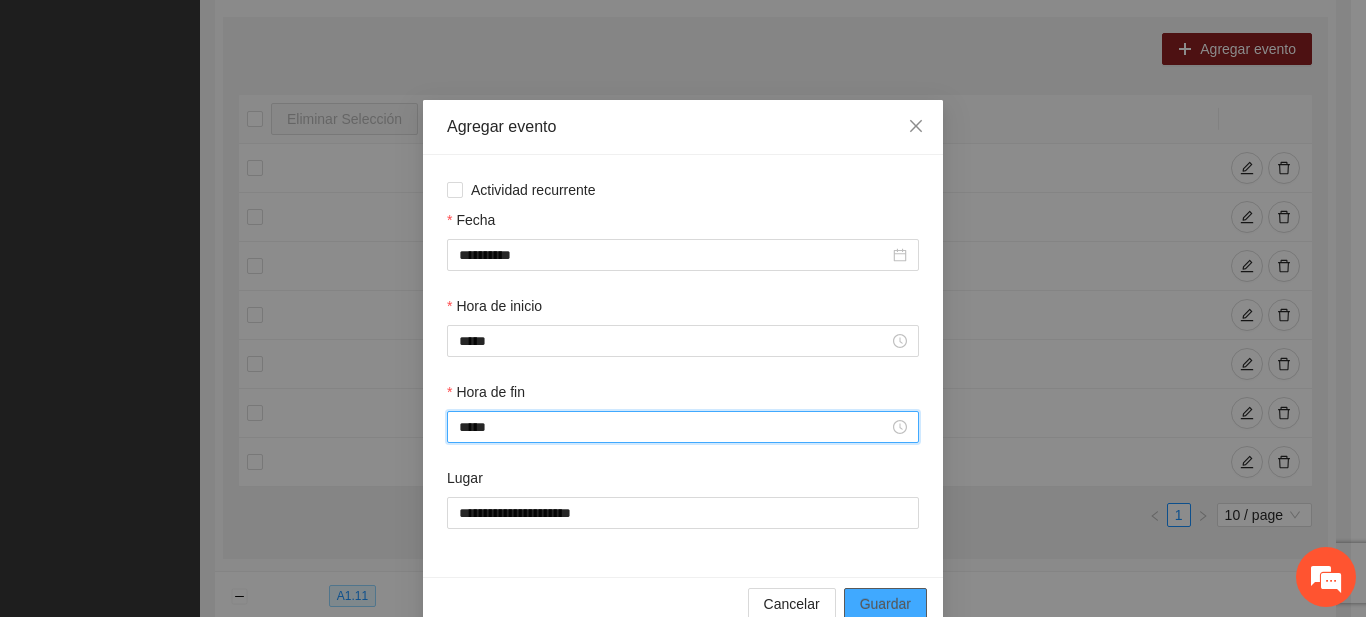 type on "*****" 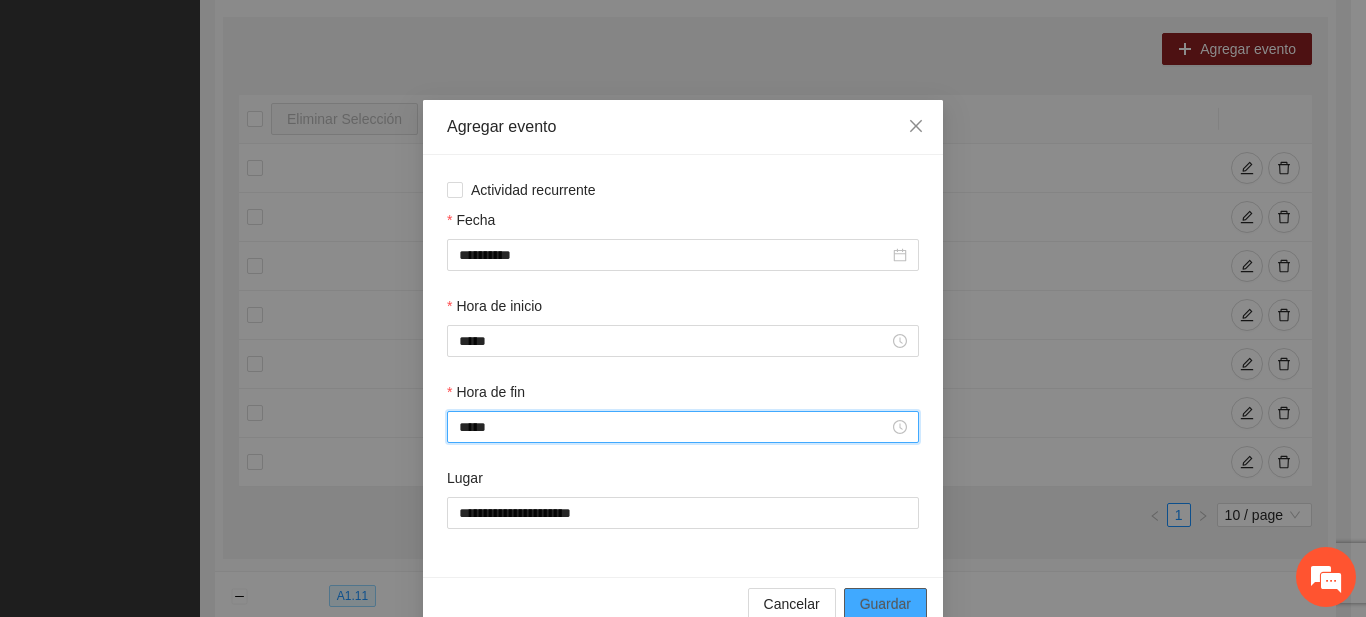 click on "Guardar" at bounding box center [885, 604] 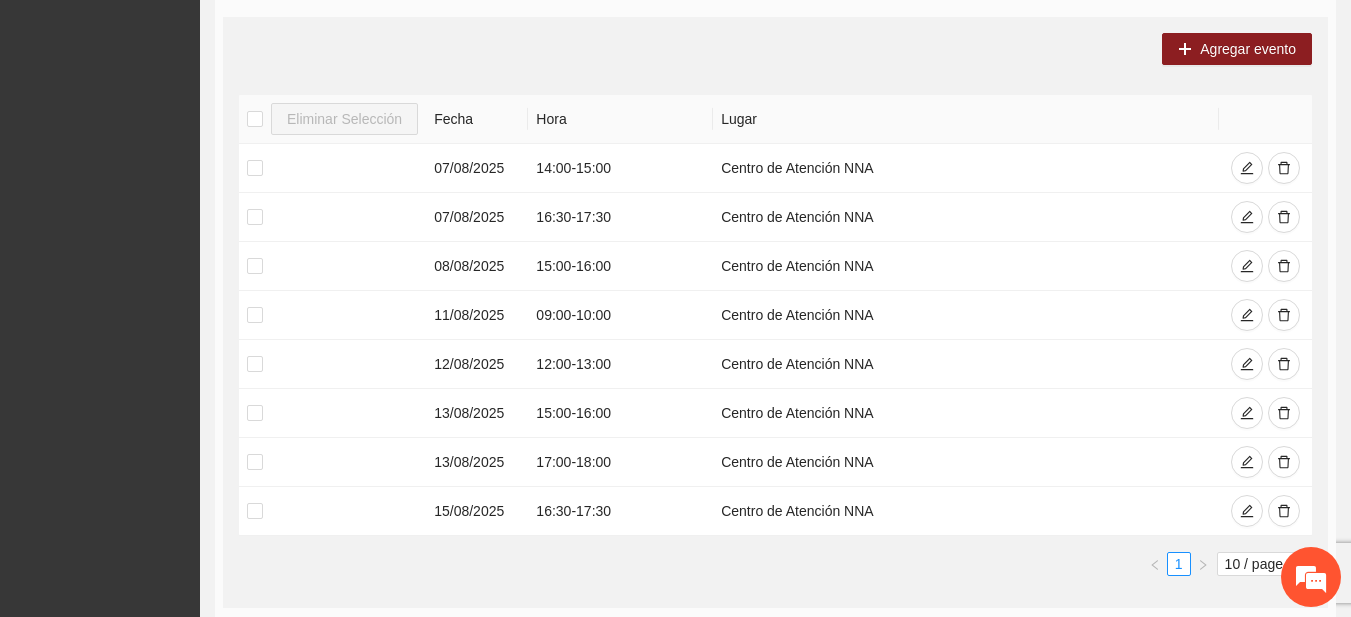 drag, startPoint x: 858, startPoint y: 562, endPoint x: 1037, endPoint y: 539, distance: 180.4716 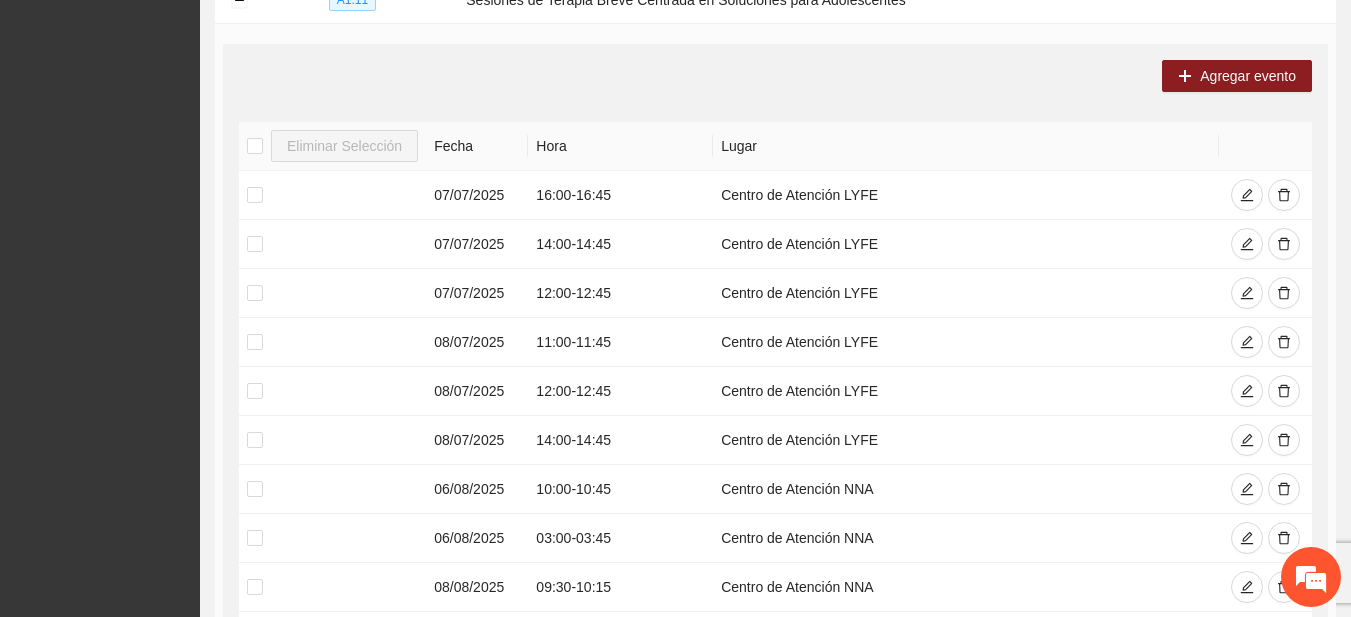 scroll, scrollTop: 1055, scrollLeft: 0, axis: vertical 